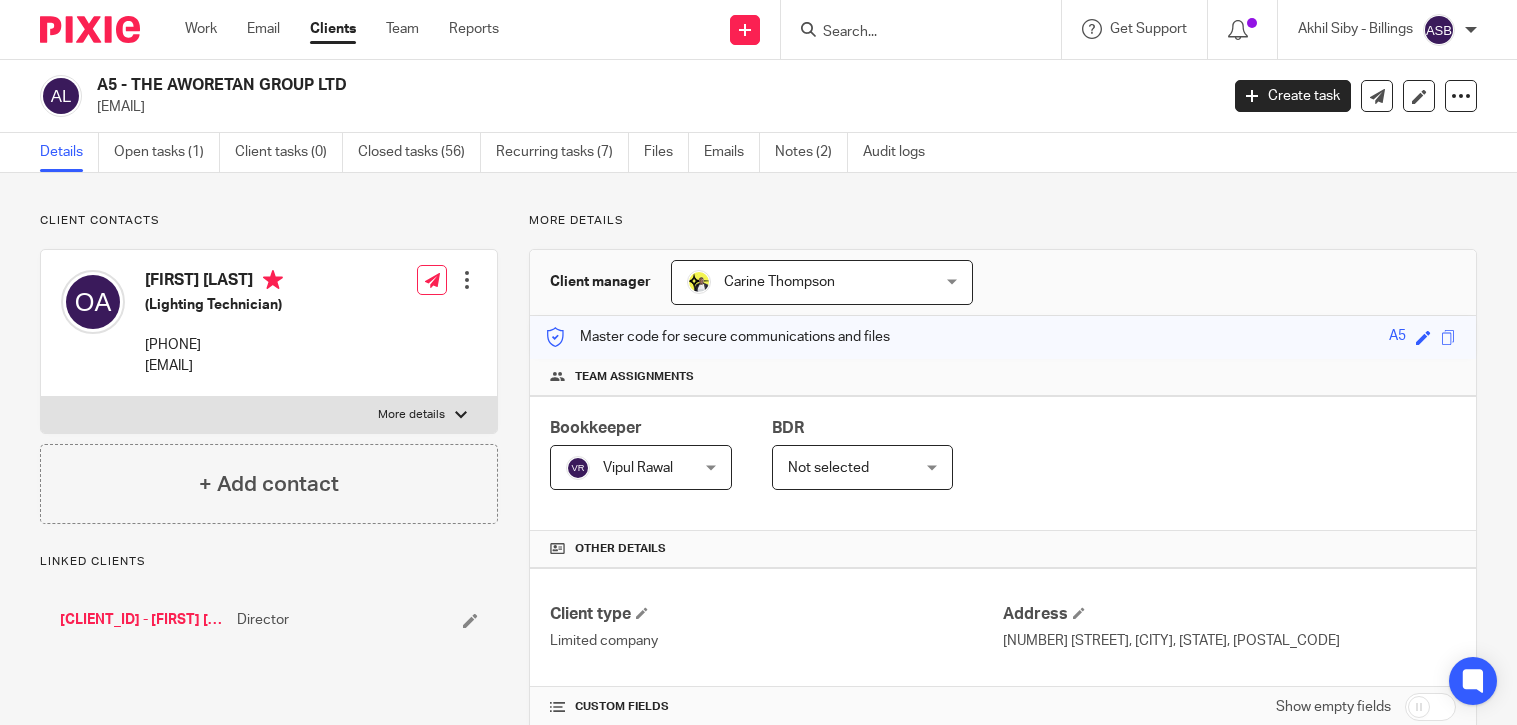 scroll, scrollTop: 0, scrollLeft: 0, axis: both 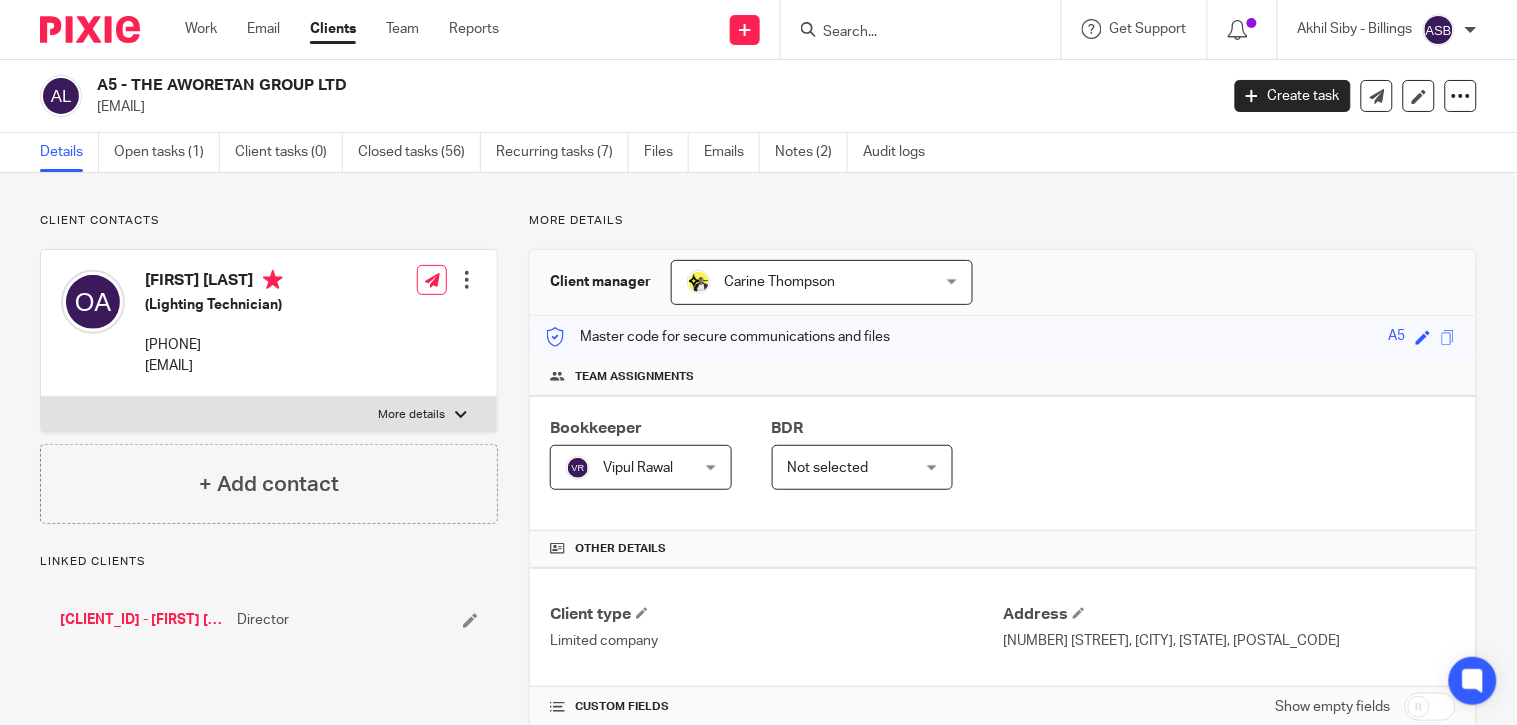 drag, startPoint x: 132, startPoint y: 80, endPoint x: 447, endPoint y: 80, distance: 315 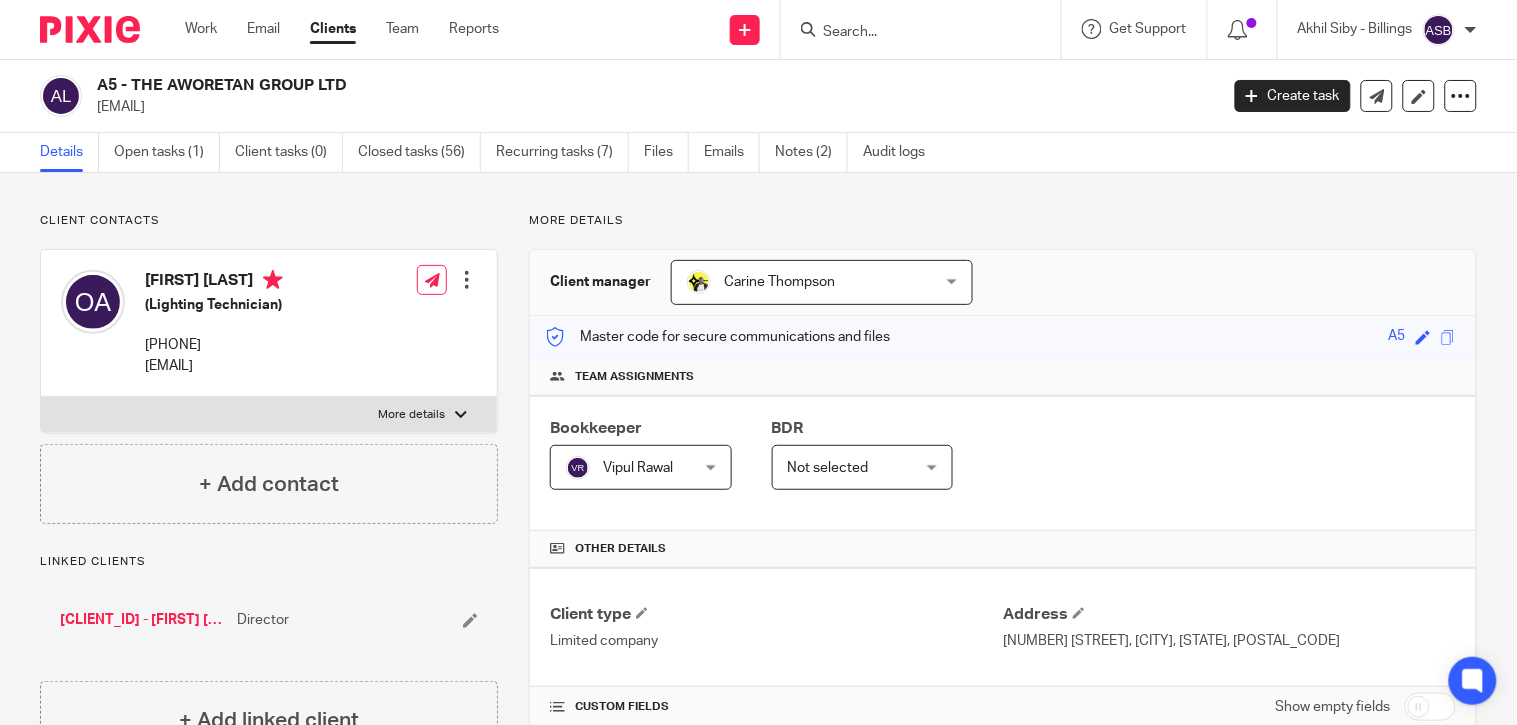 drag, startPoint x: 804, startPoint y: 32, endPoint x: 823, endPoint y: 28, distance: 19.416489 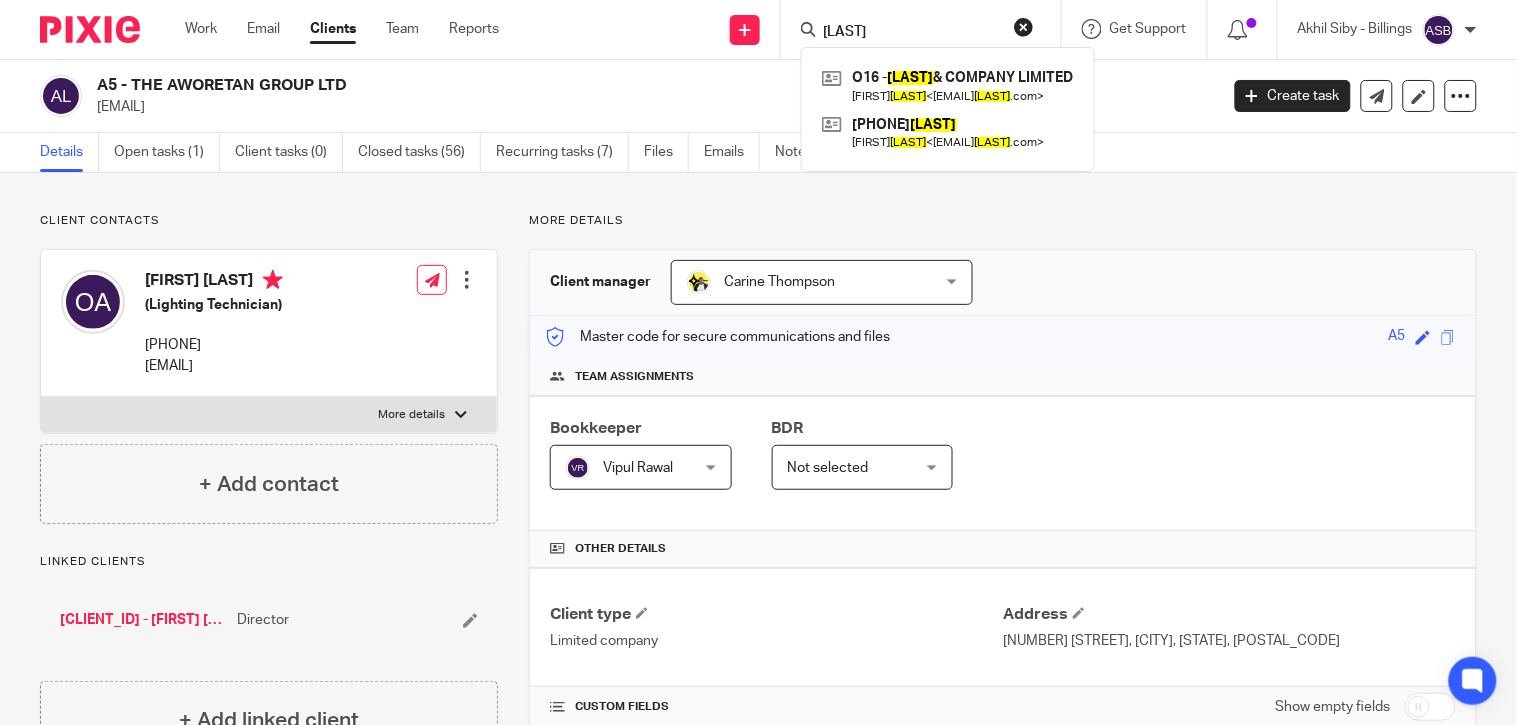 type on "ODEWALE" 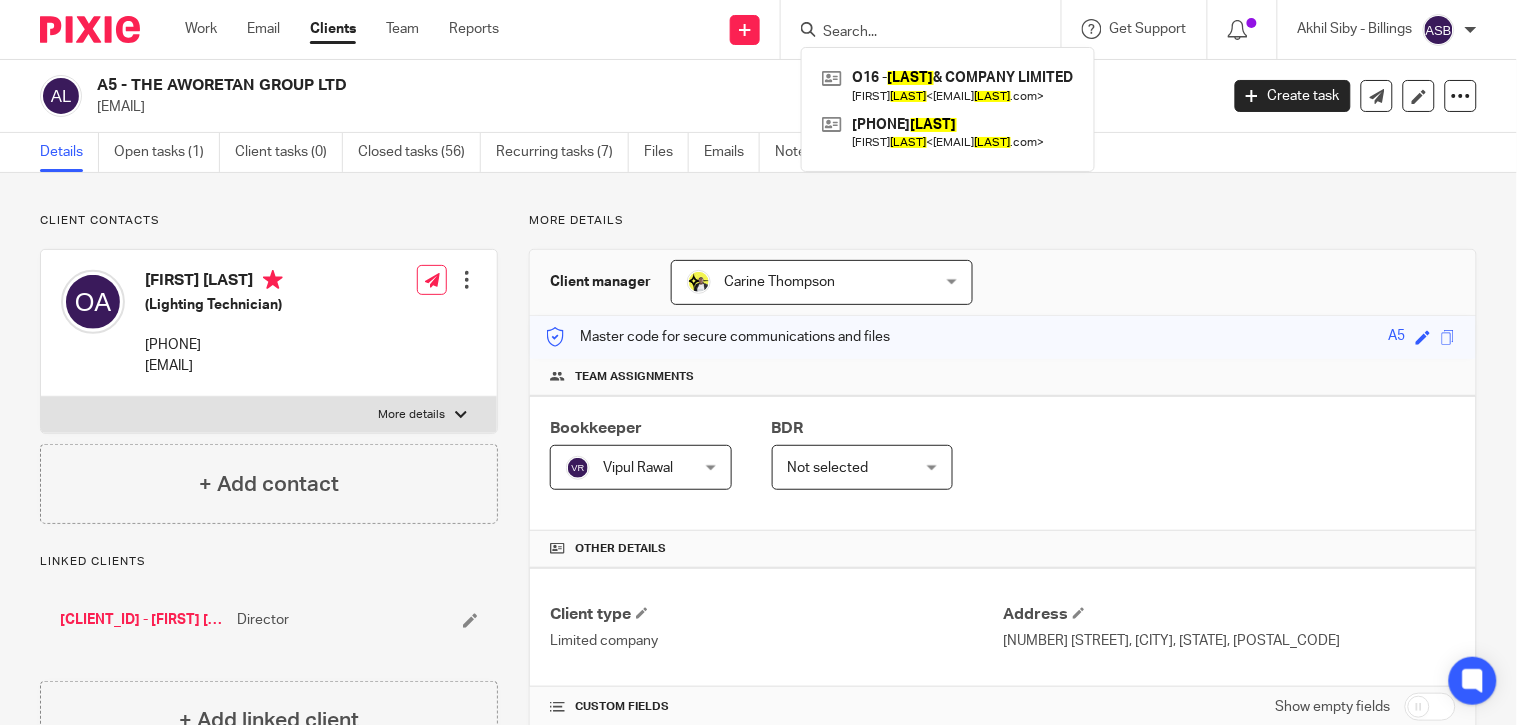 click at bounding box center (927, 29) 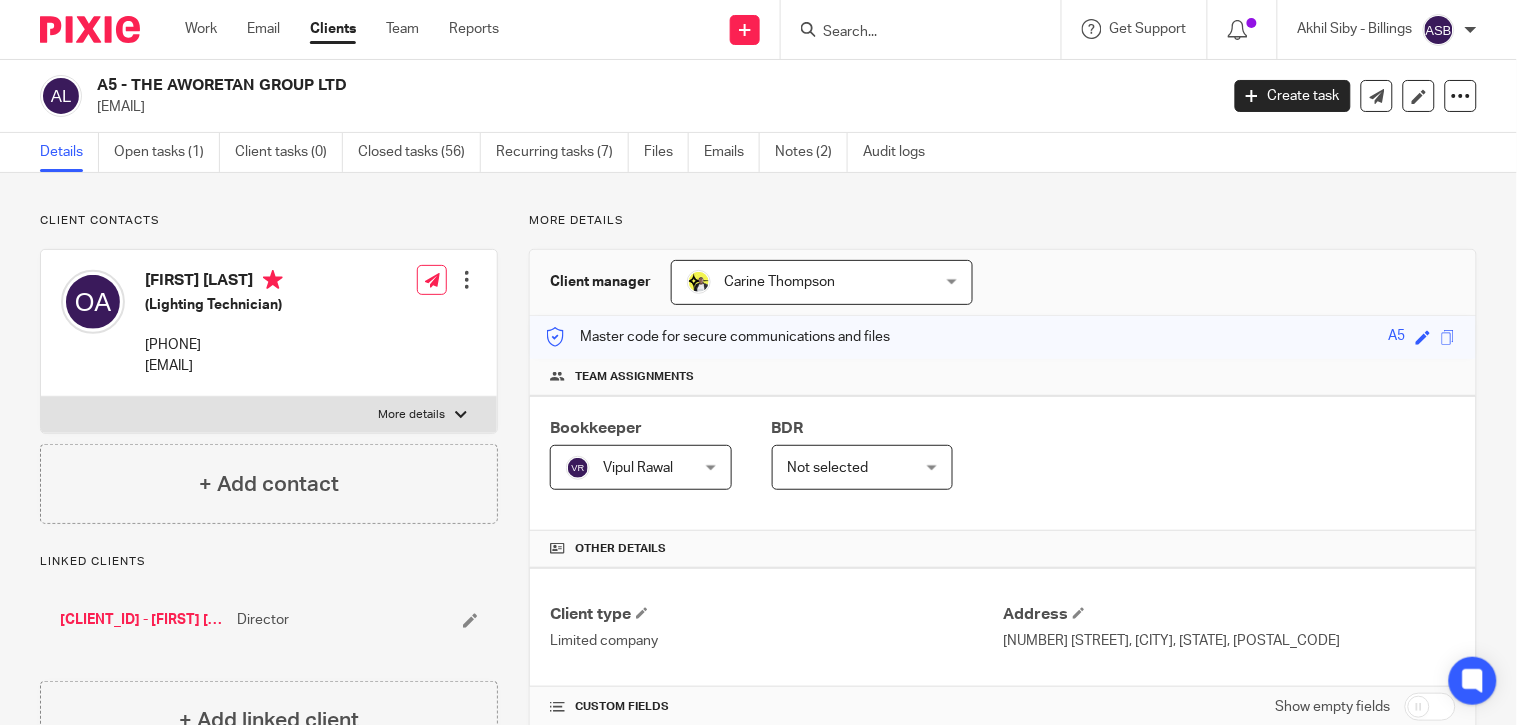 click at bounding box center (911, 33) 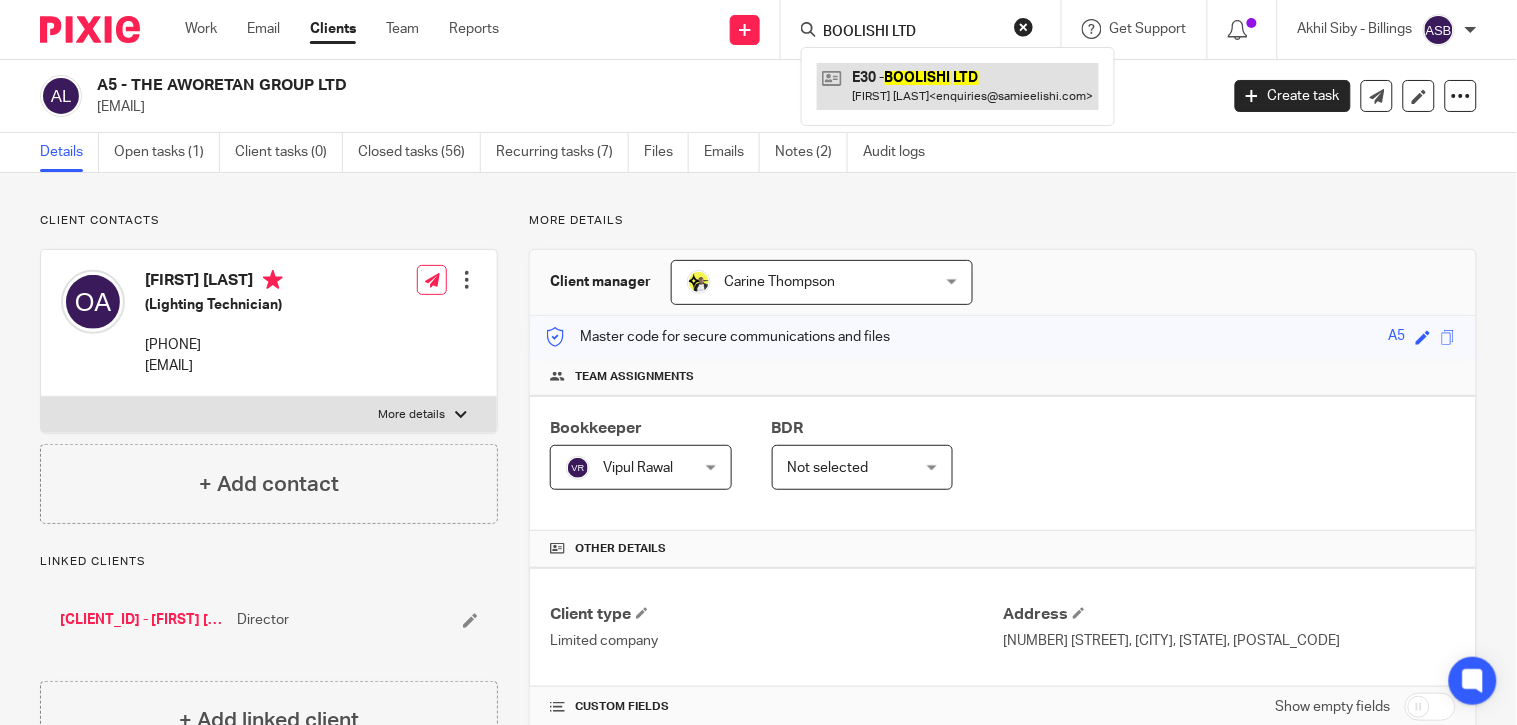 type on "BOOLISHI LTD" 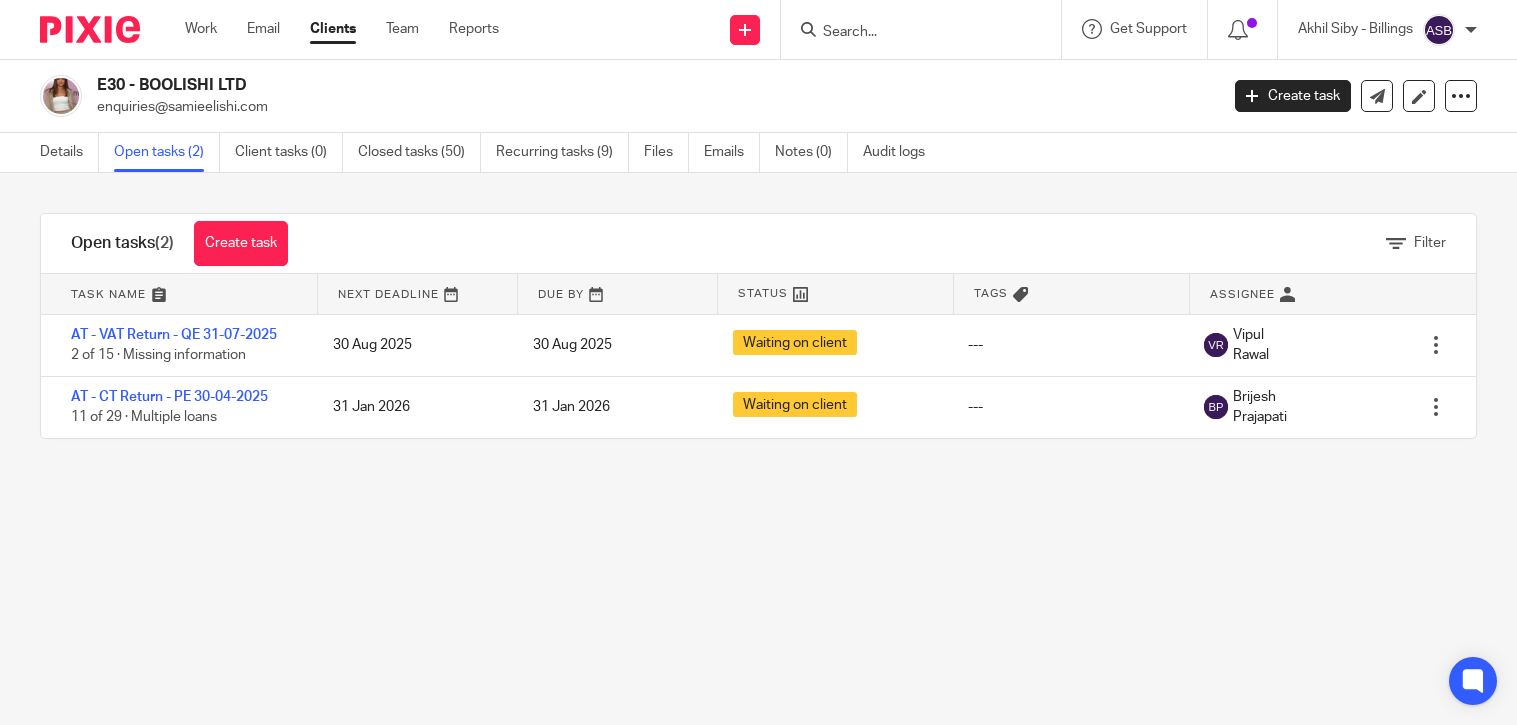scroll, scrollTop: 0, scrollLeft: 0, axis: both 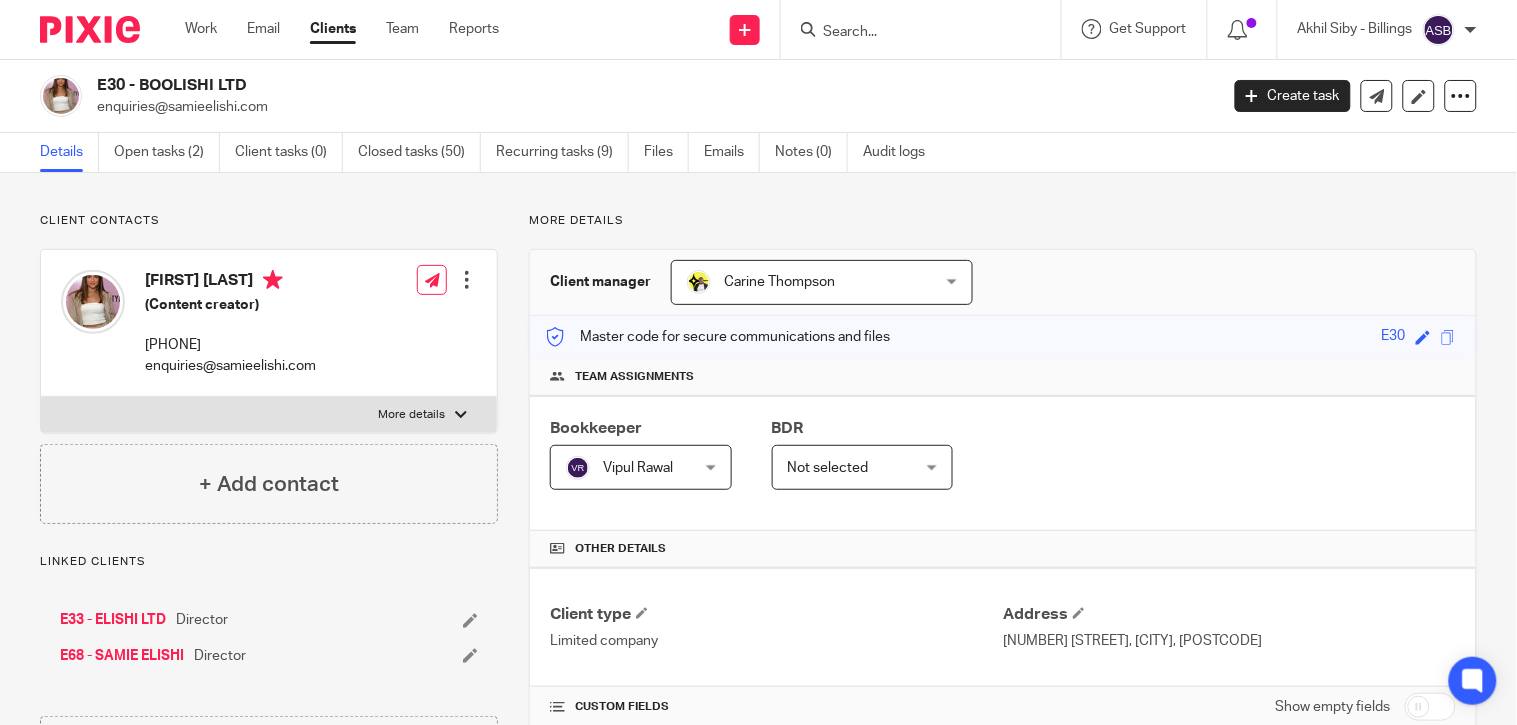 click at bounding box center (921, 29) 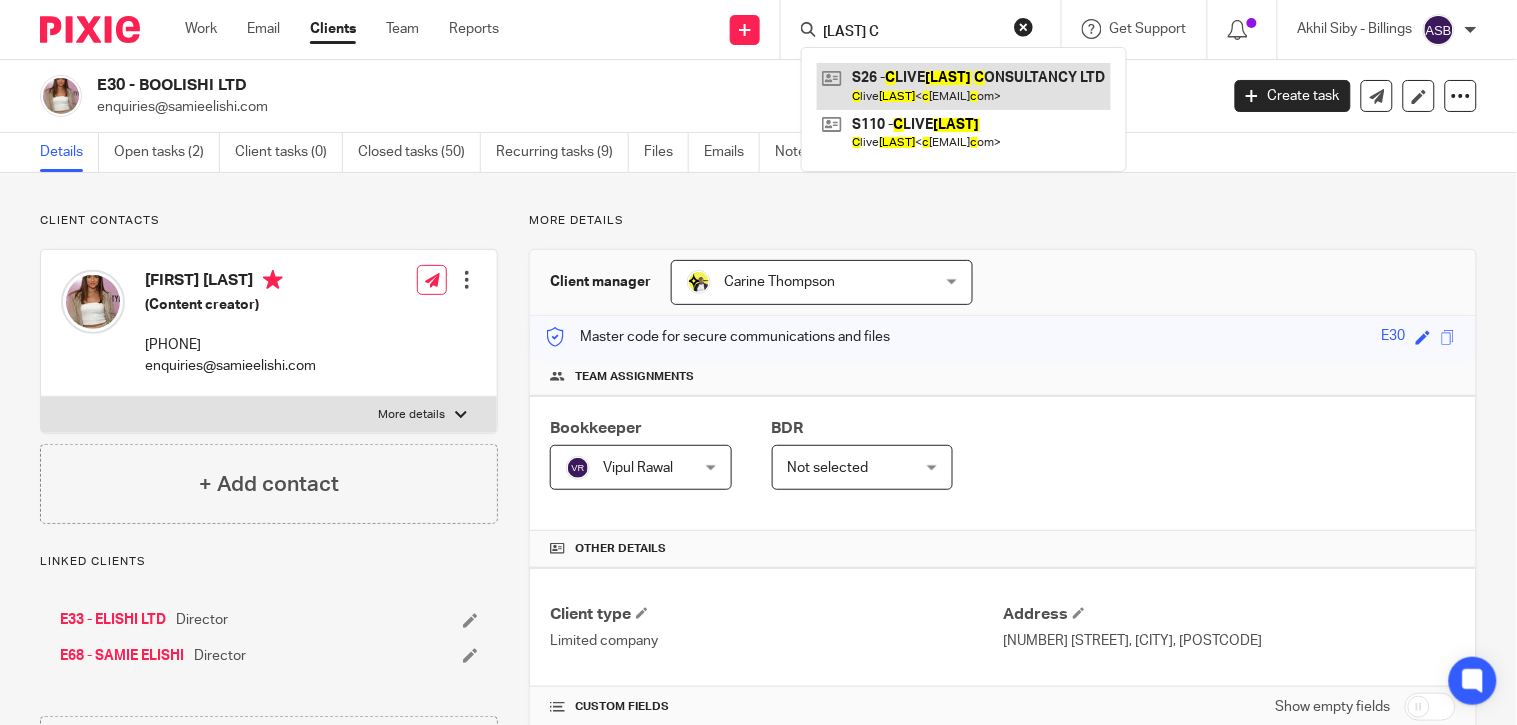 type on "SIMMONS C" 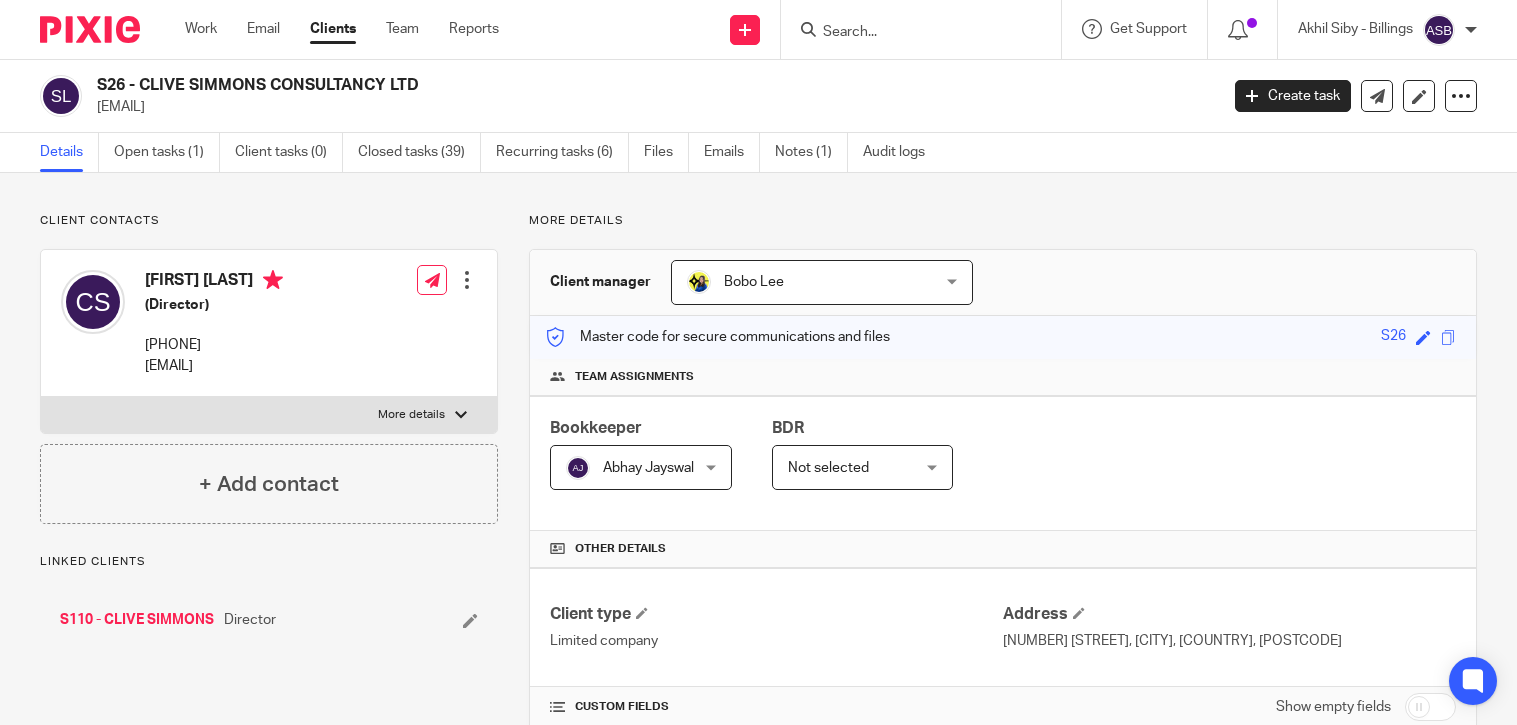 scroll, scrollTop: 0, scrollLeft: 0, axis: both 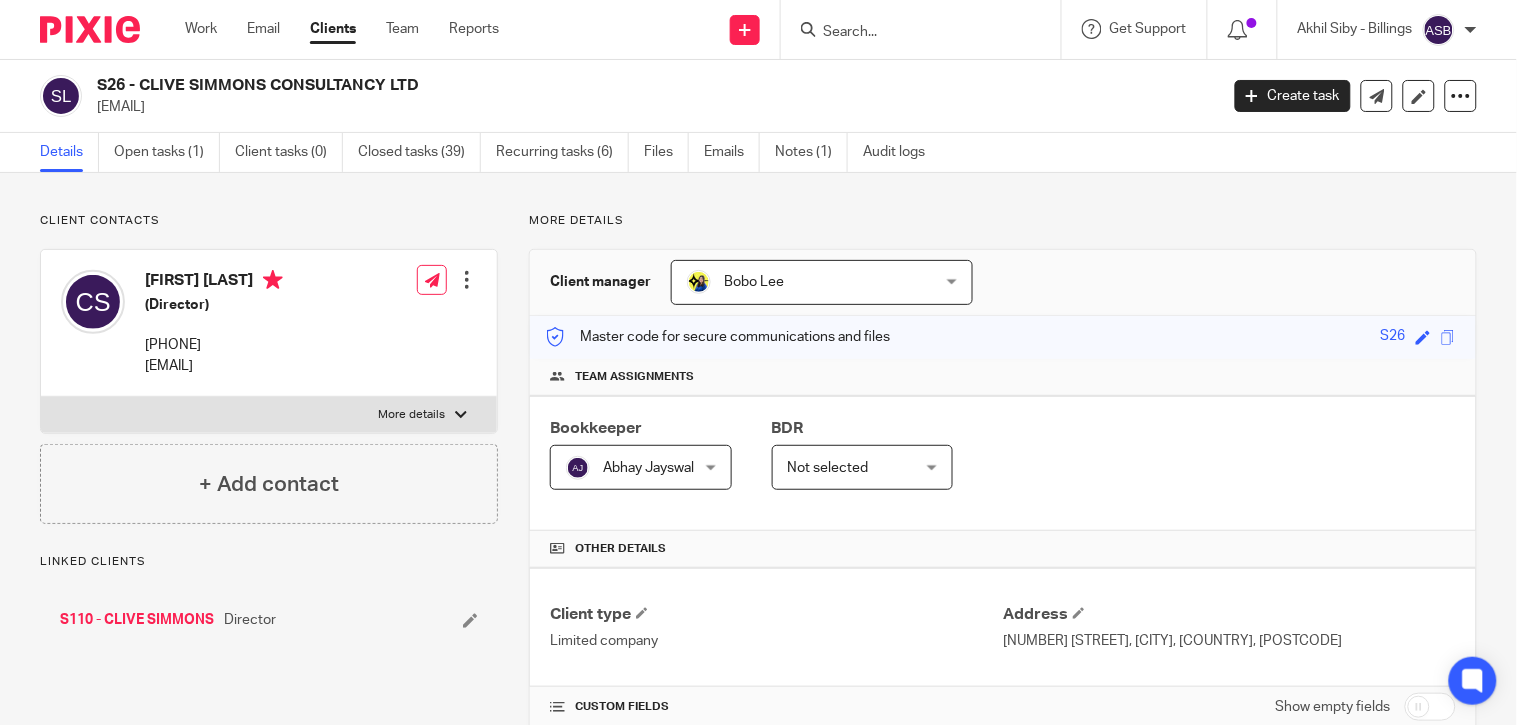 click on "S110 - CLIVE SIMMONS" at bounding box center (137, 620) 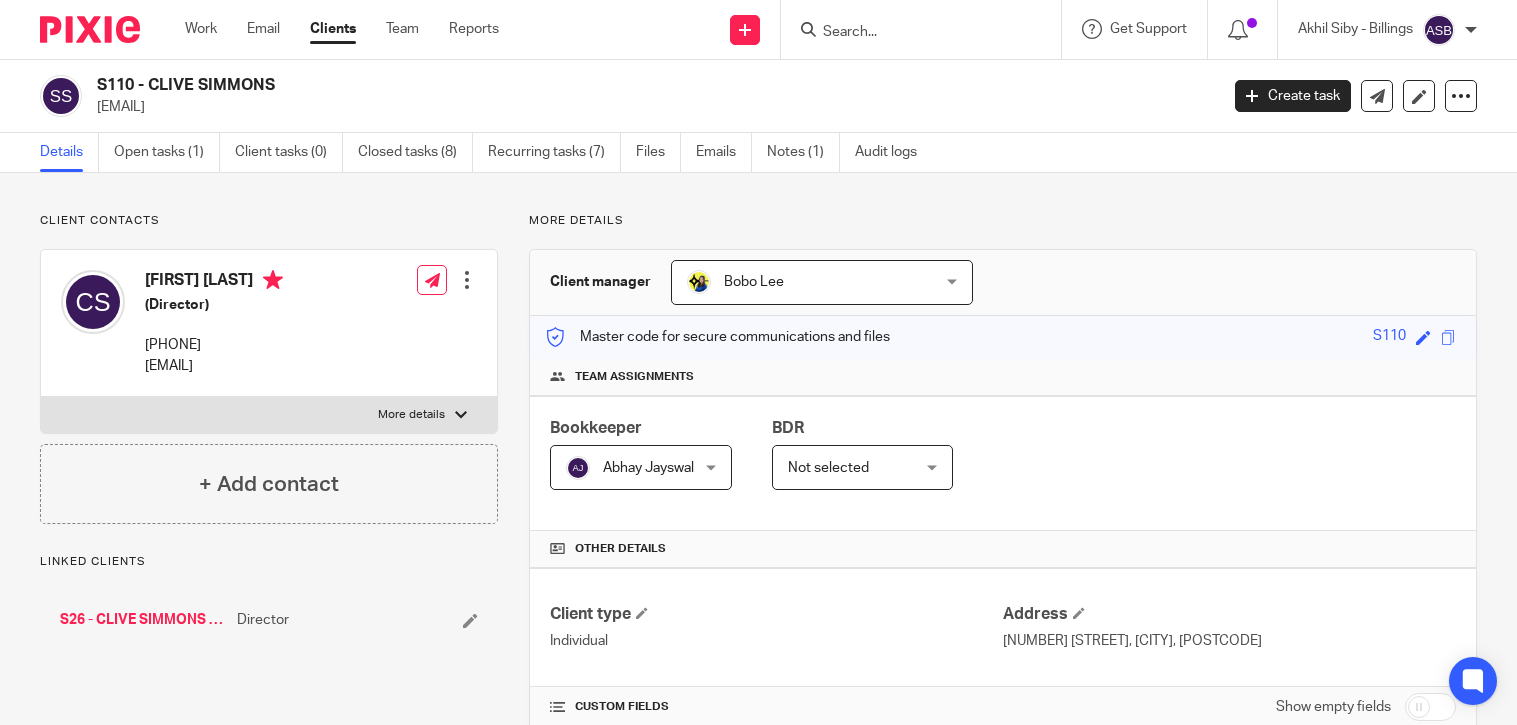 scroll, scrollTop: 0, scrollLeft: 0, axis: both 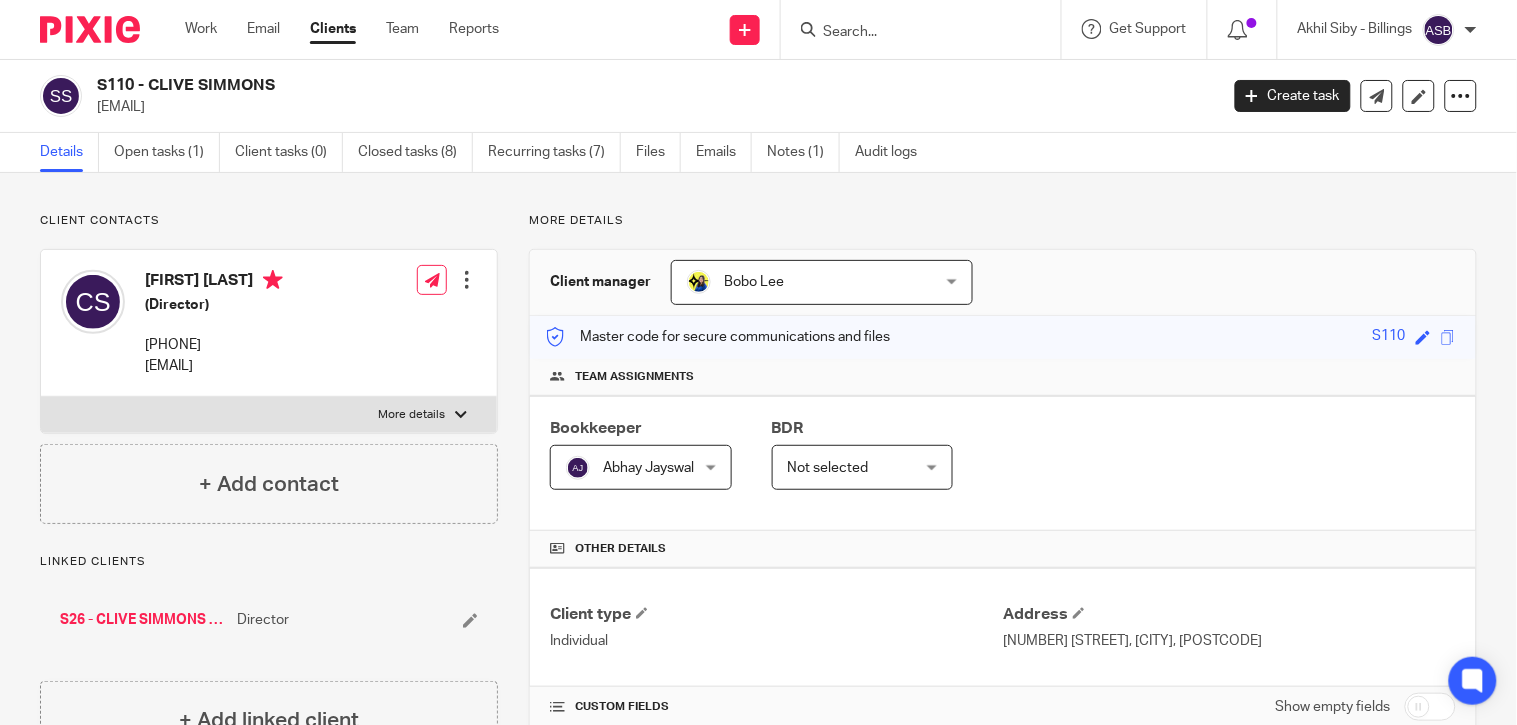 click at bounding box center (927, 29) 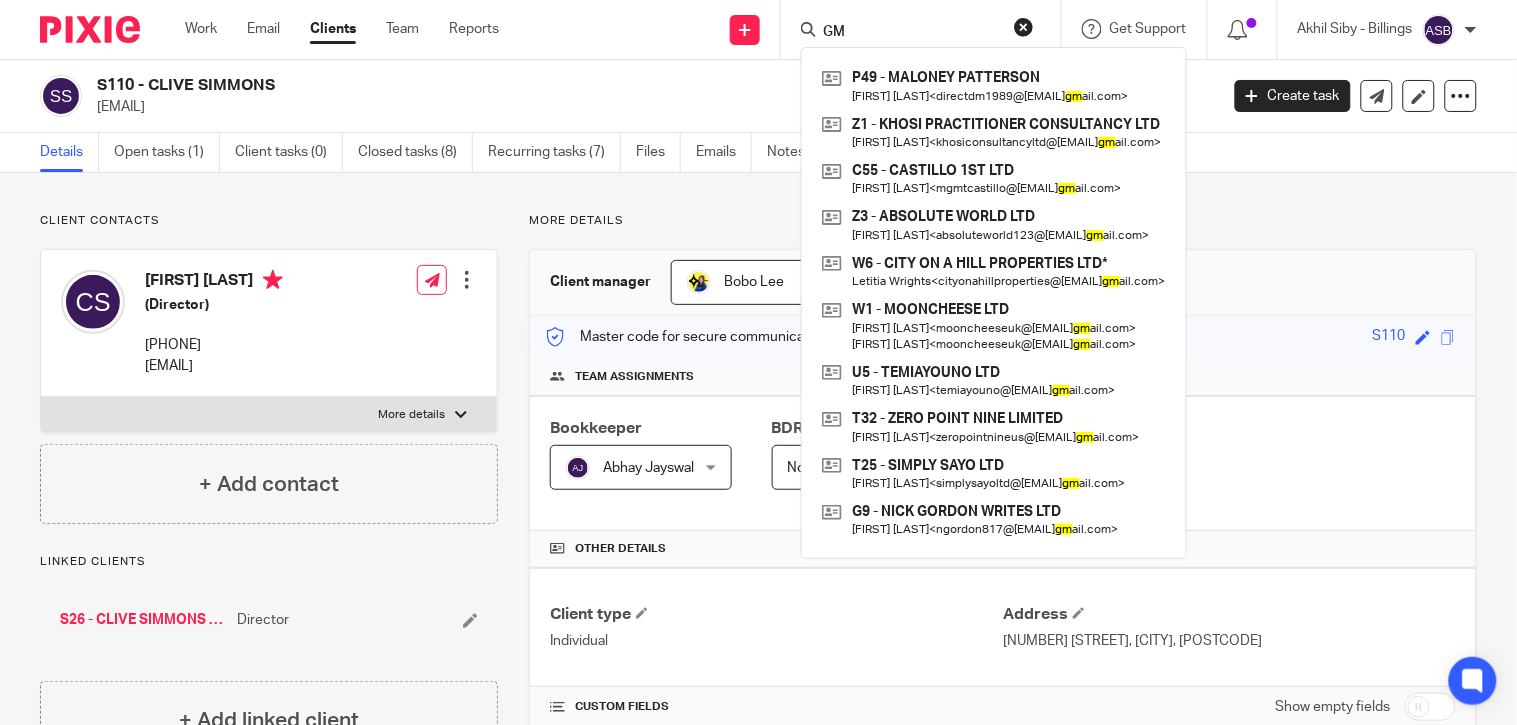type on "G" 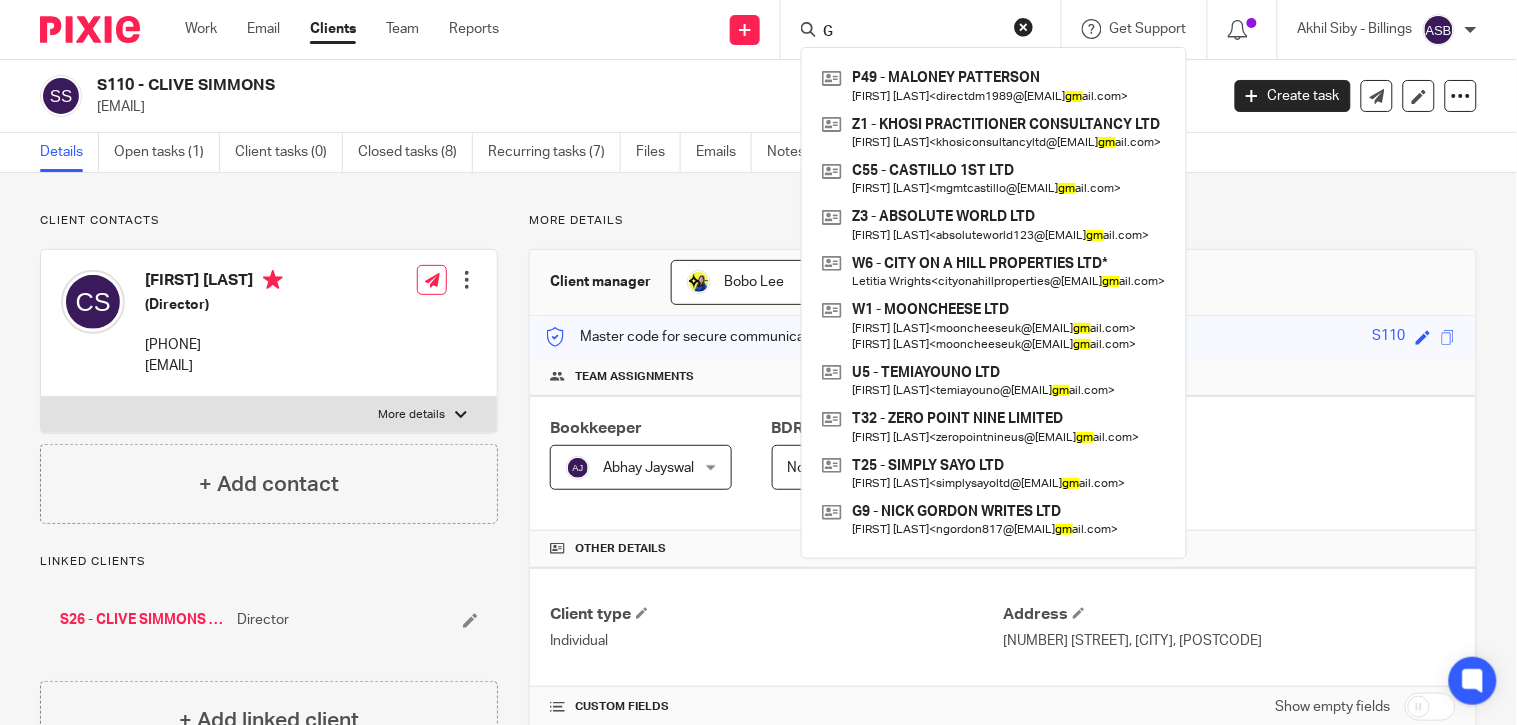 type 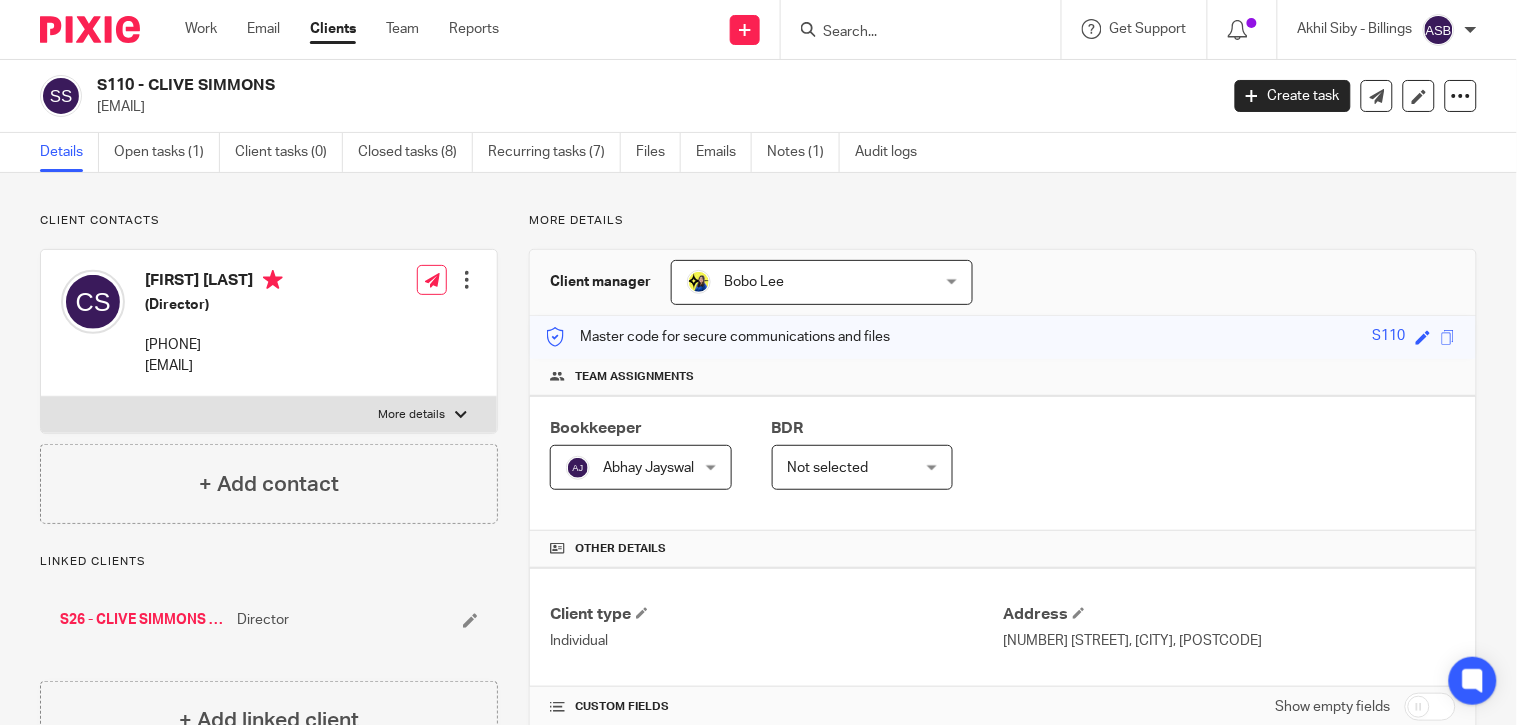 click on "S26 - CLIVE SIMMONS CONSULTANCY LTD" at bounding box center (143, 620) 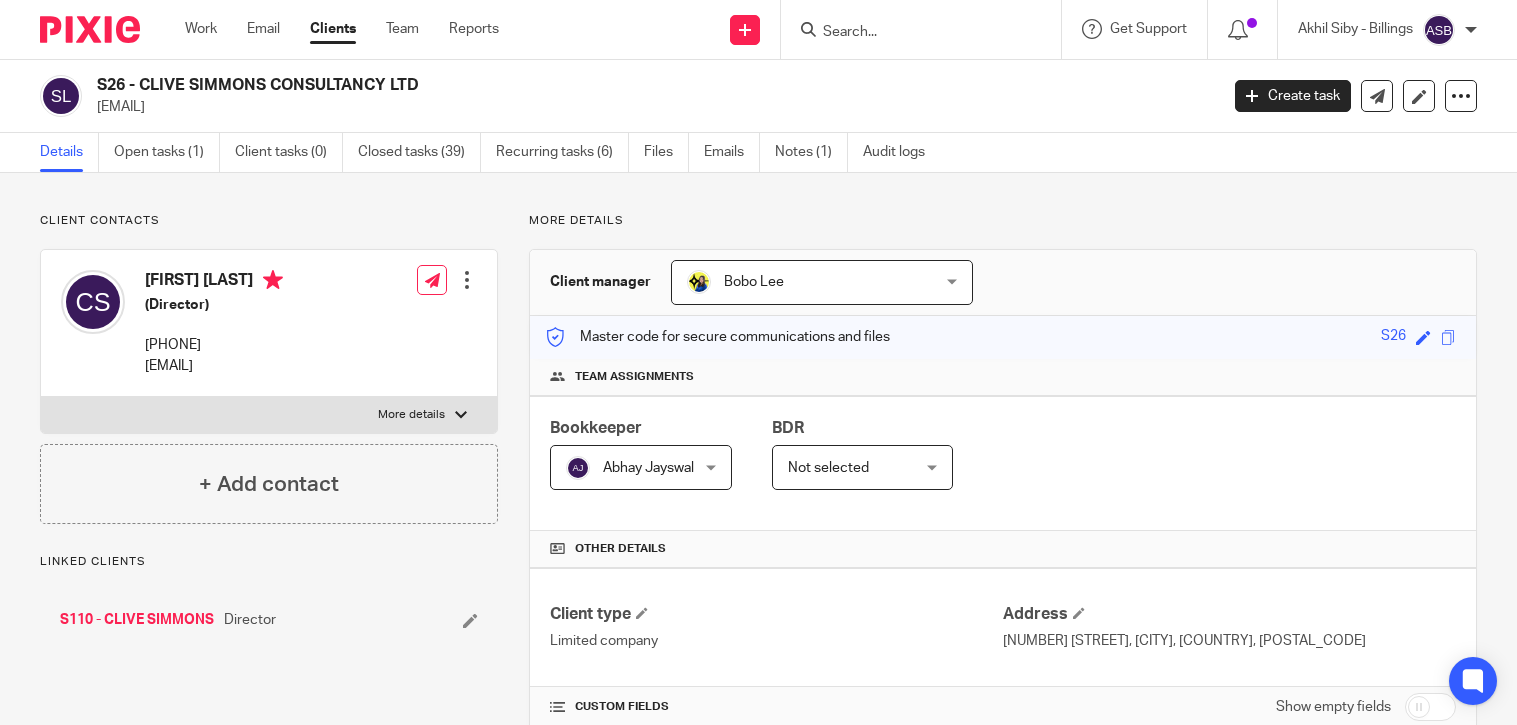 scroll, scrollTop: 0, scrollLeft: 0, axis: both 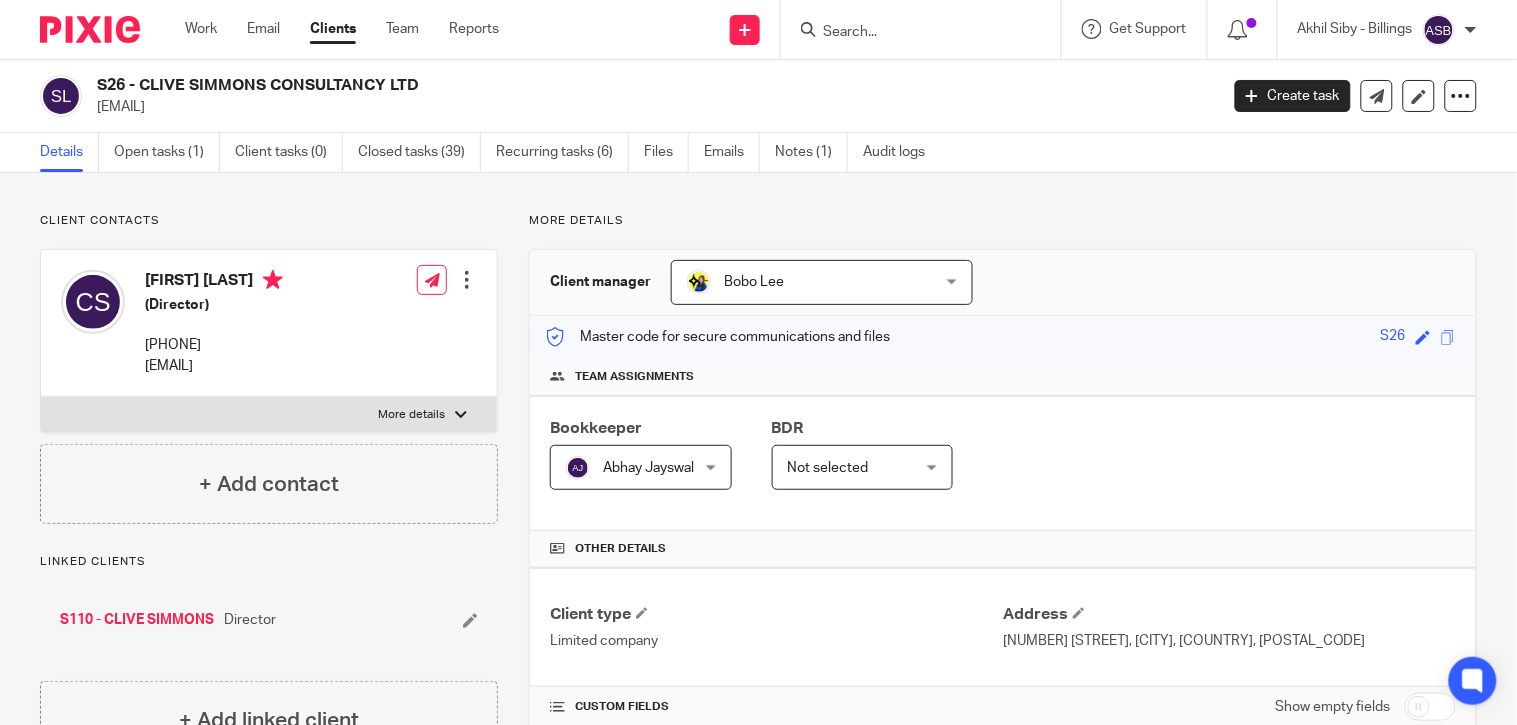 drag, startPoint x: 141, startPoint y: 84, endPoint x: 352, endPoint y: 84, distance: 211 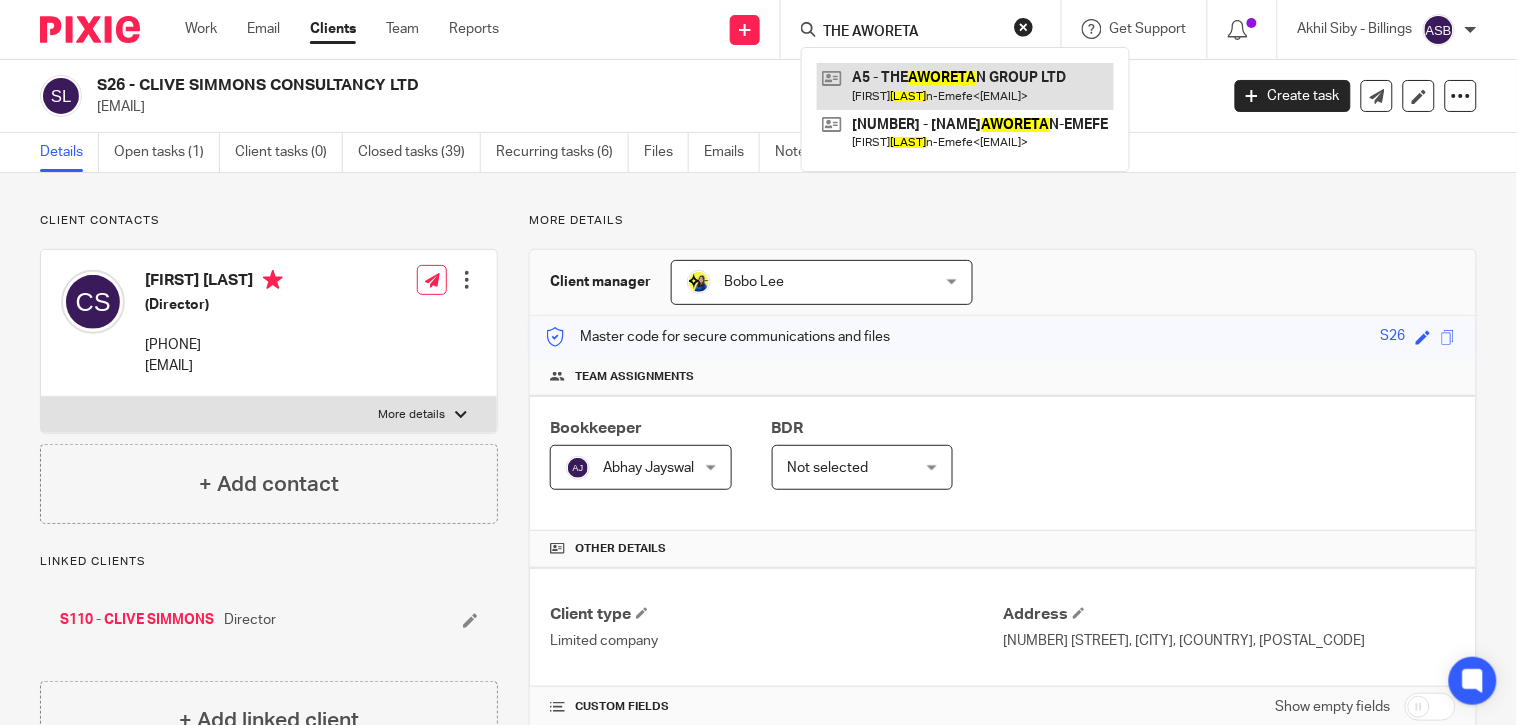 type on "THE AWORETA" 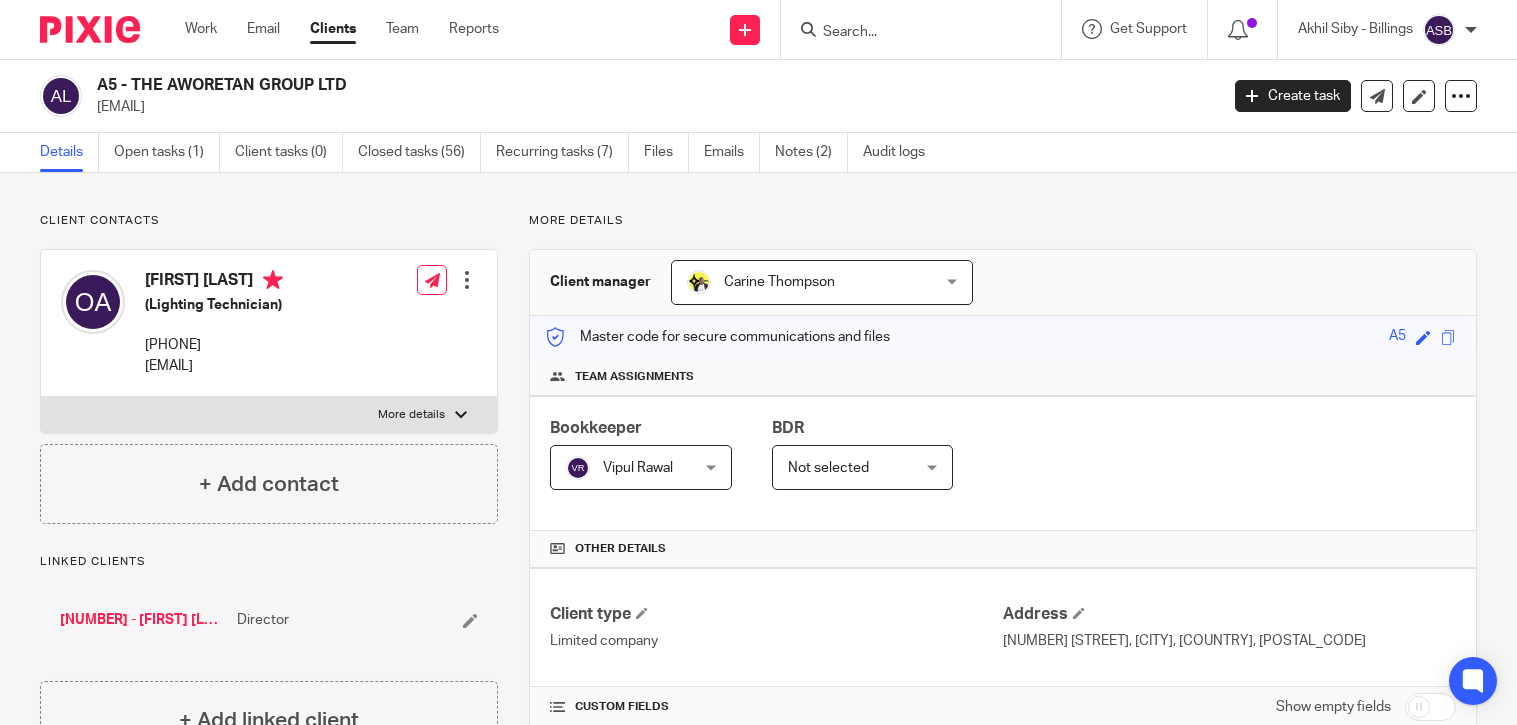scroll, scrollTop: 0, scrollLeft: 0, axis: both 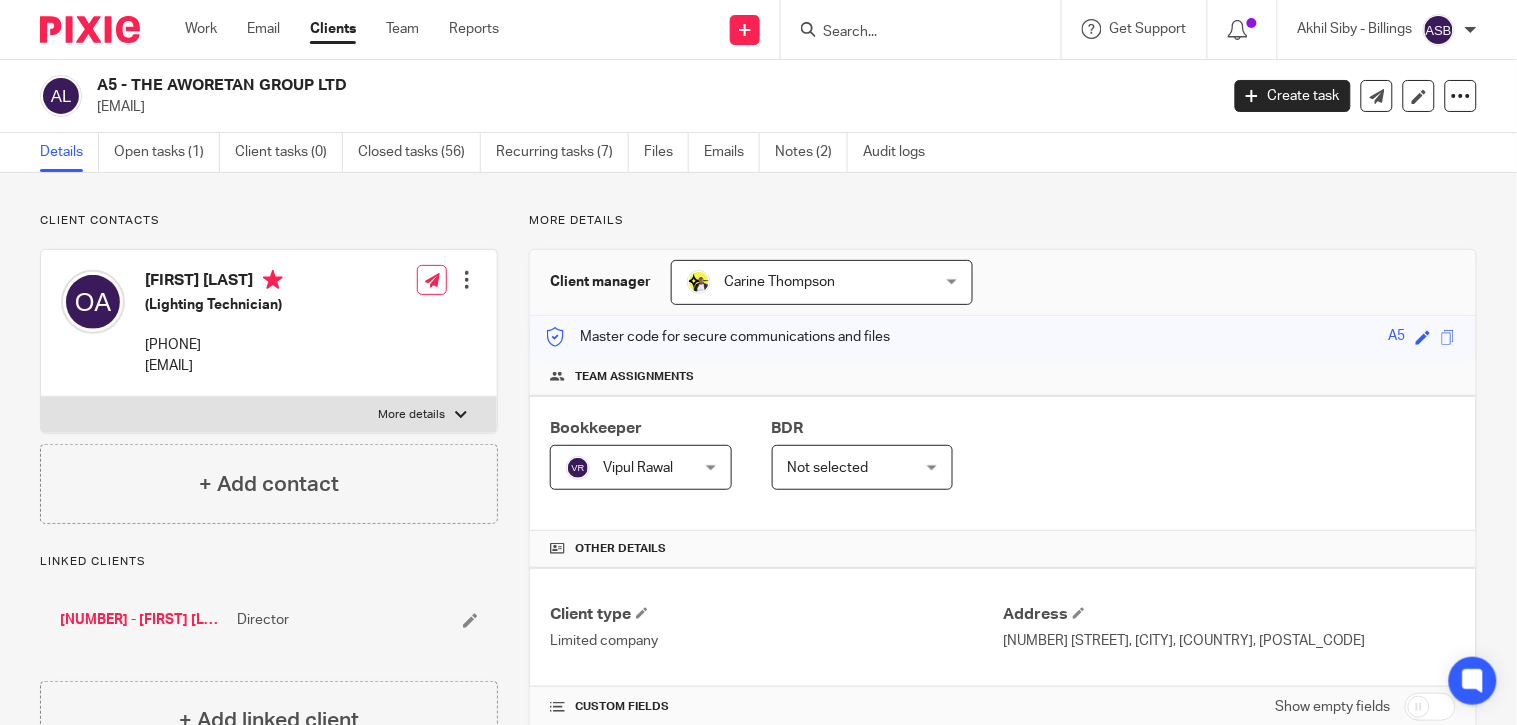 click on "[NUMBER] - [FIRST] [LAST]" at bounding box center [143, 620] 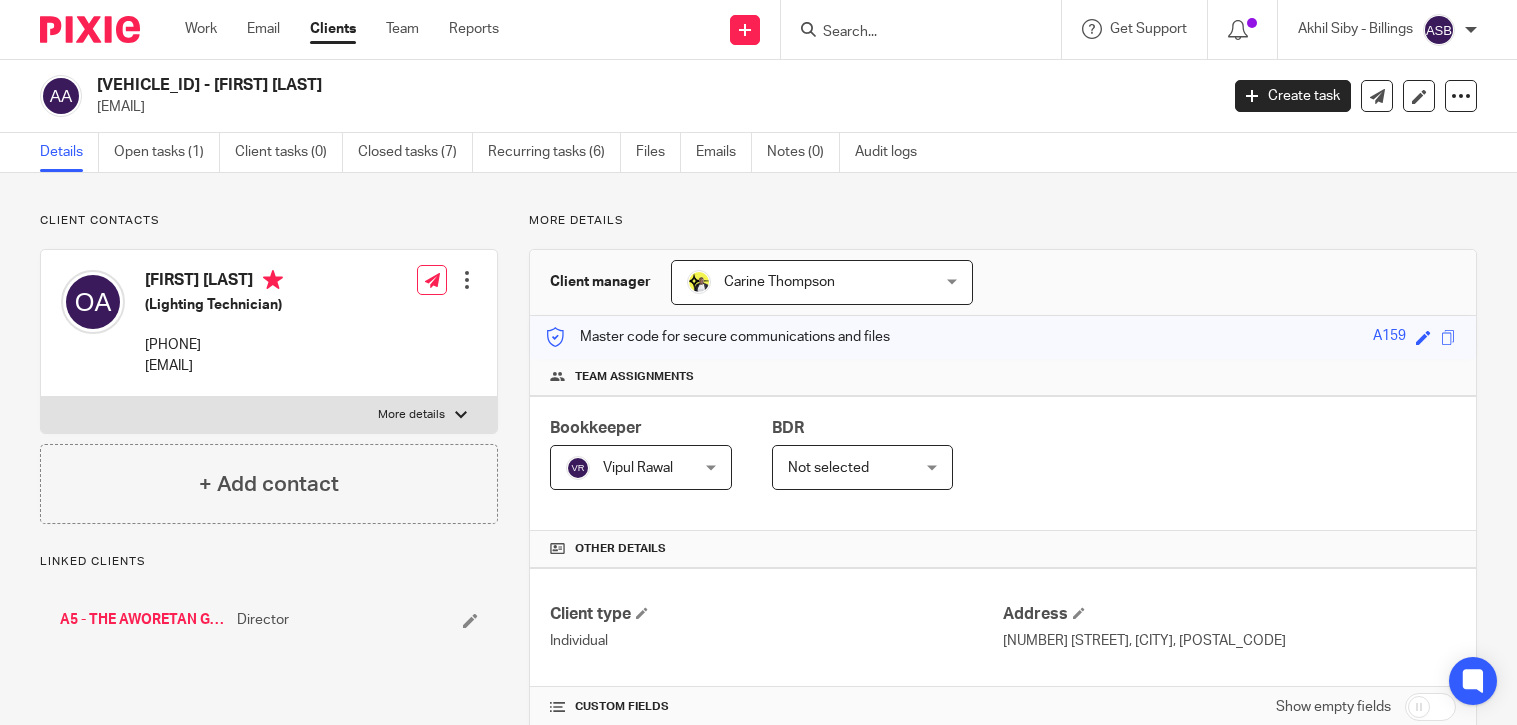 scroll, scrollTop: 0, scrollLeft: 0, axis: both 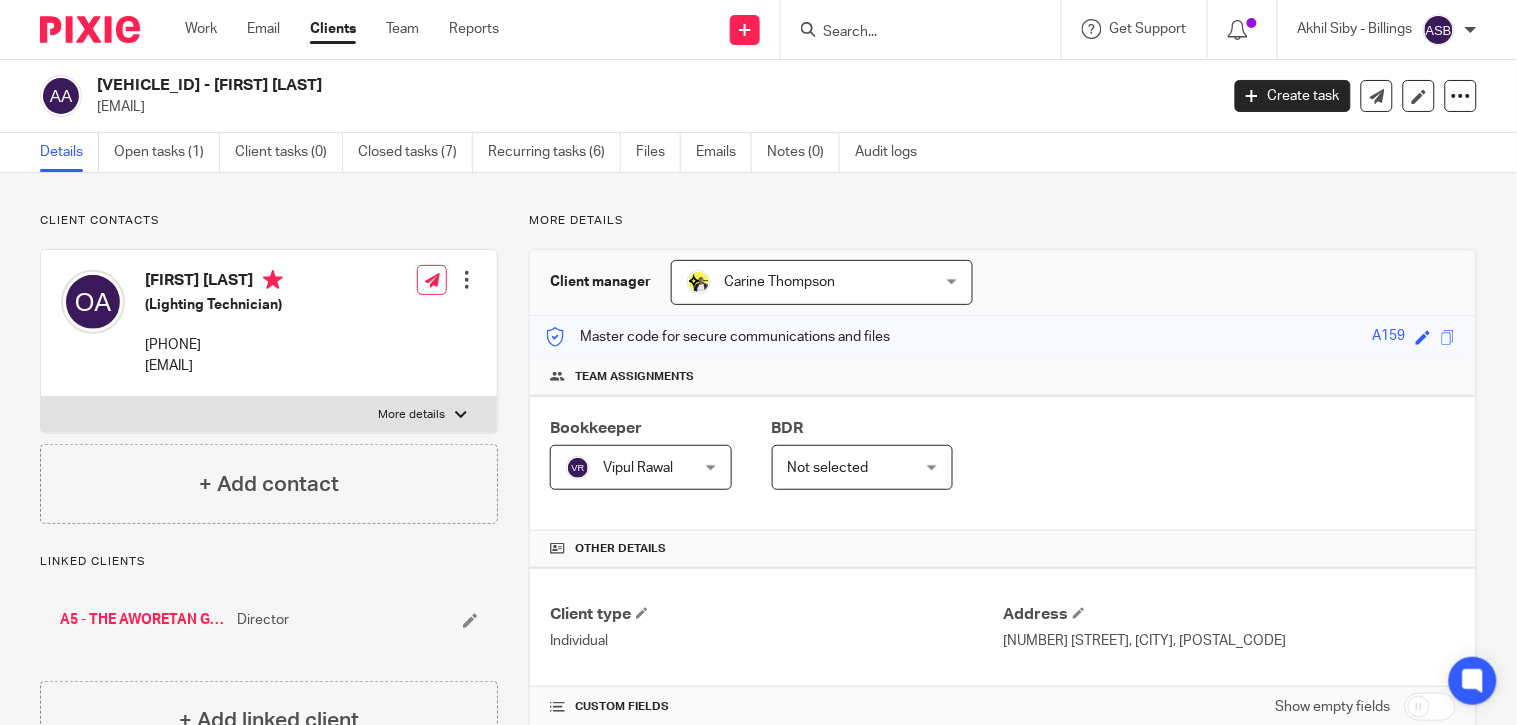 click at bounding box center (911, 33) 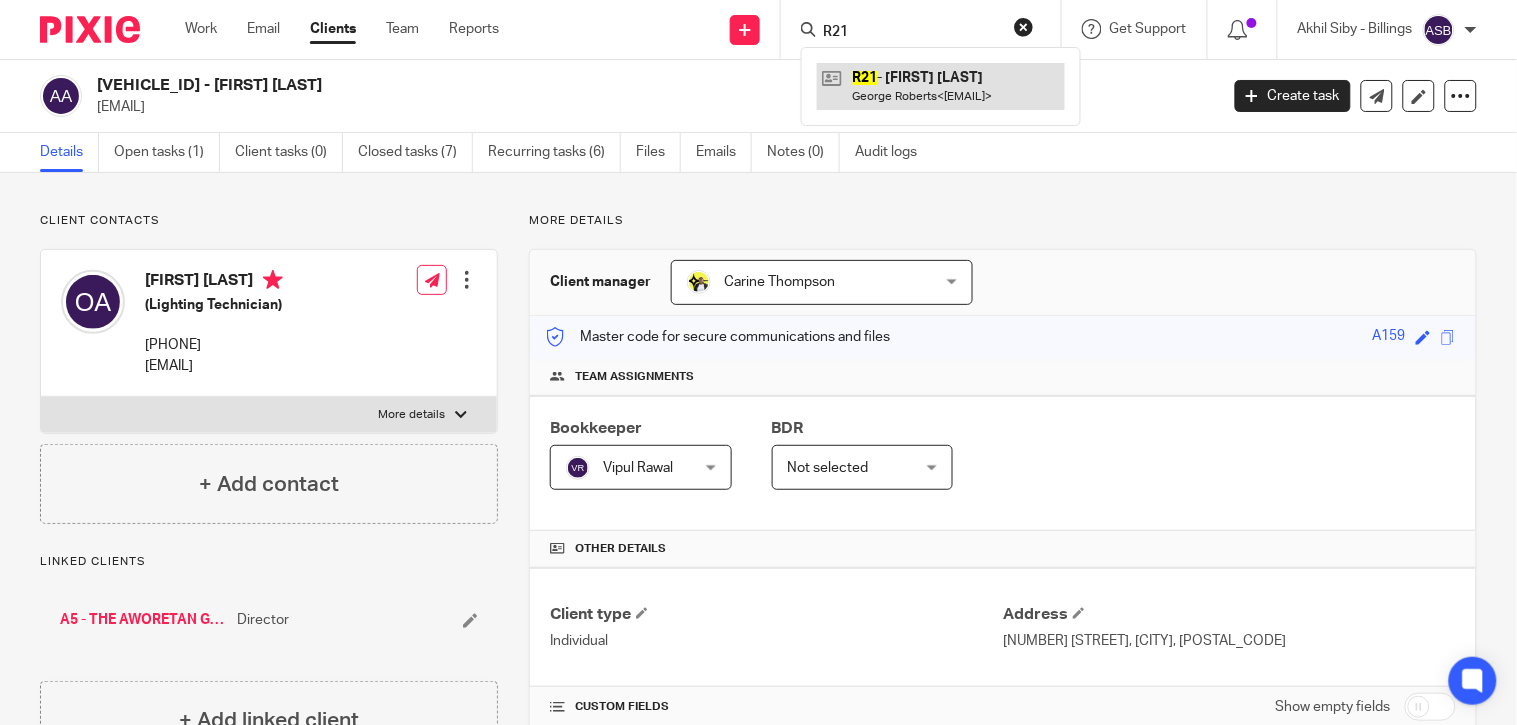 type on "R21" 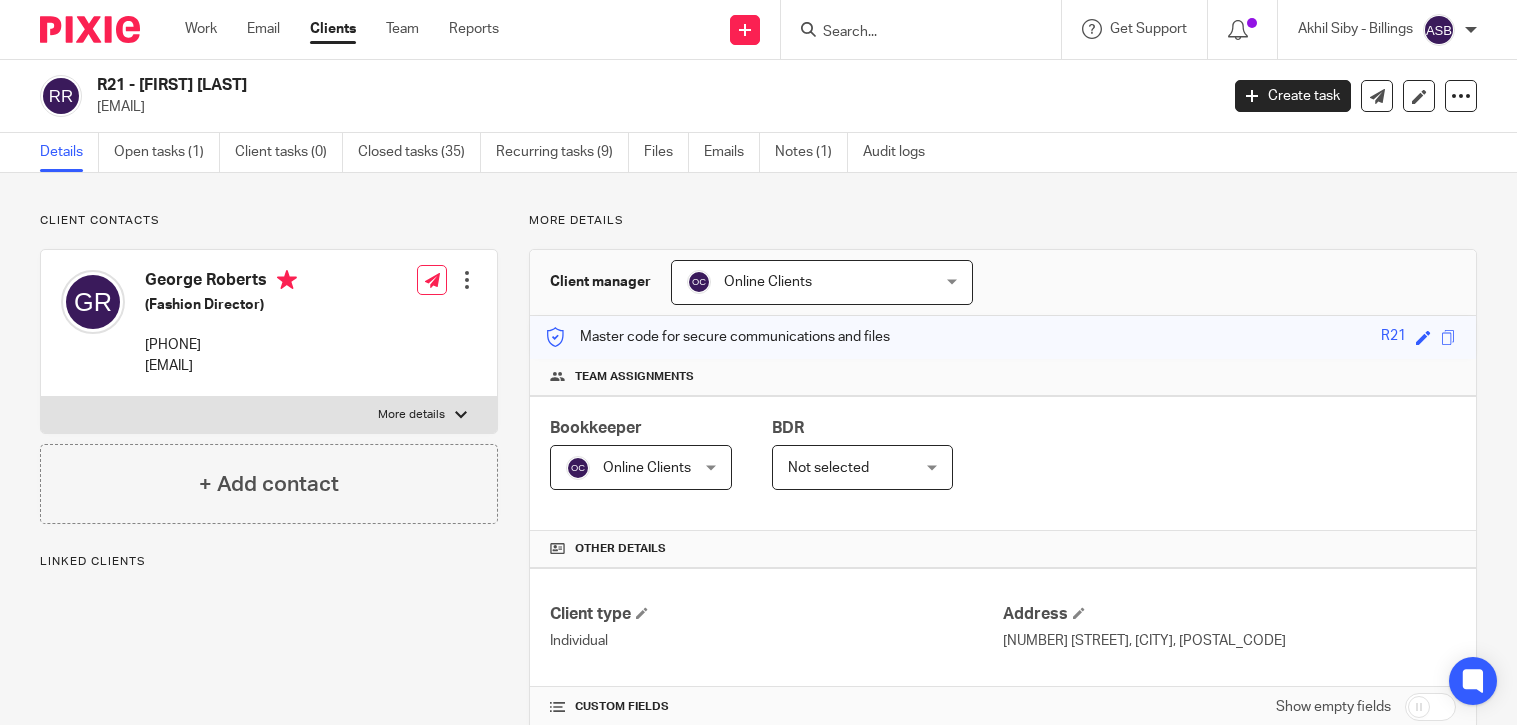 scroll, scrollTop: 0, scrollLeft: 0, axis: both 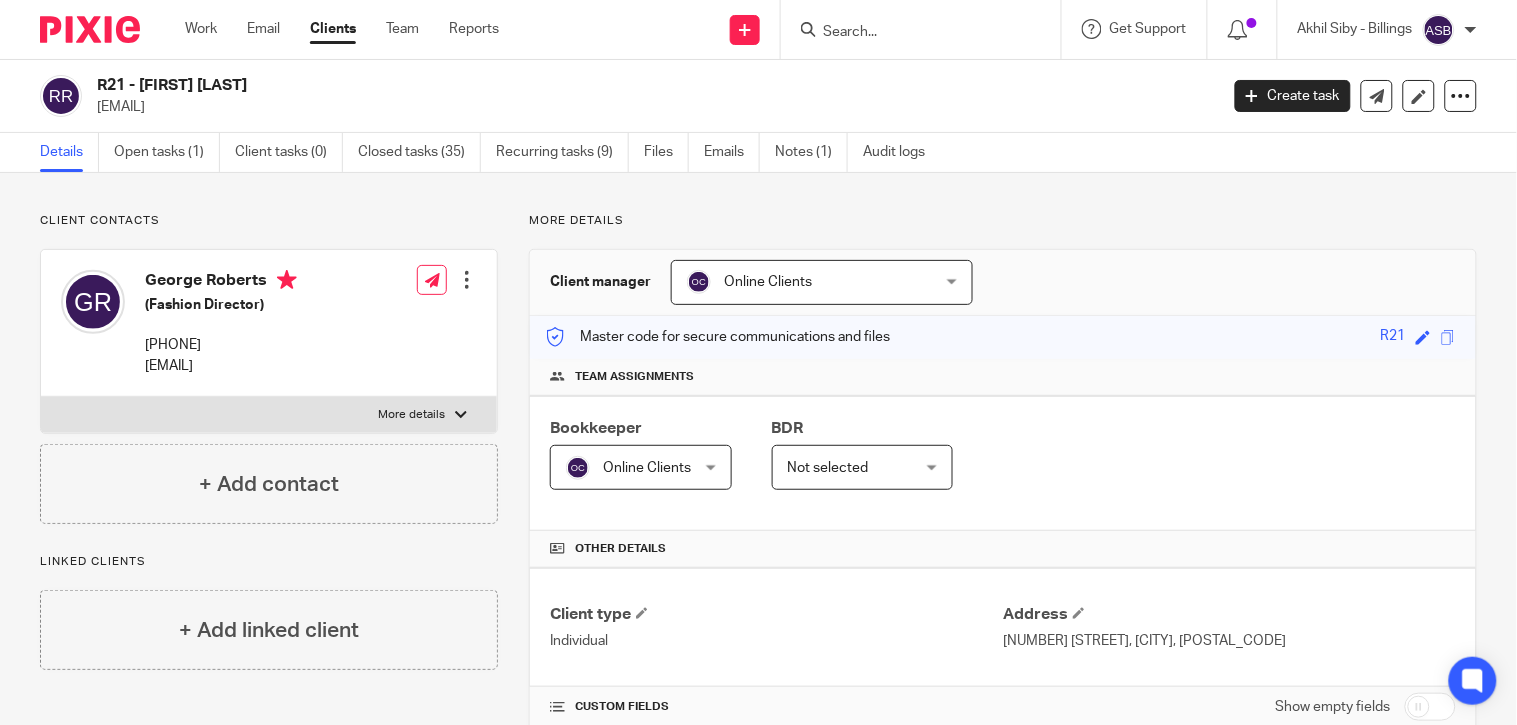 click at bounding box center (911, 33) 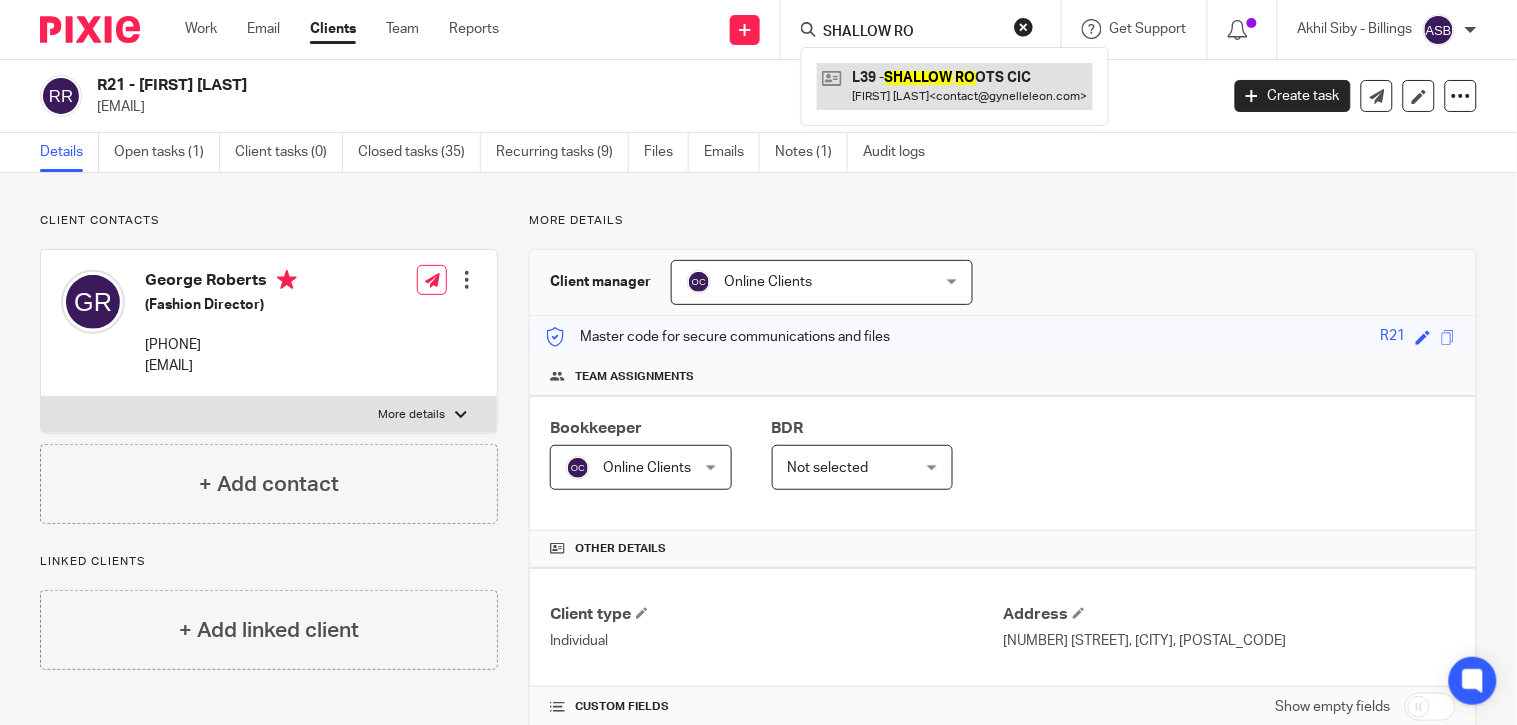 type on "SHALLOW RO" 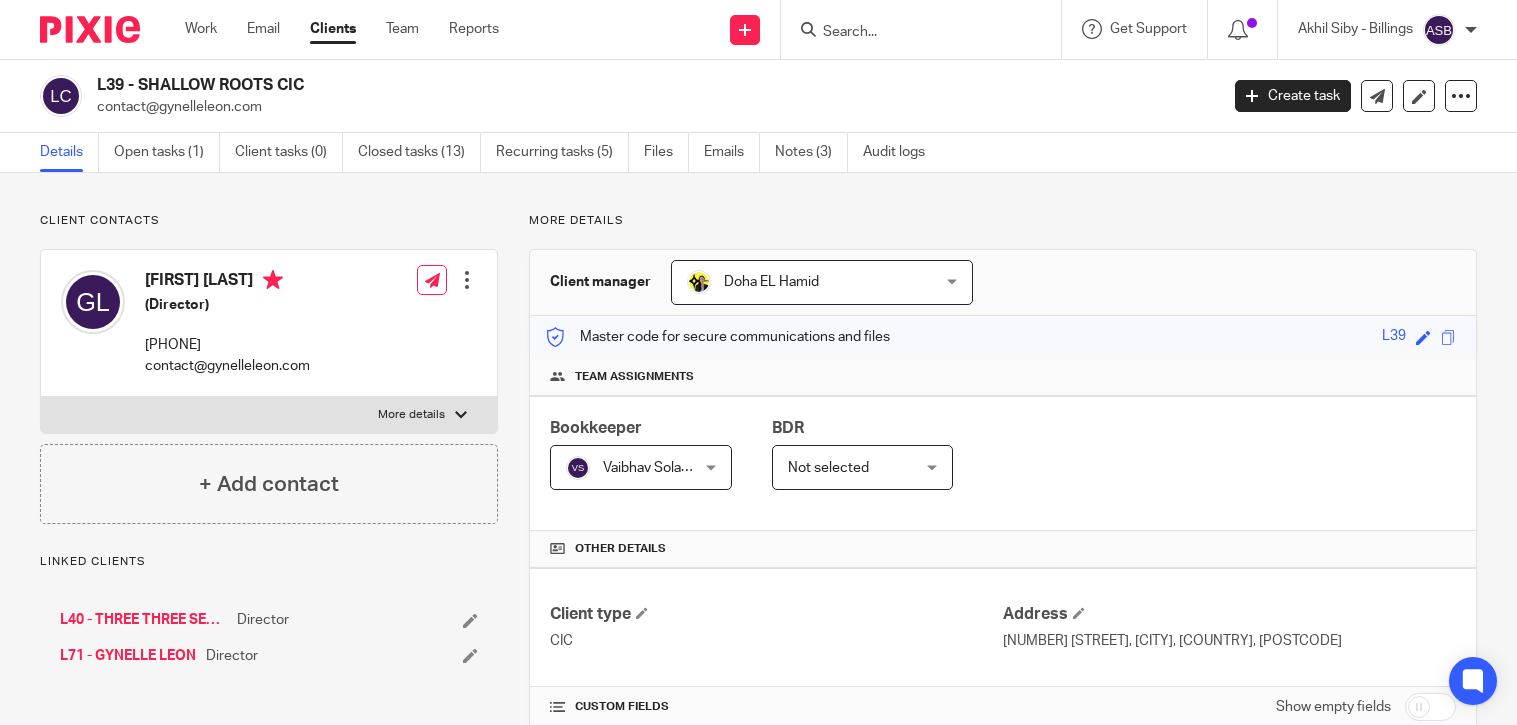 scroll, scrollTop: 0, scrollLeft: 0, axis: both 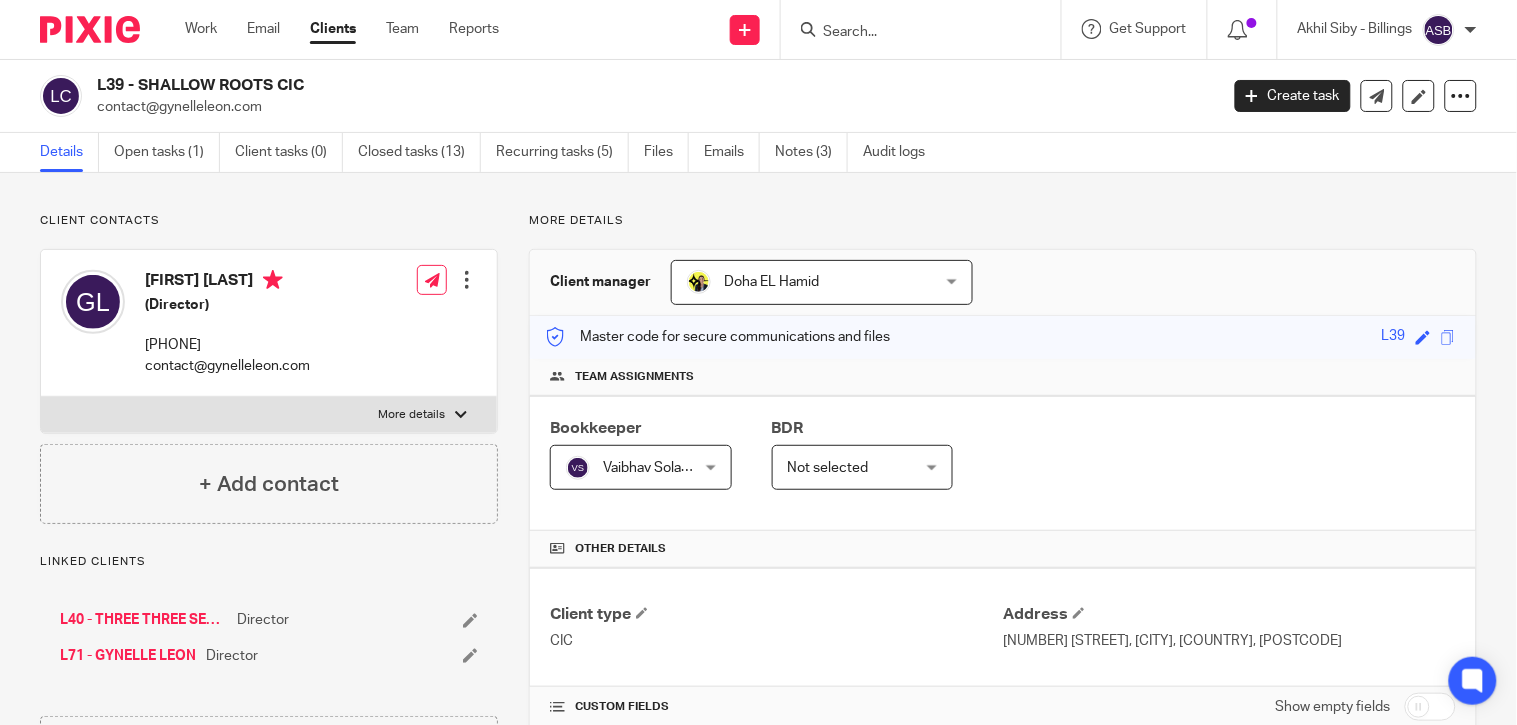 click at bounding box center (911, 33) 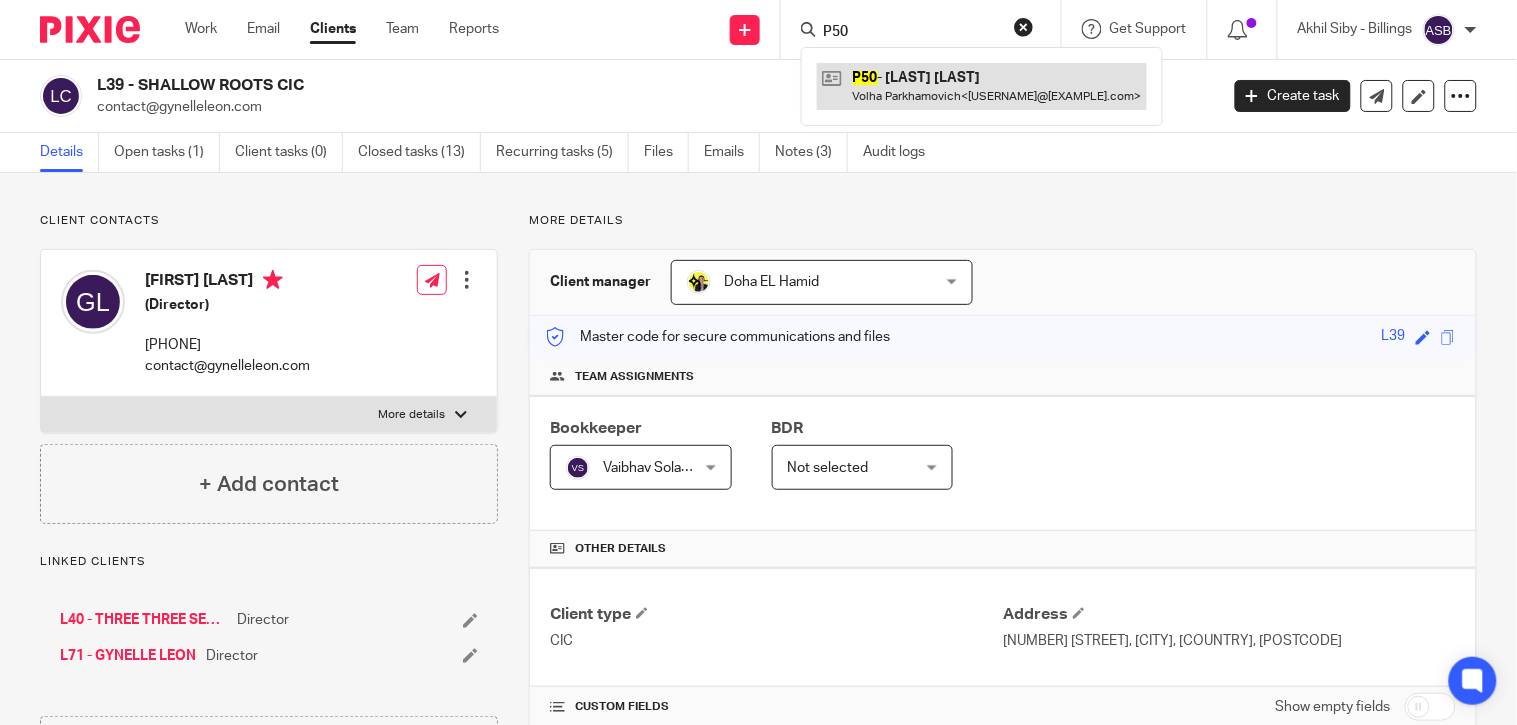 type on "P50" 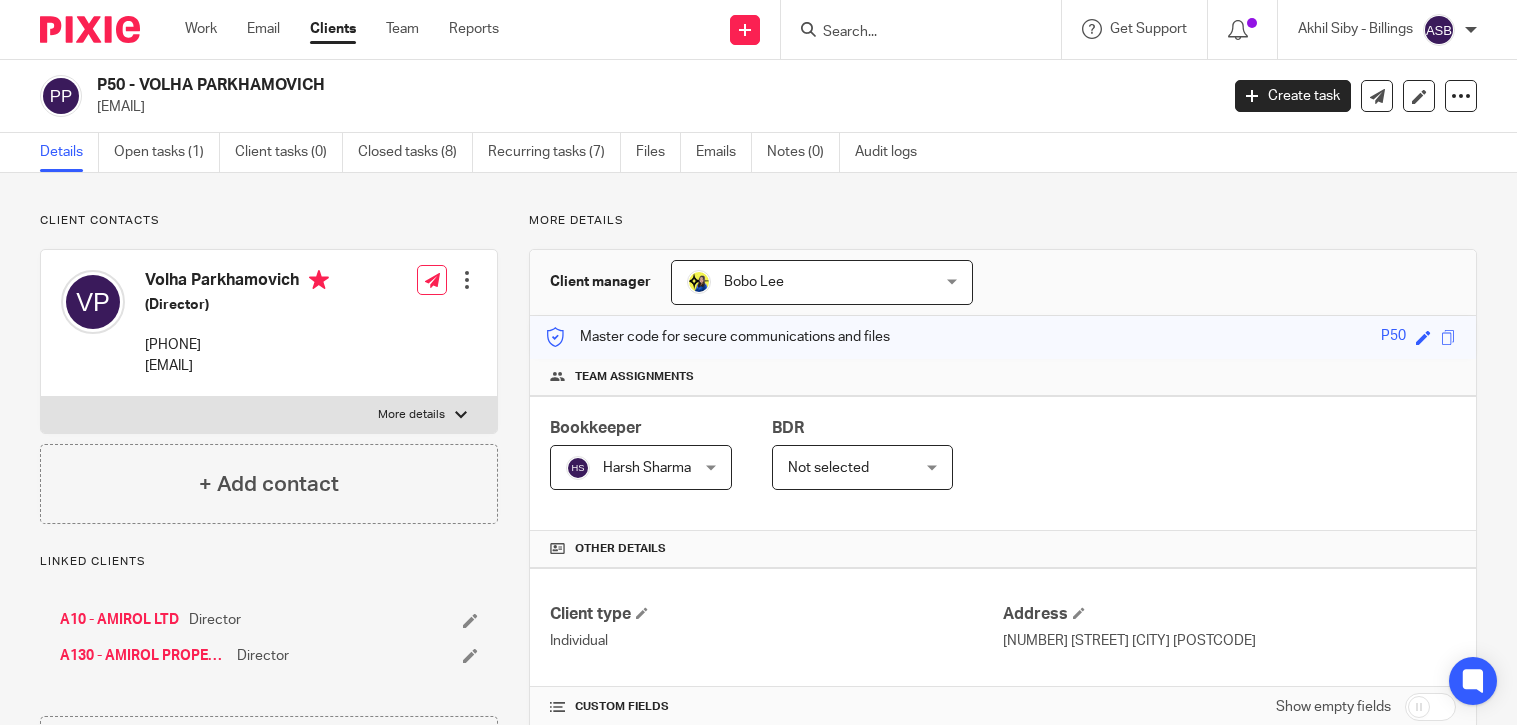 scroll, scrollTop: 0, scrollLeft: 0, axis: both 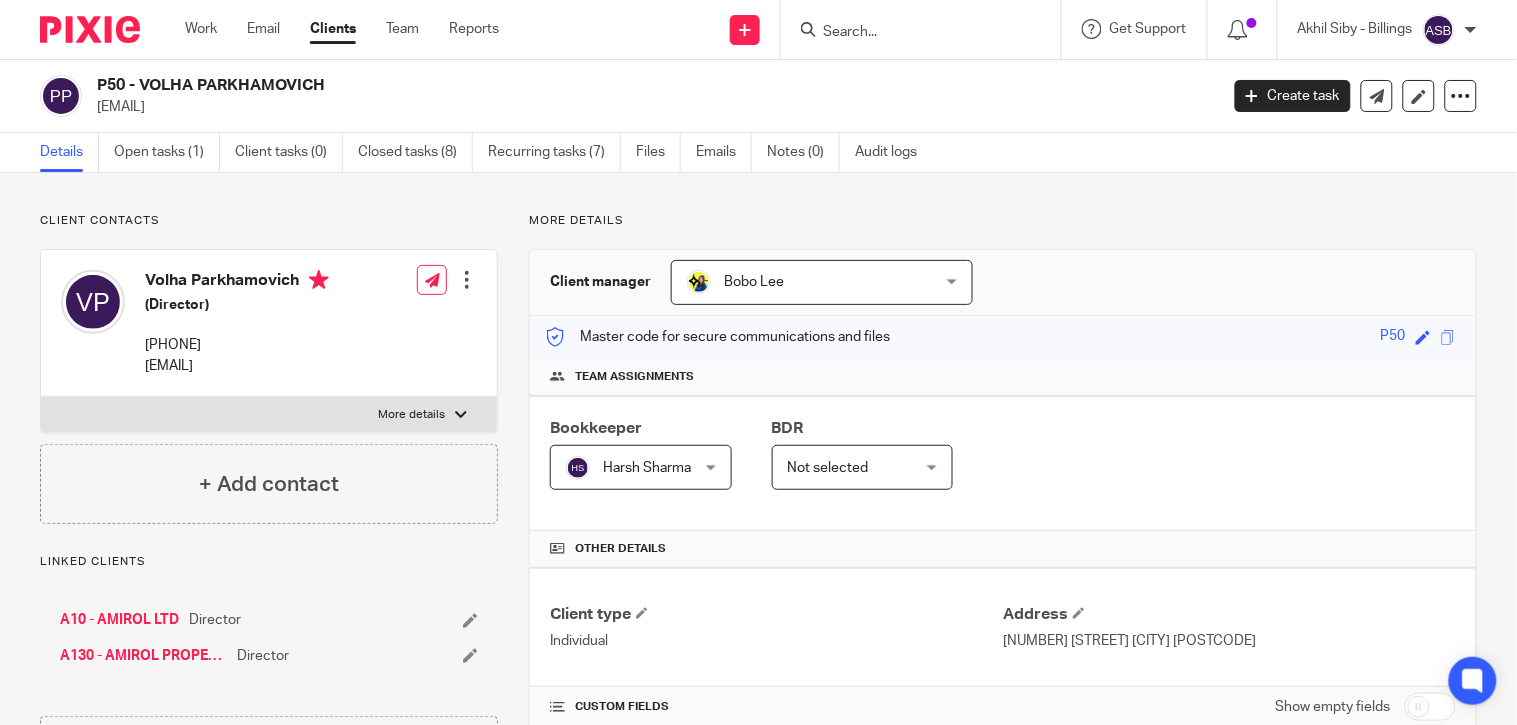 drag, startPoint x: 140, startPoint y: 88, endPoint x: 340, endPoint y: 88, distance: 200 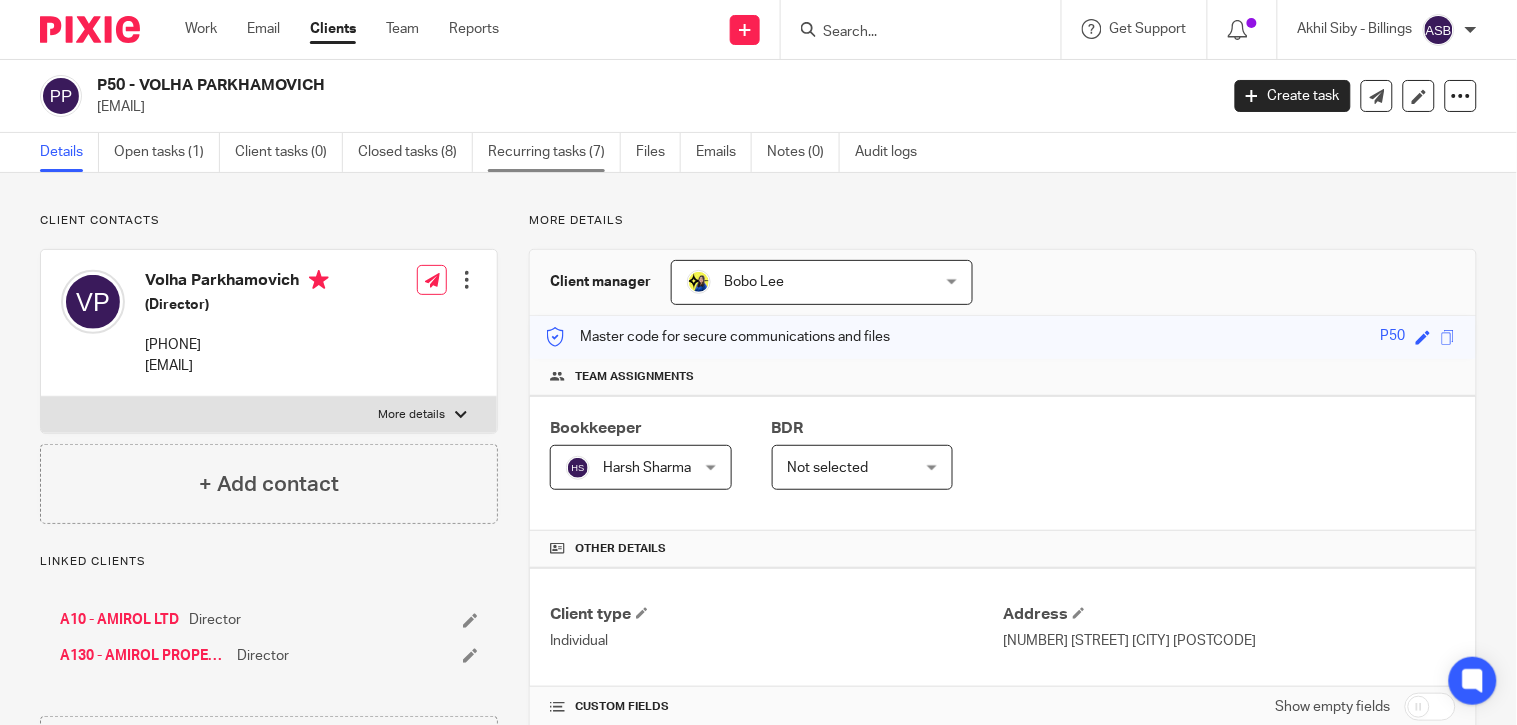 click on "Recurring tasks (7)" at bounding box center [554, 152] 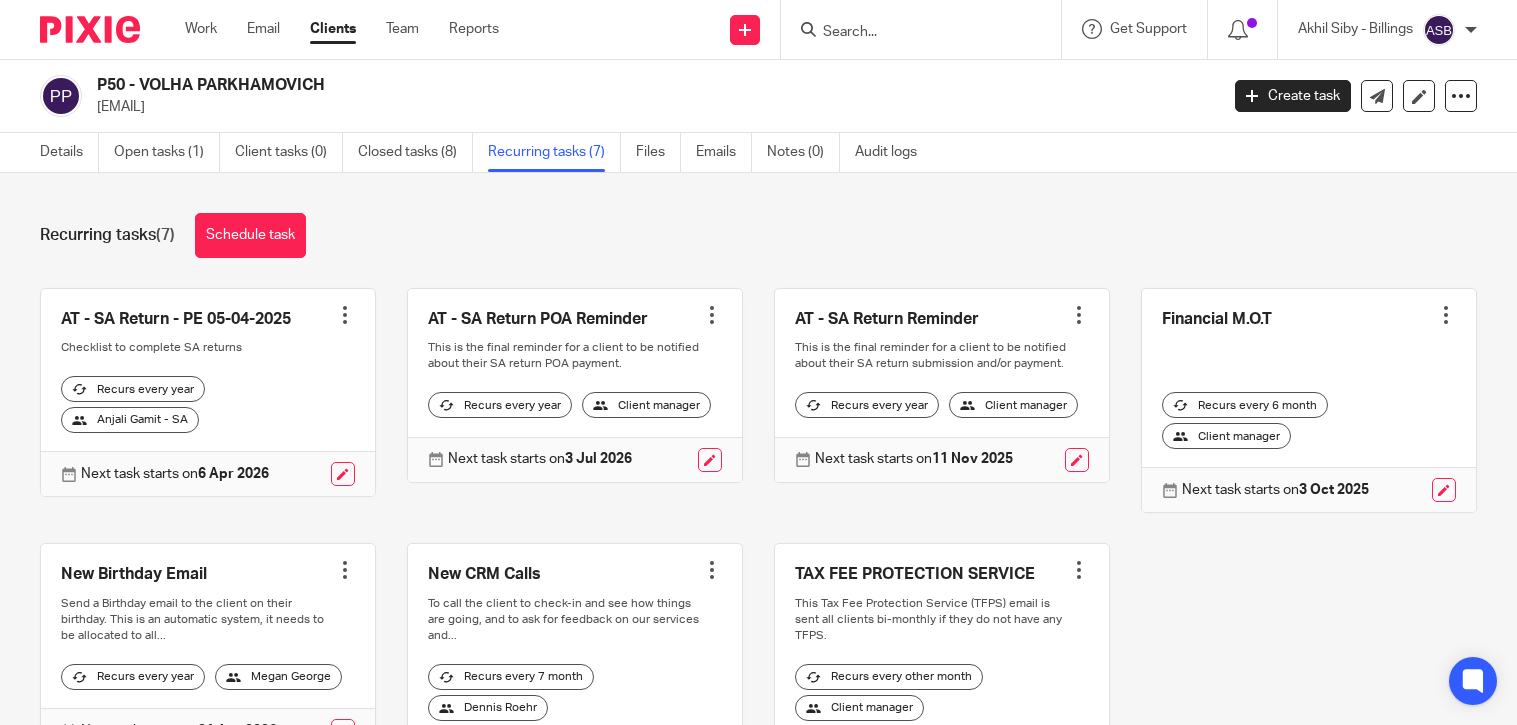 scroll, scrollTop: 0, scrollLeft: 0, axis: both 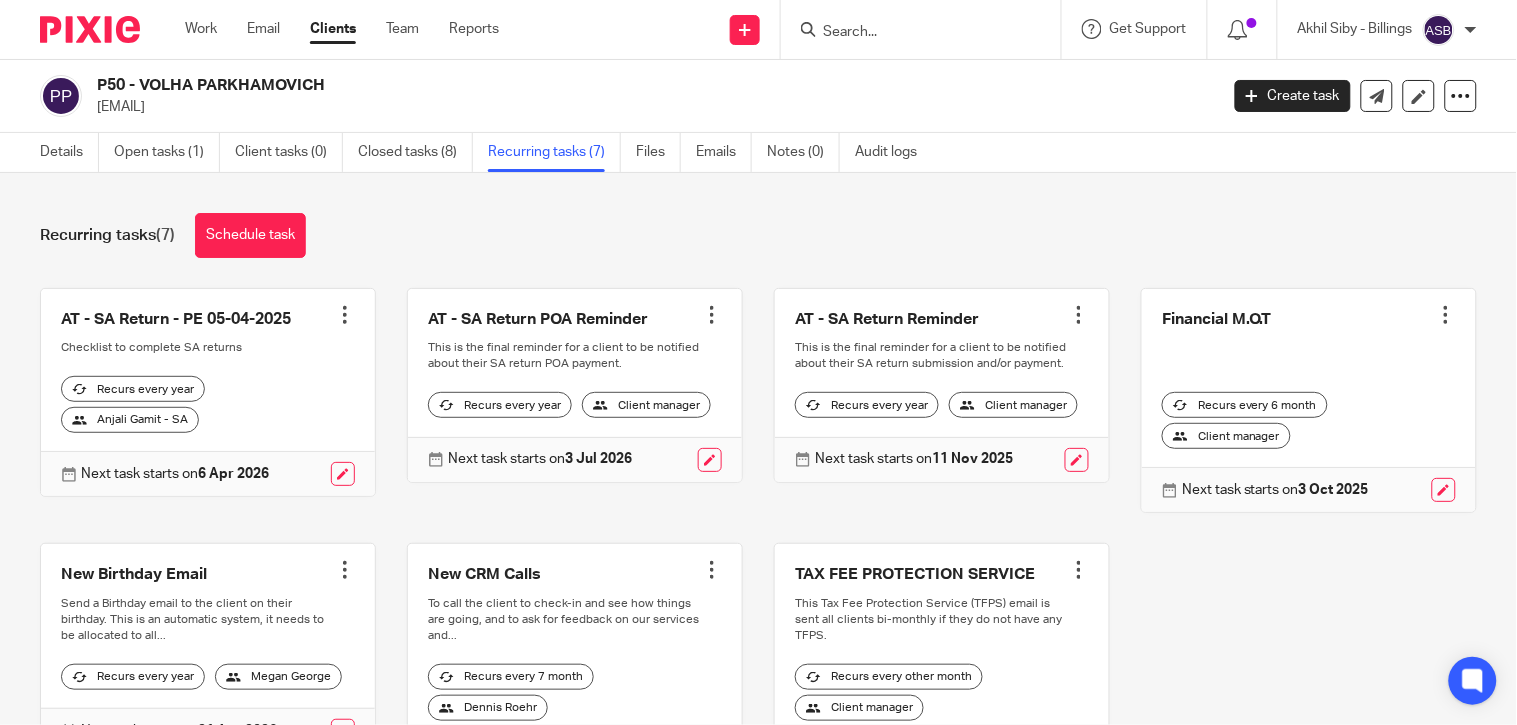 click at bounding box center [1079, 570] 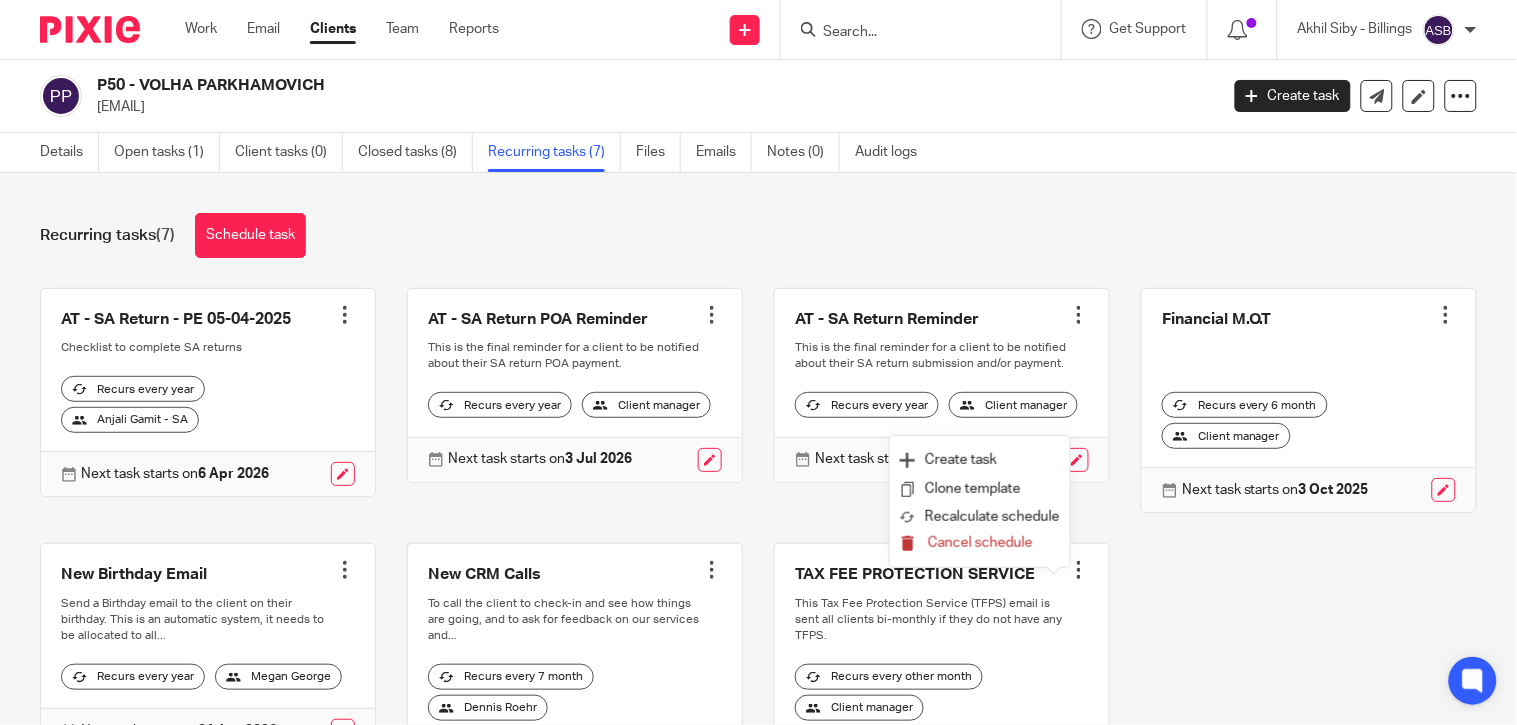 click on "Cancel schedule" at bounding box center [980, 543] 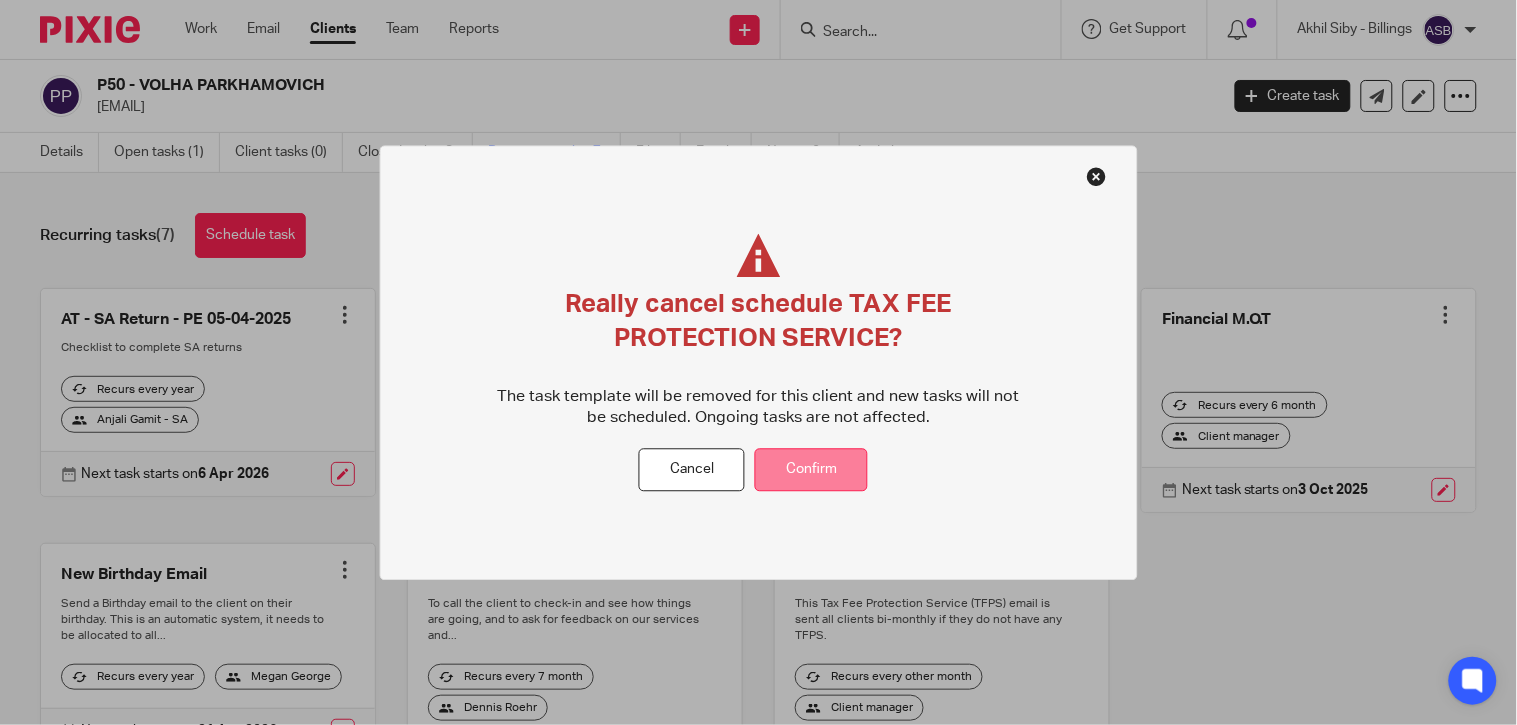 click on "Confirm" at bounding box center [811, 470] 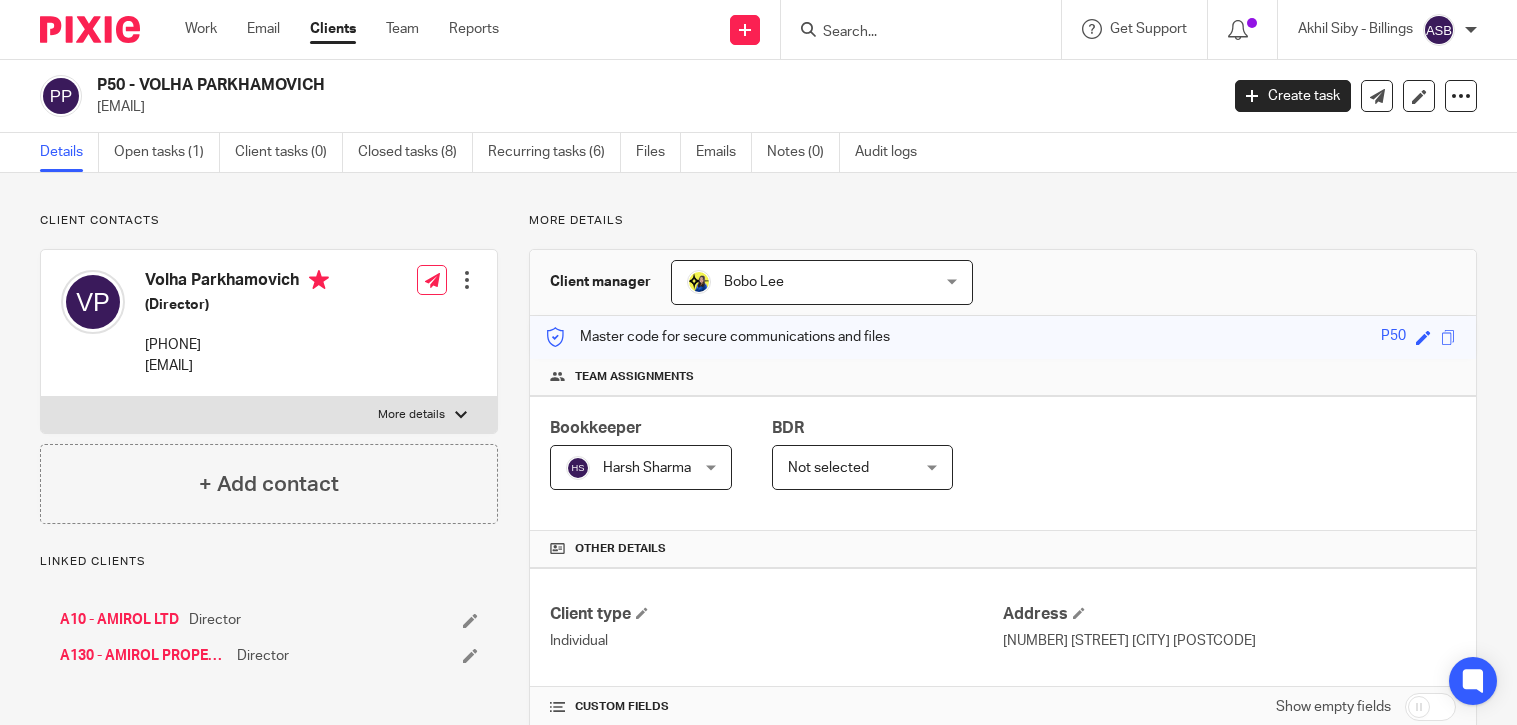 scroll, scrollTop: 0, scrollLeft: 0, axis: both 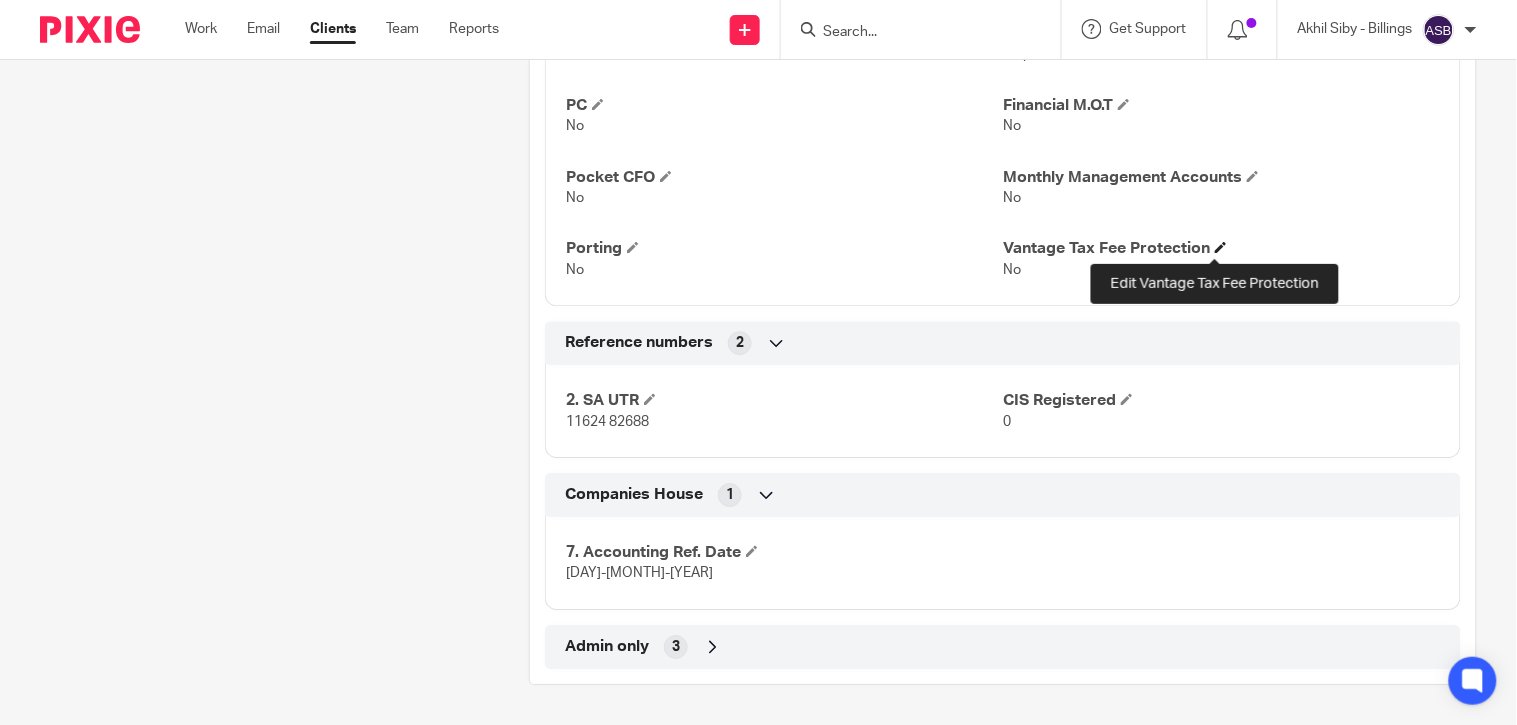 click at bounding box center (1221, 247) 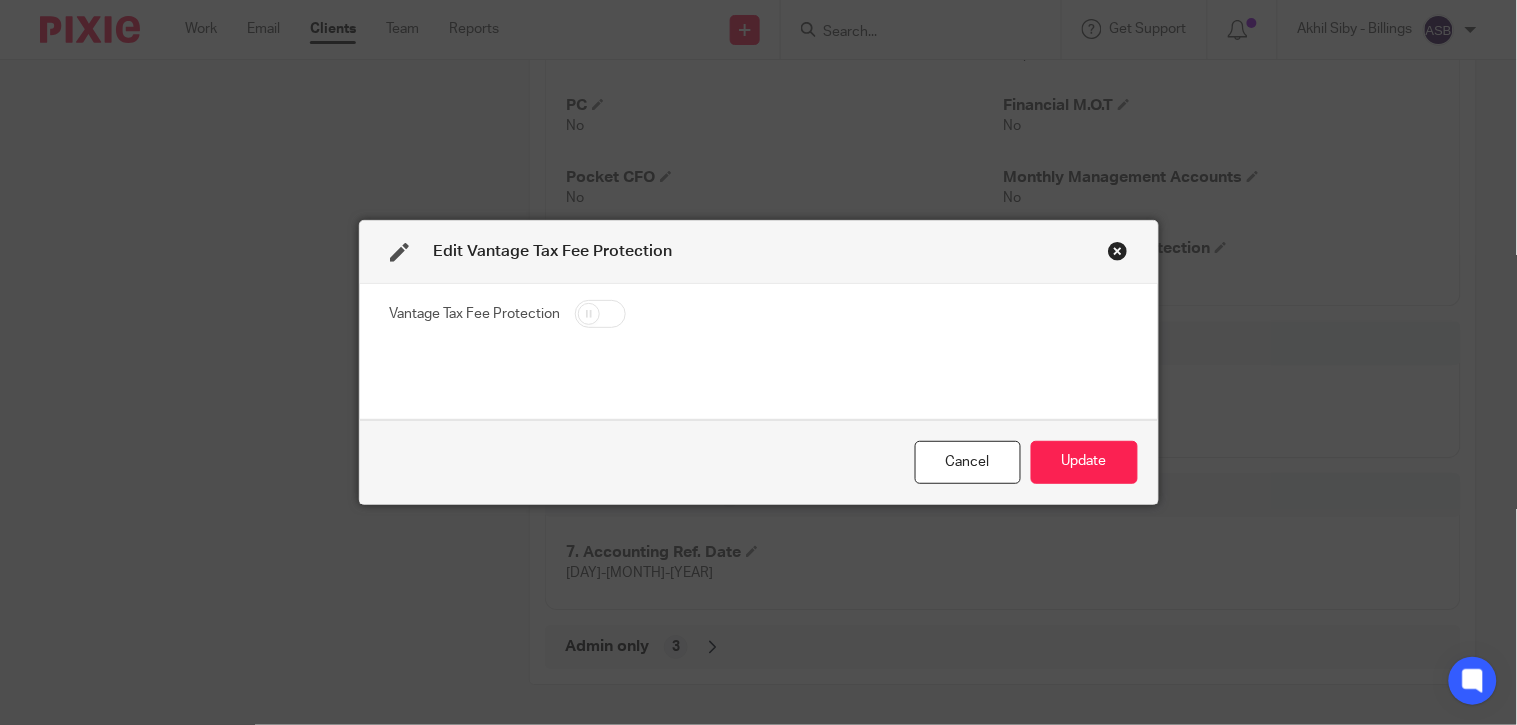 click at bounding box center (600, 314) 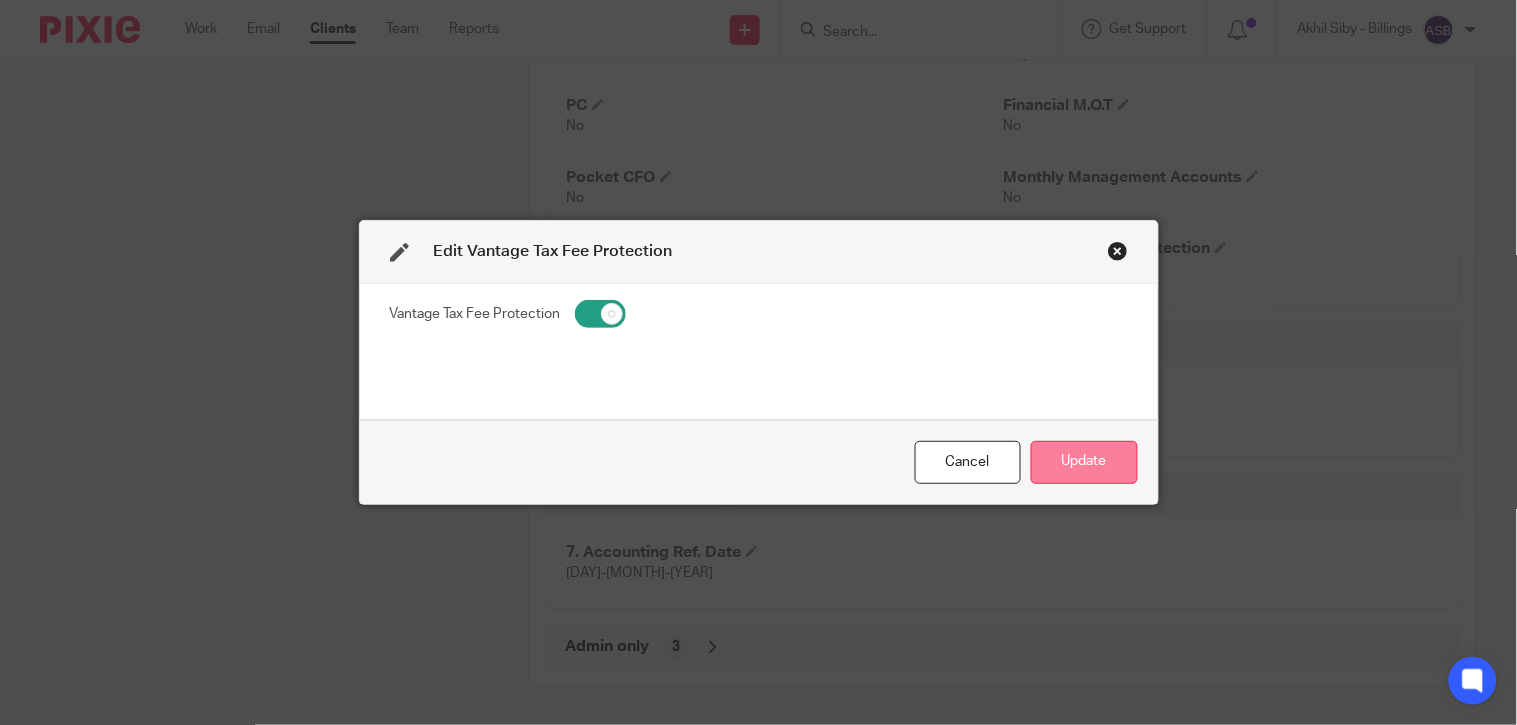 click on "Update" at bounding box center [1084, 462] 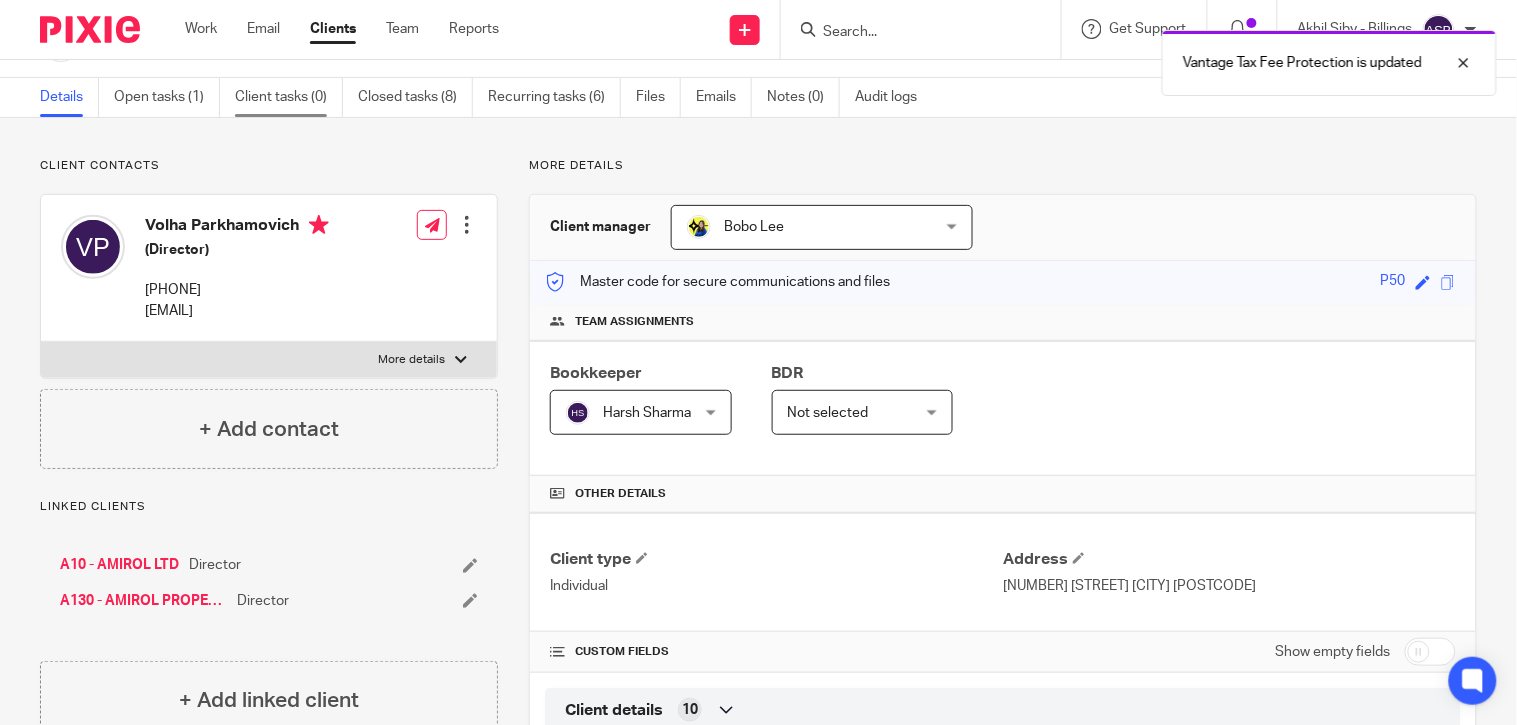 scroll, scrollTop: 0, scrollLeft: 0, axis: both 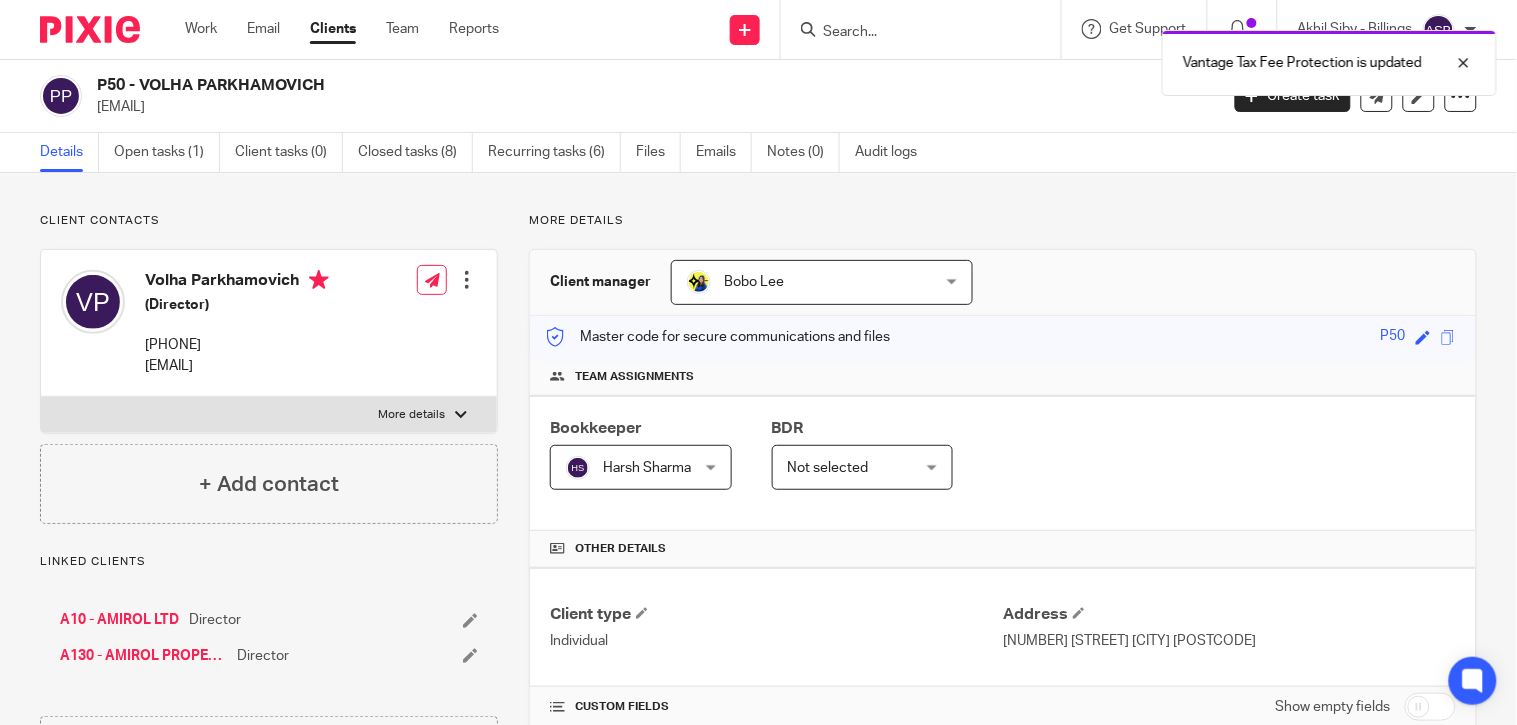 drag, startPoint x: 140, startPoint y: 84, endPoint x: 350, endPoint y: 91, distance: 210.11664 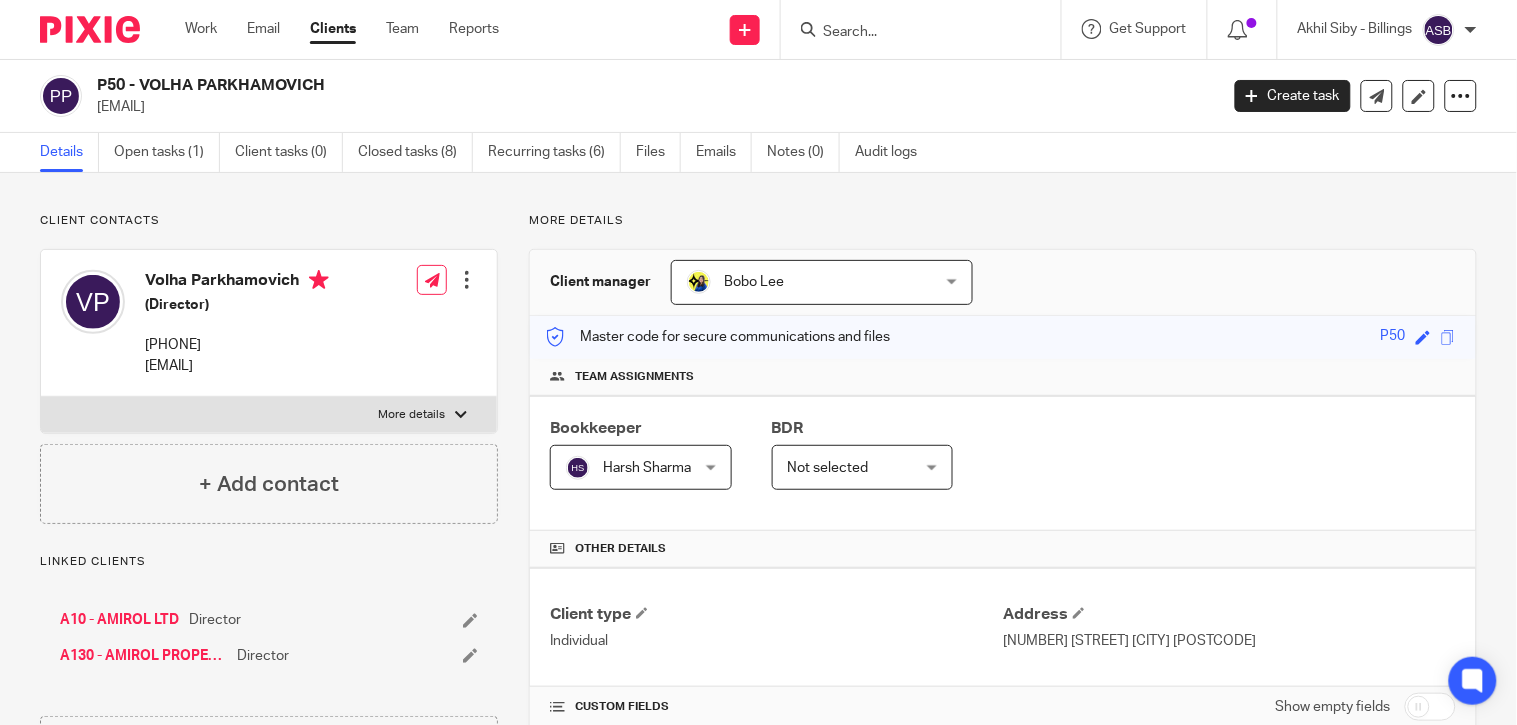 click at bounding box center (911, 33) 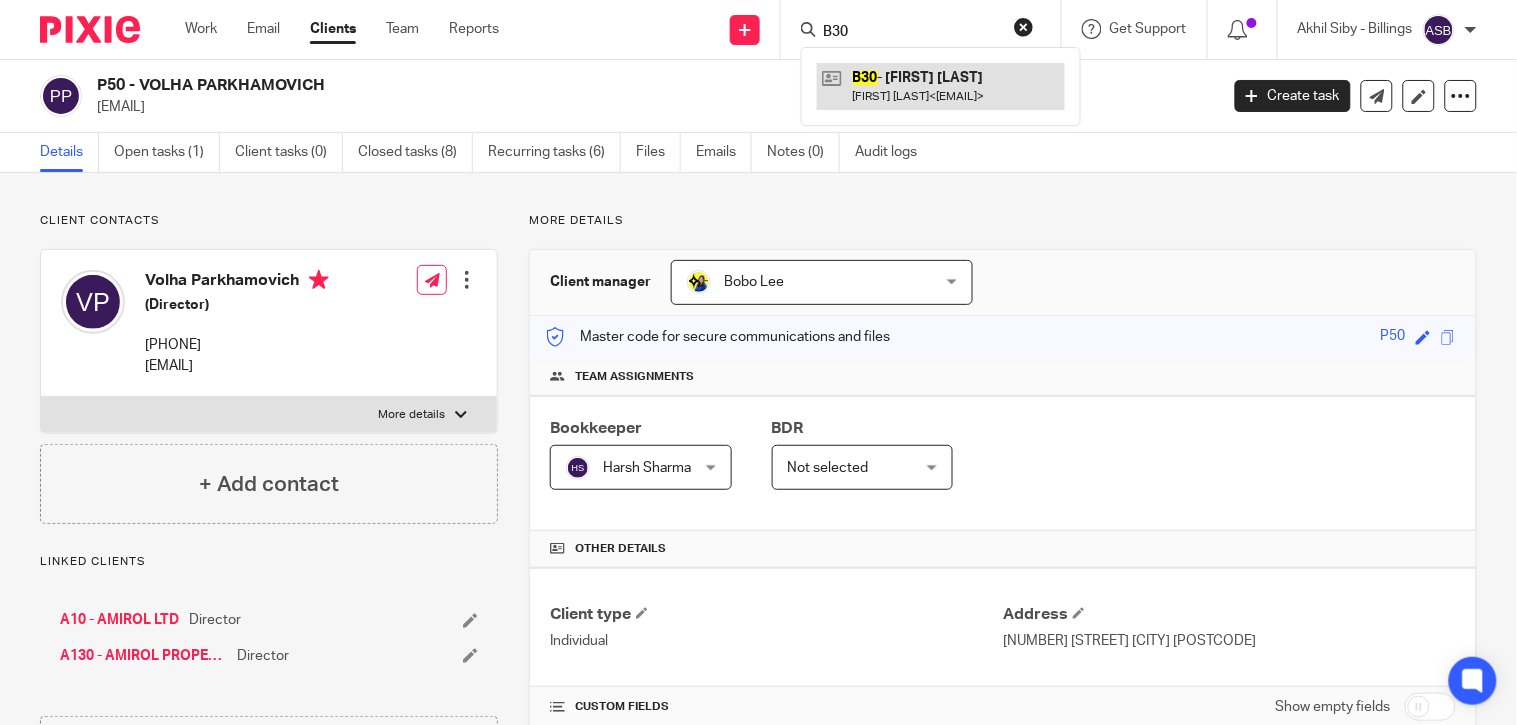 type on "B30" 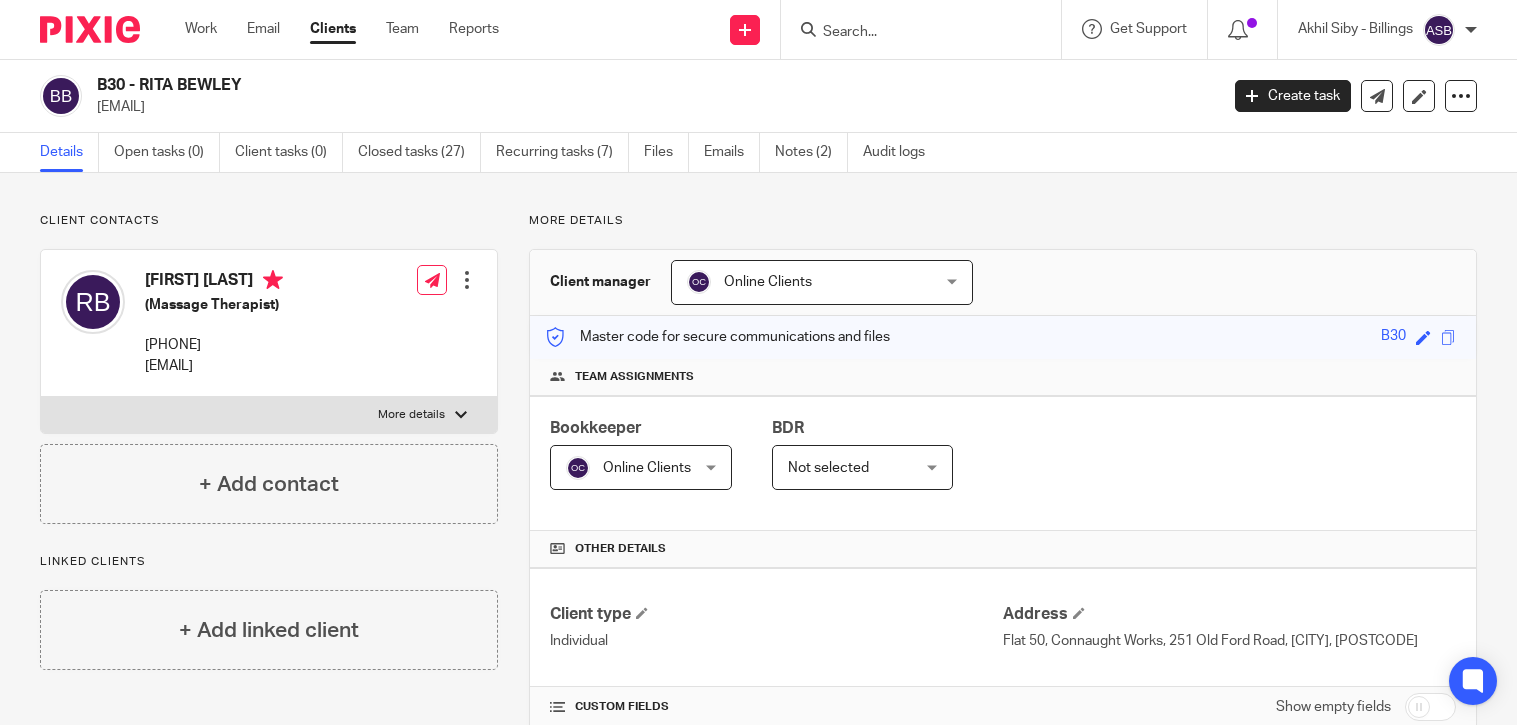 scroll, scrollTop: 0, scrollLeft: 0, axis: both 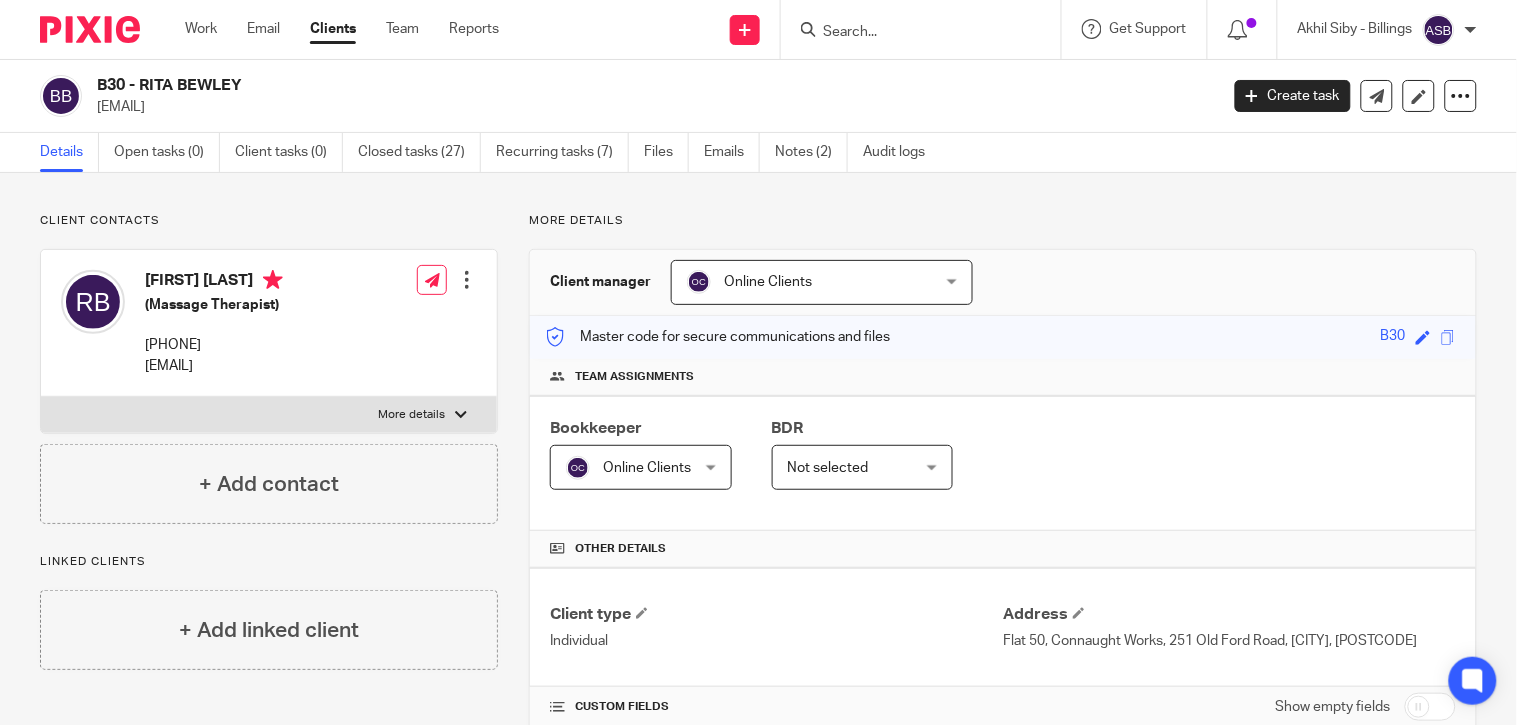 drag, startPoint x: 96, startPoint y: 84, endPoint x: 122, endPoint y: 88, distance: 26.305893 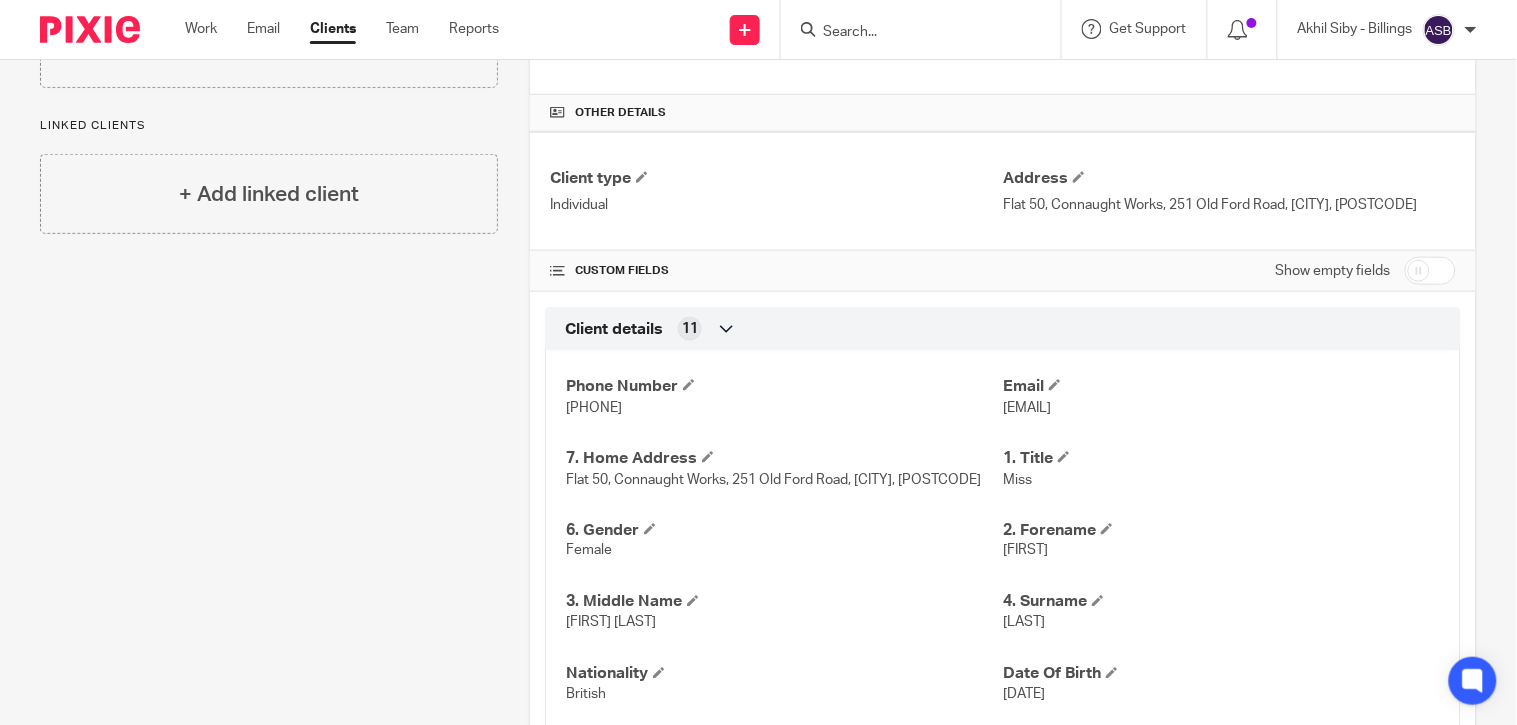 scroll, scrollTop: 666, scrollLeft: 0, axis: vertical 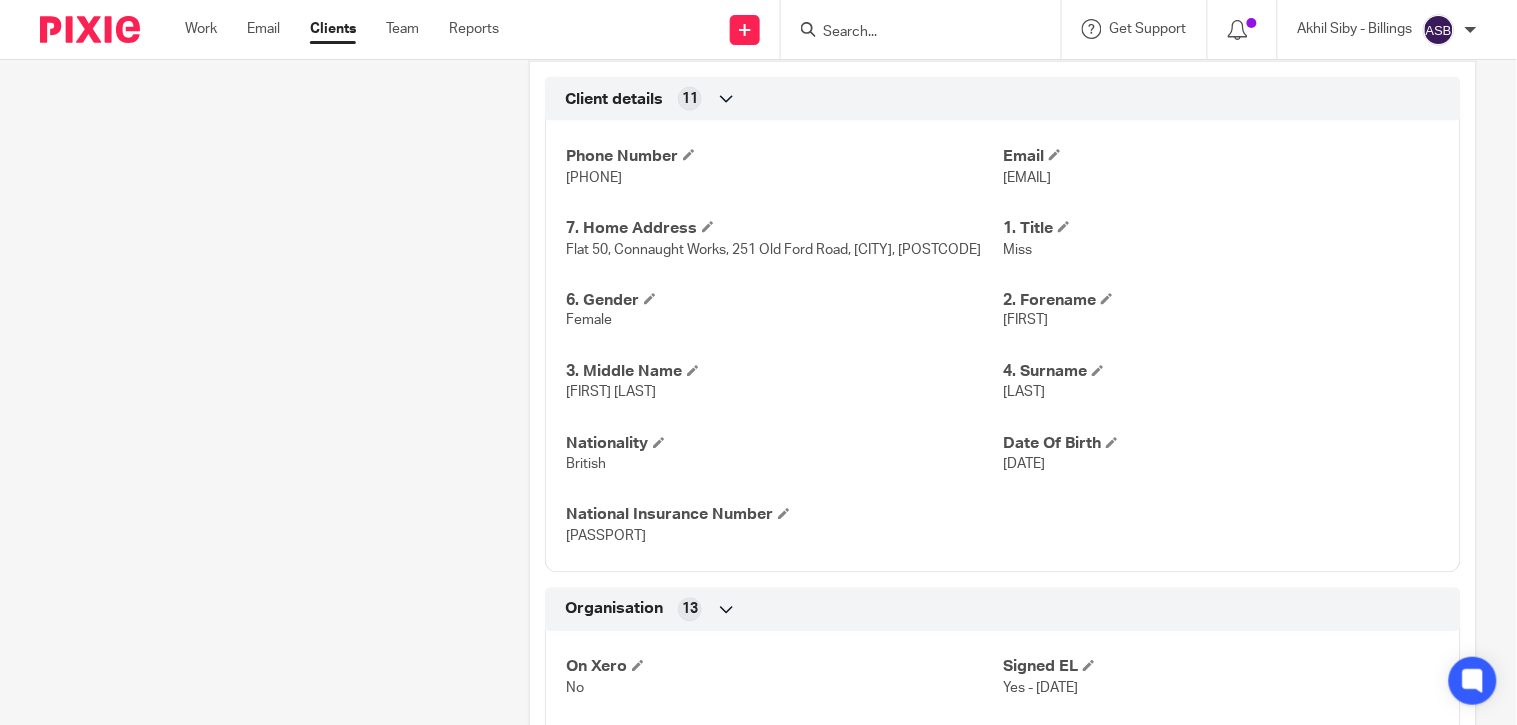 click at bounding box center [911, 33] 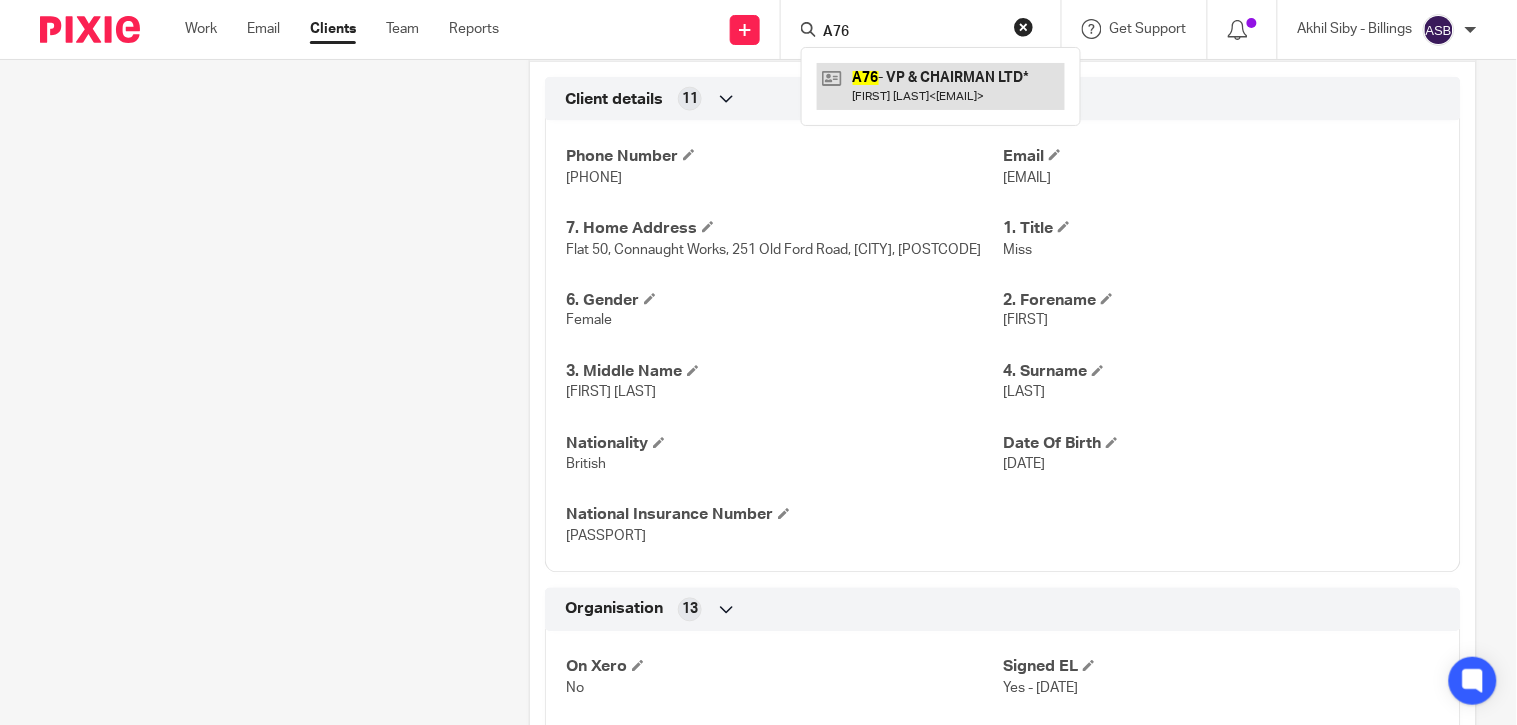 type on "A76" 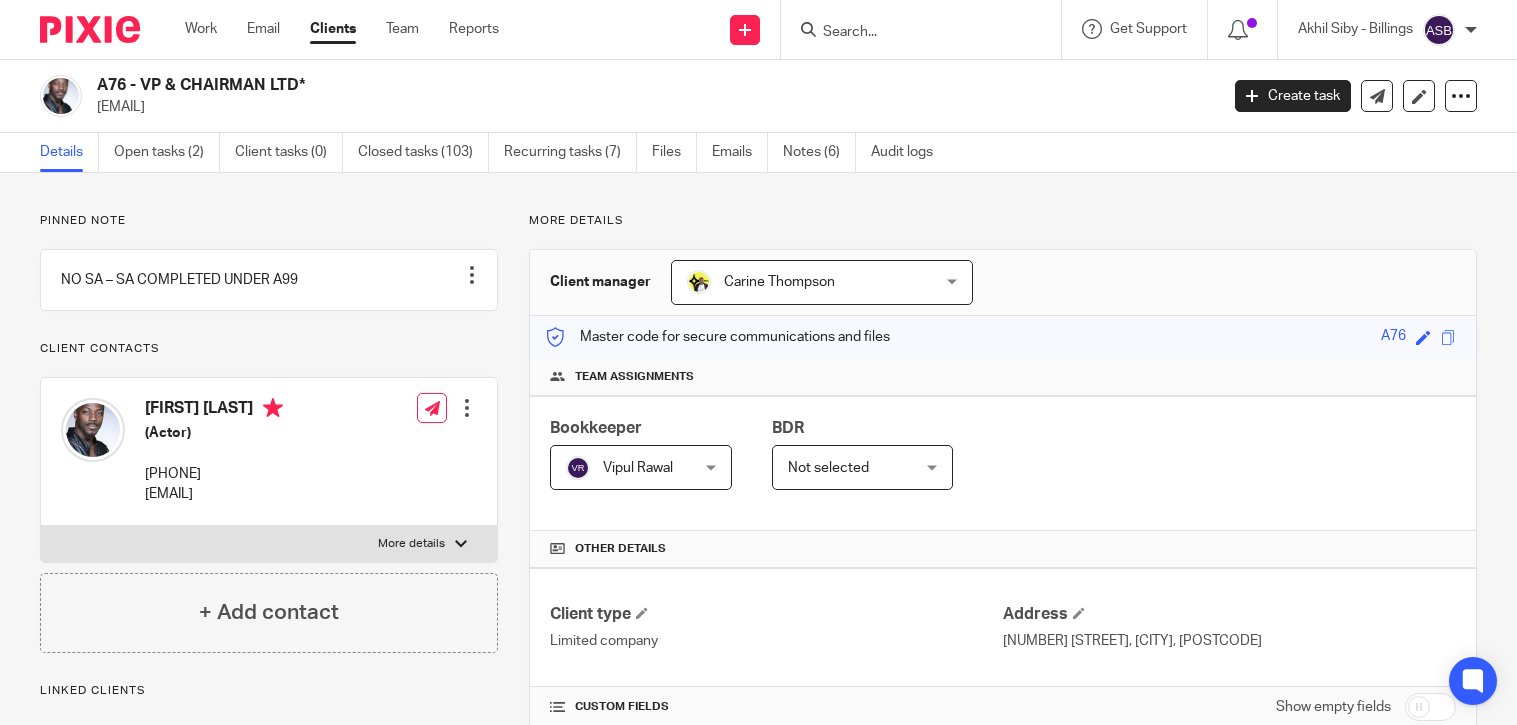 scroll, scrollTop: 0, scrollLeft: 0, axis: both 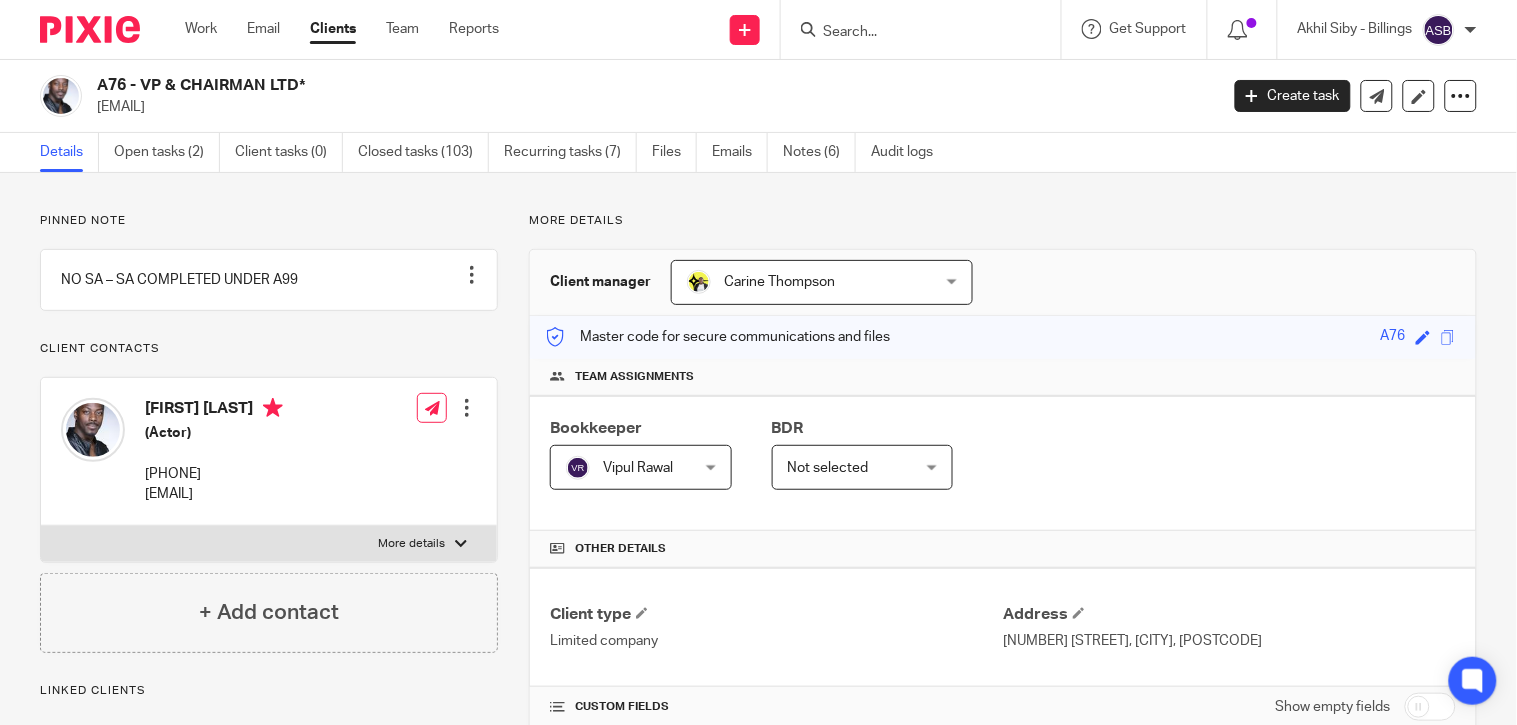 click at bounding box center [911, 33] 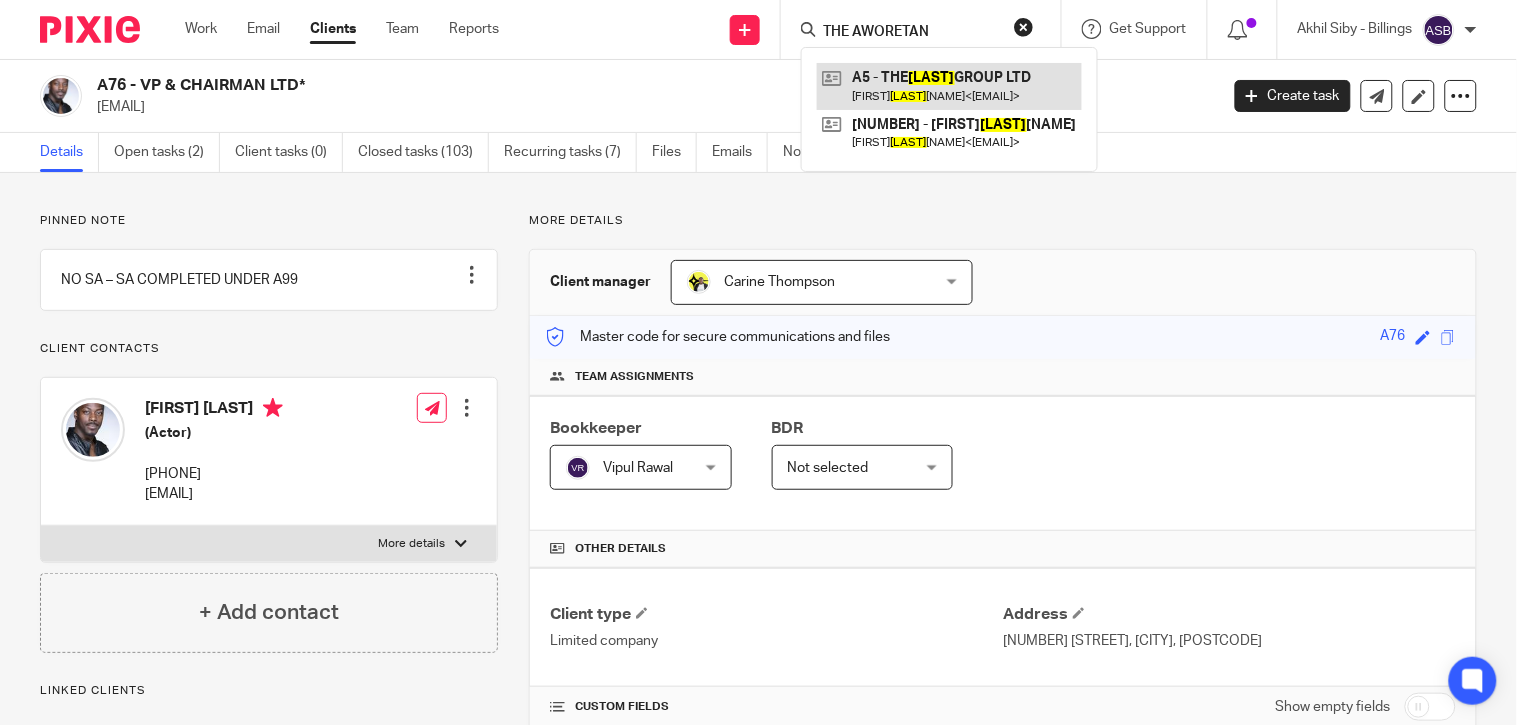 type on "THE AWORETAN" 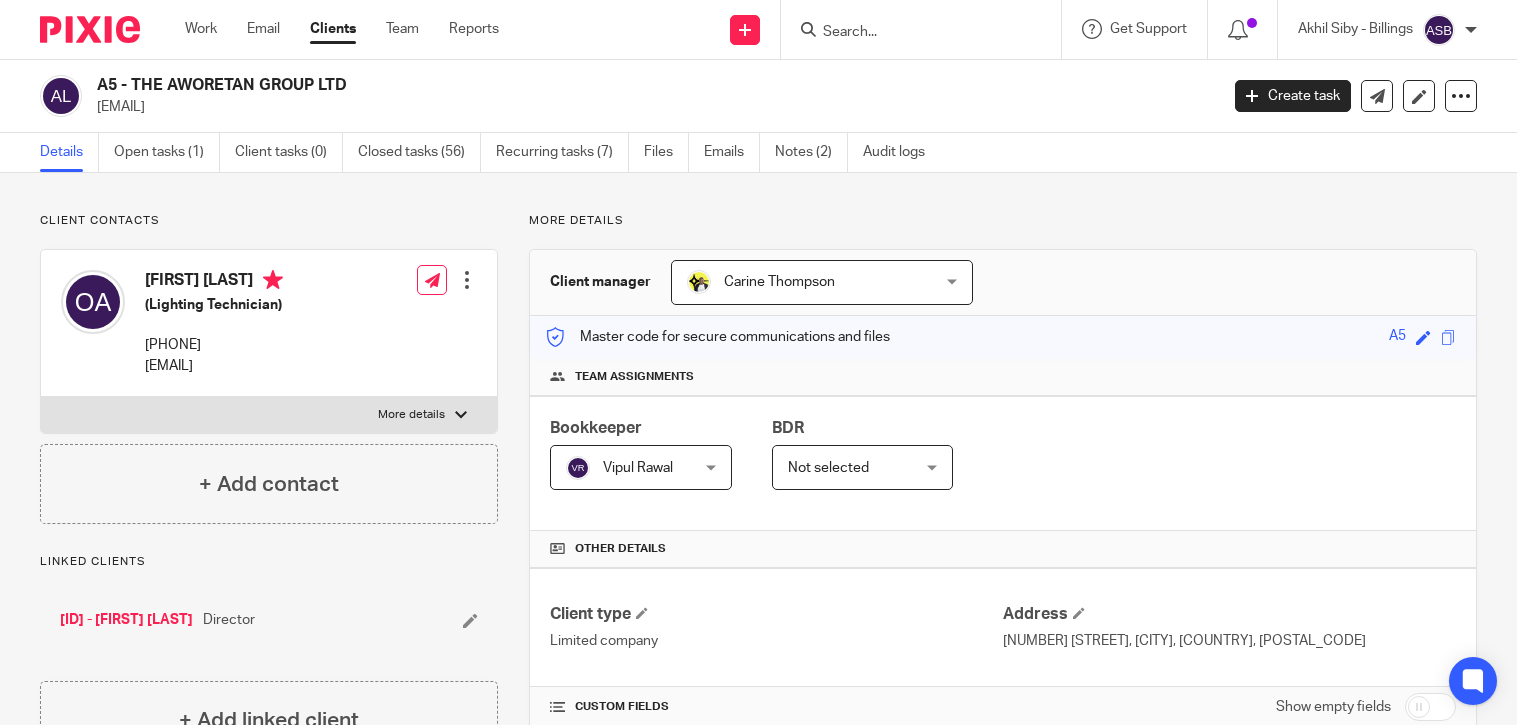 scroll, scrollTop: 0, scrollLeft: 0, axis: both 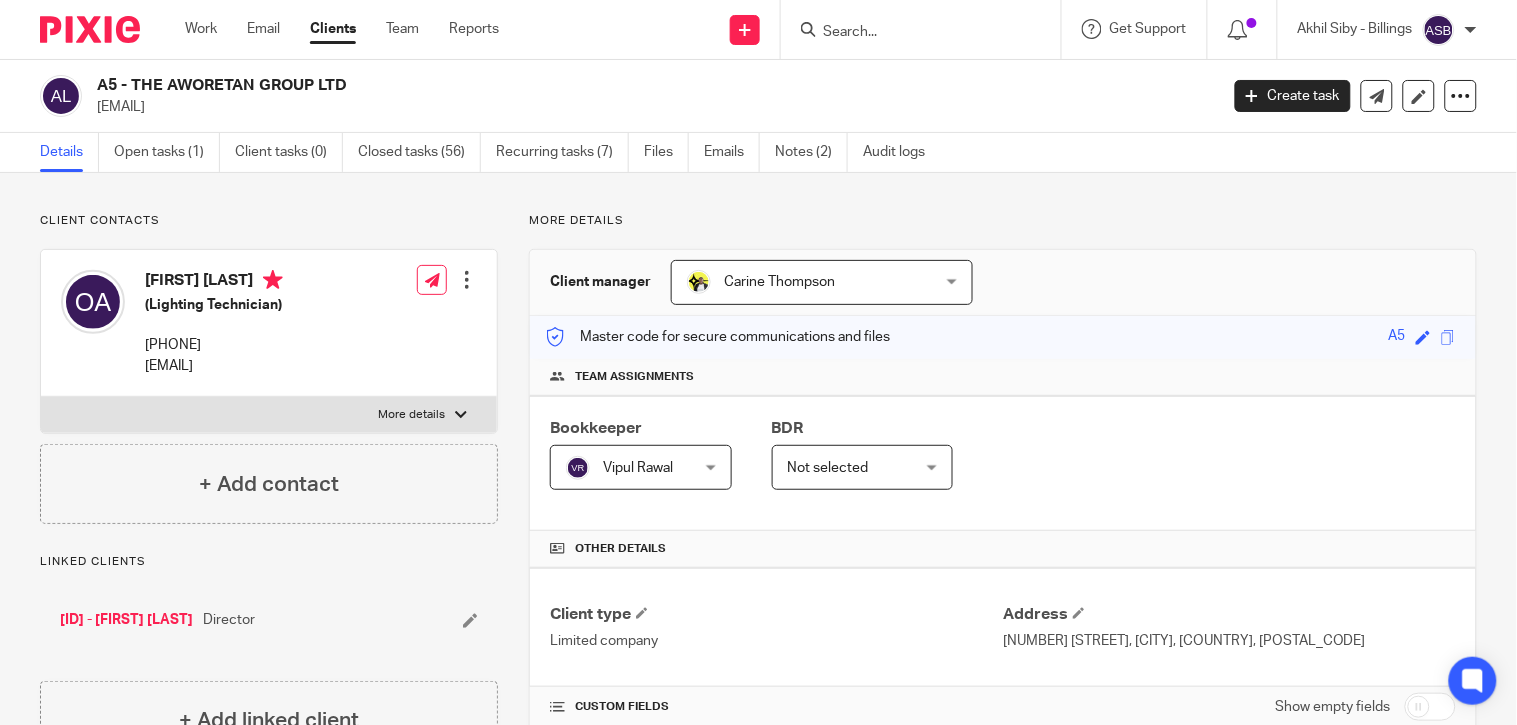 click at bounding box center [927, 29] 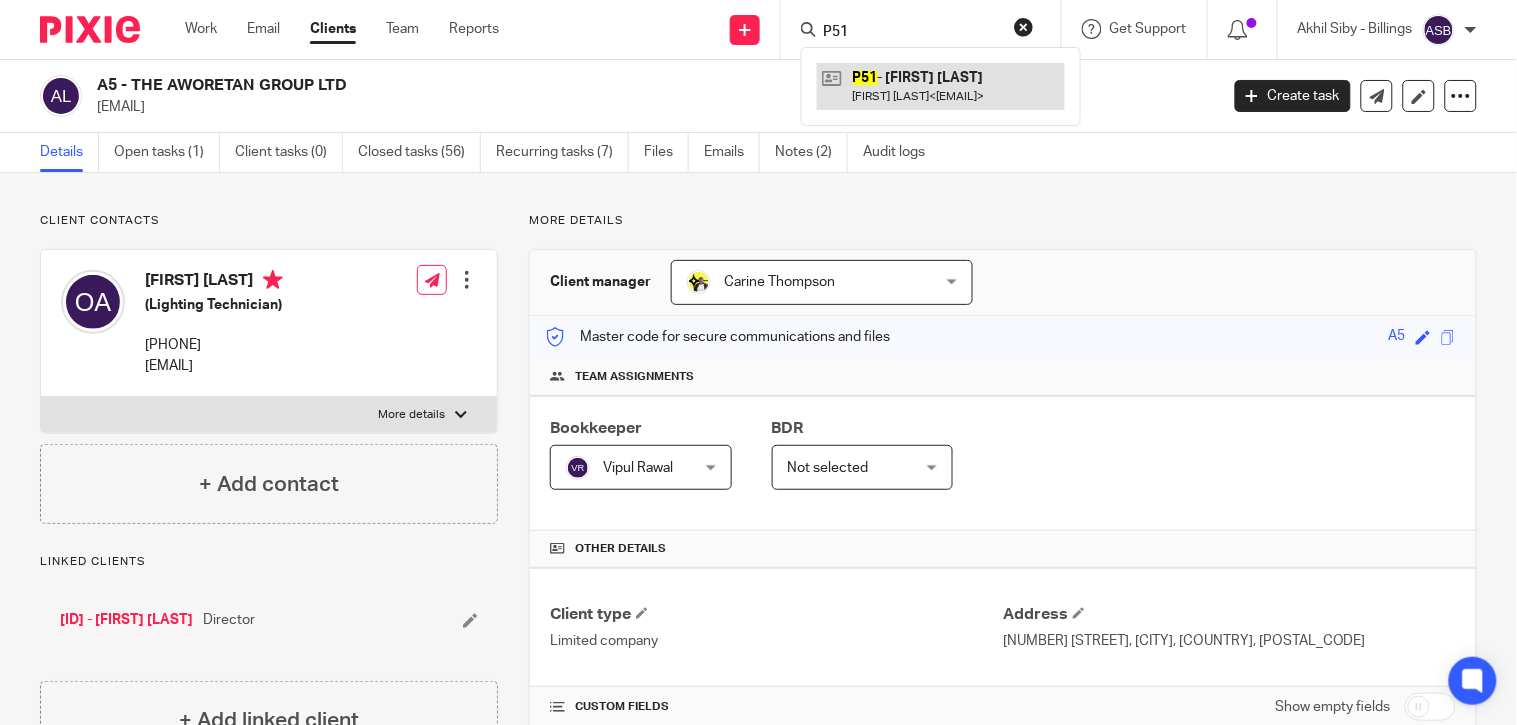 type on "P51" 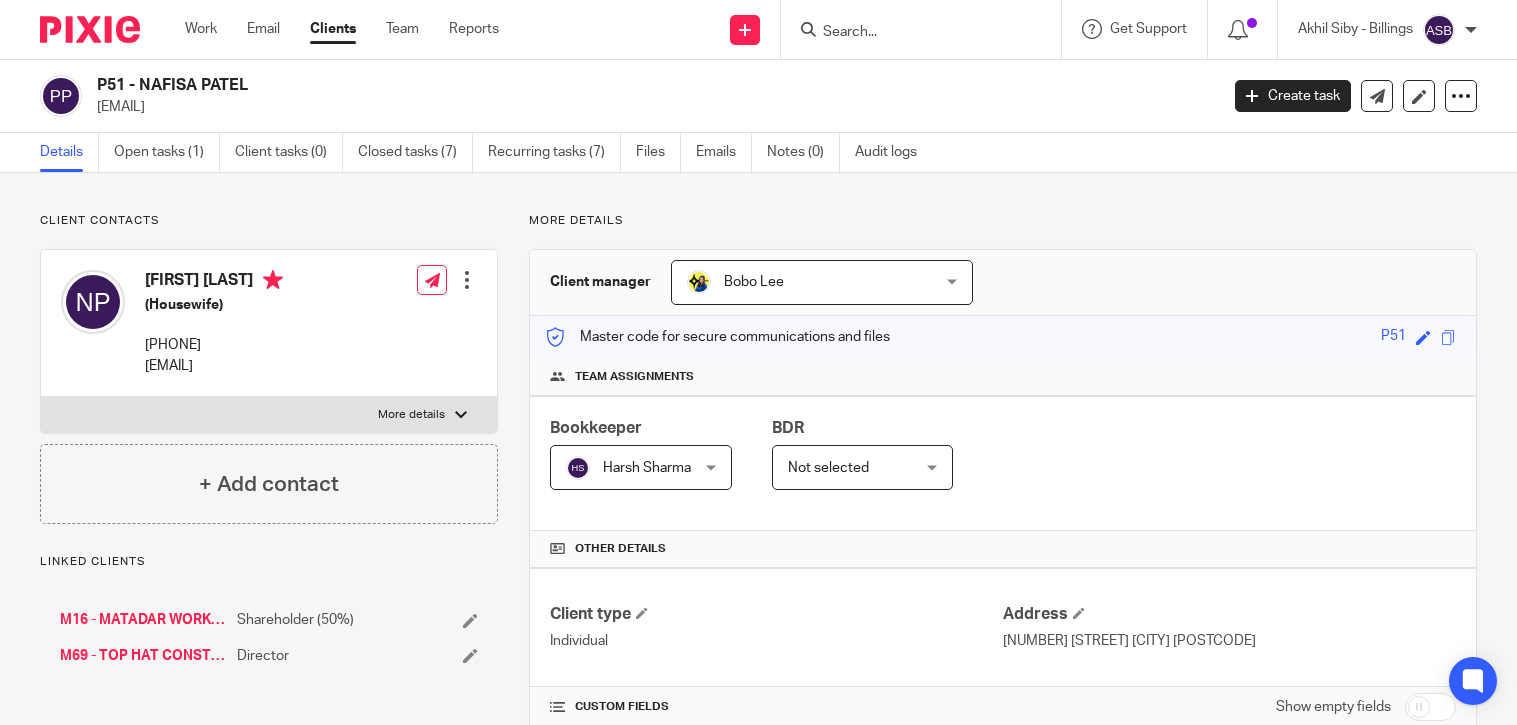 scroll, scrollTop: 0, scrollLeft: 0, axis: both 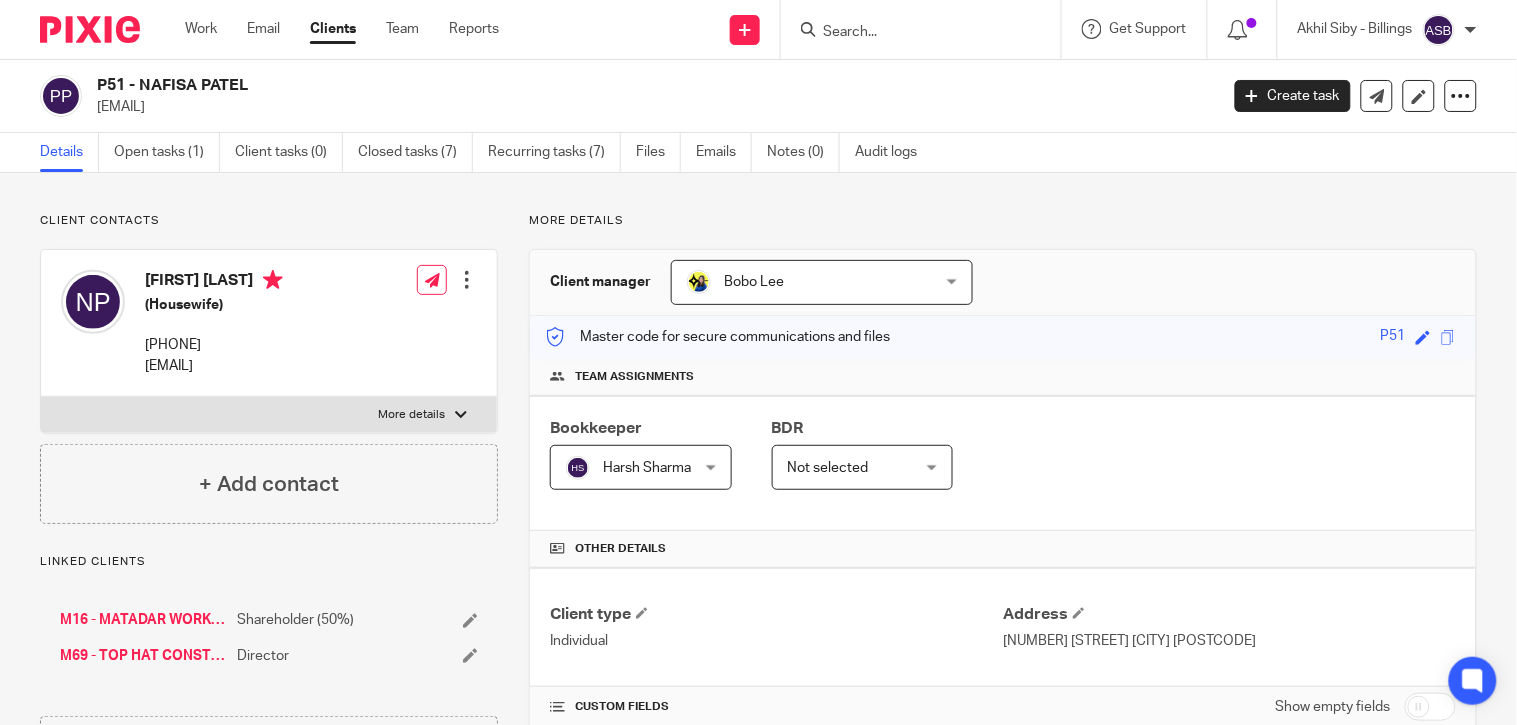 click at bounding box center (911, 33) 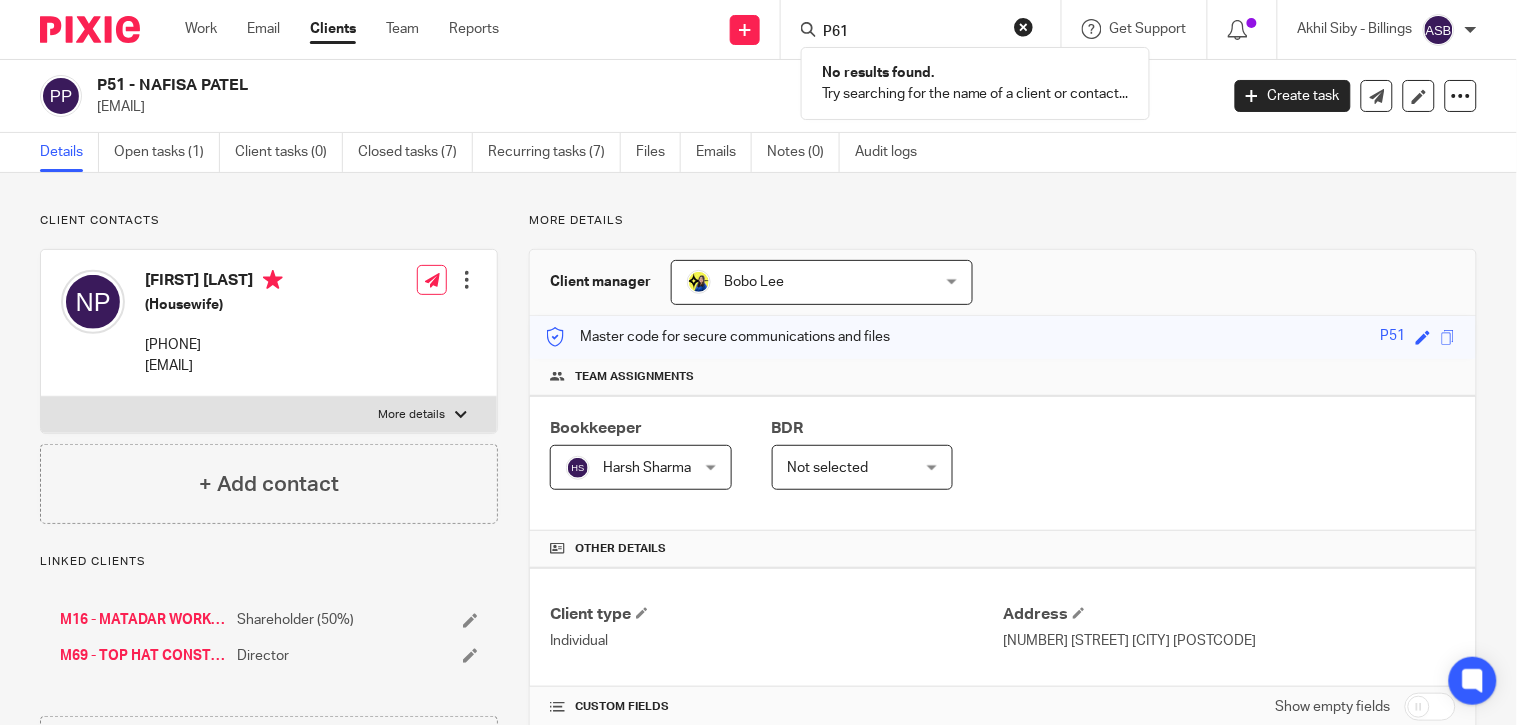 type on "P61" 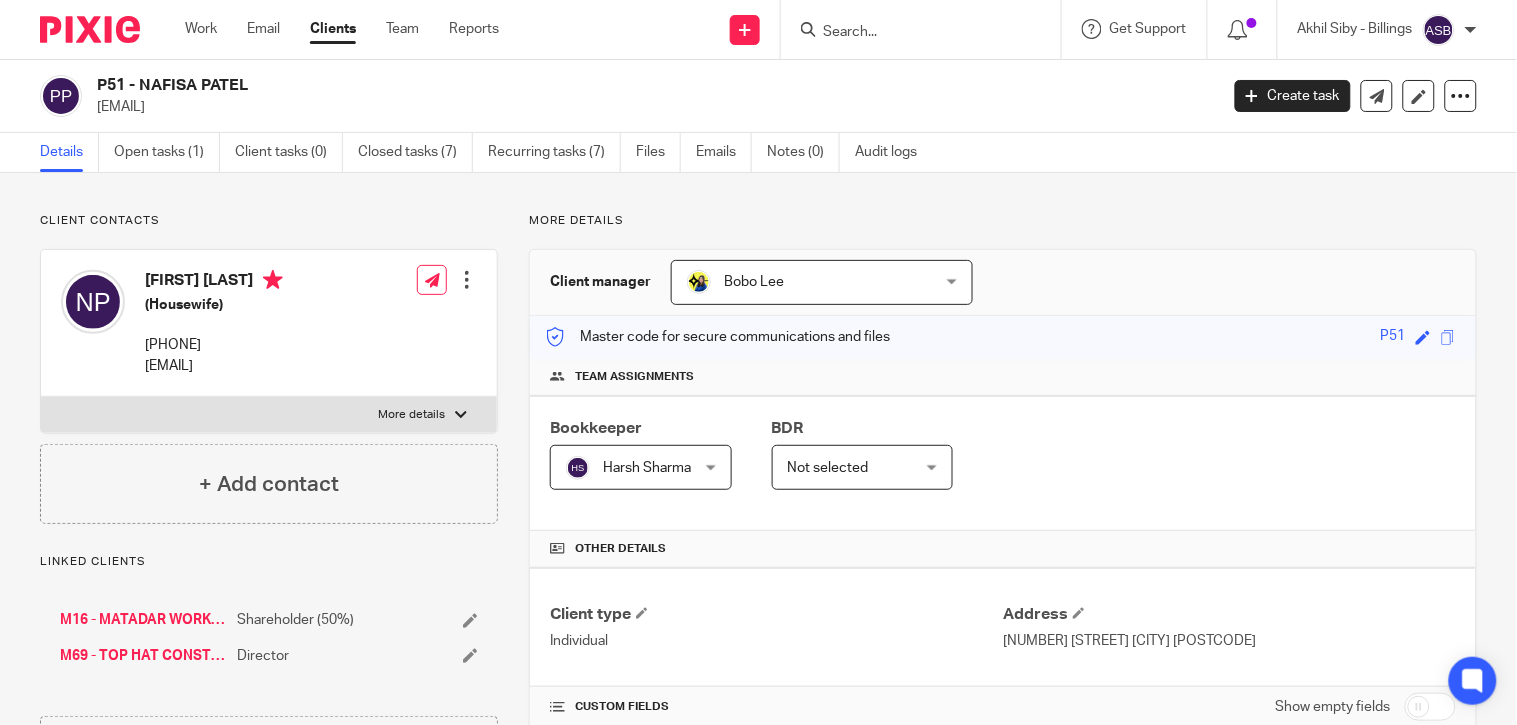 click at bounding box center (911, 33) 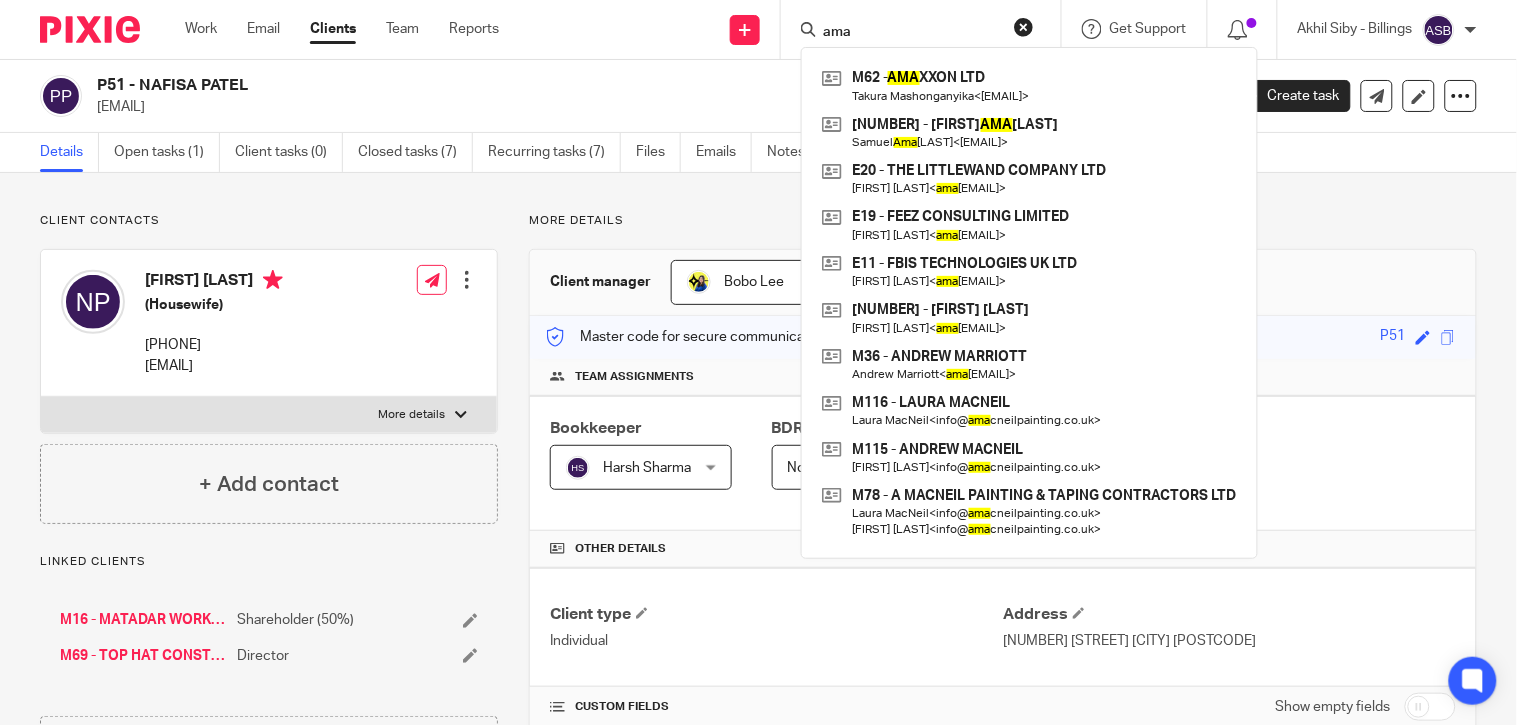 type on "ama" 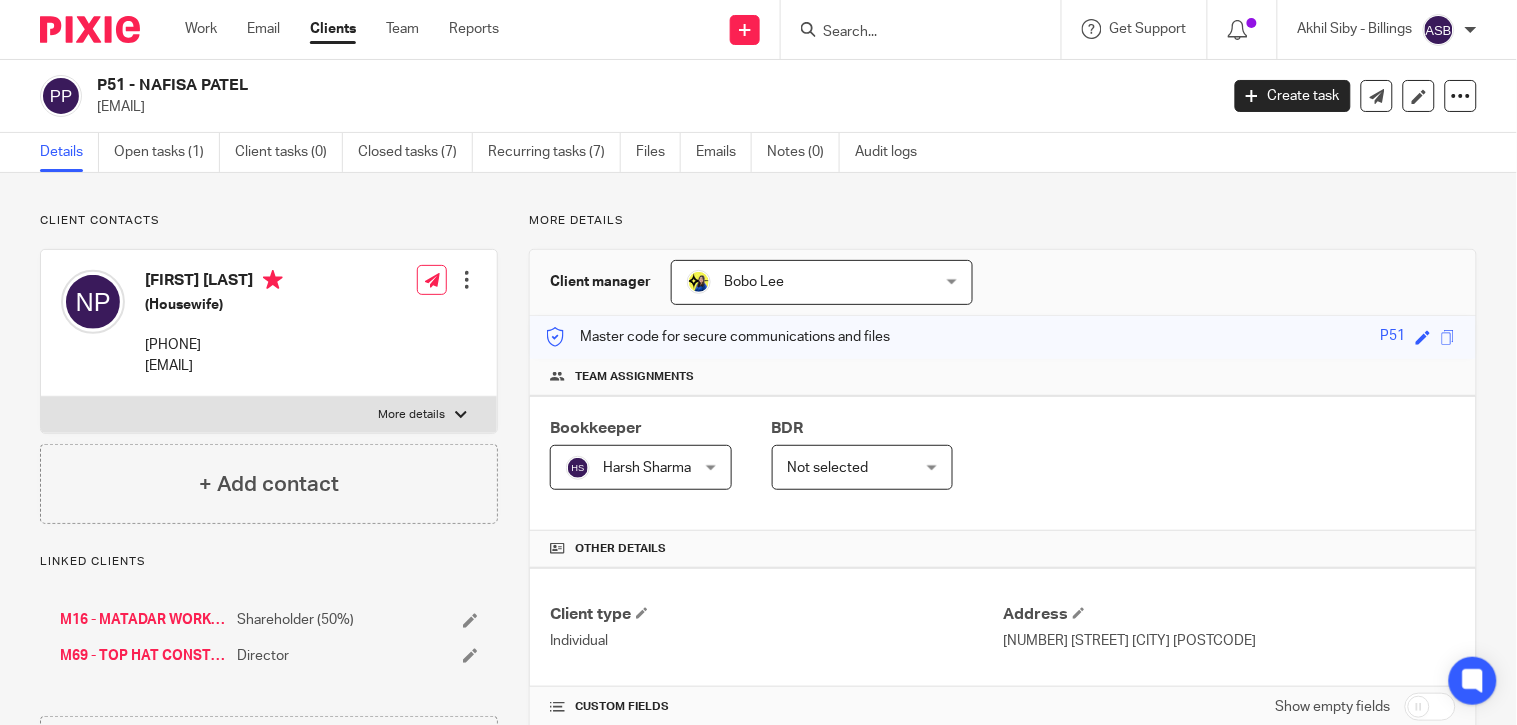 click at bounding box center (911, 33) 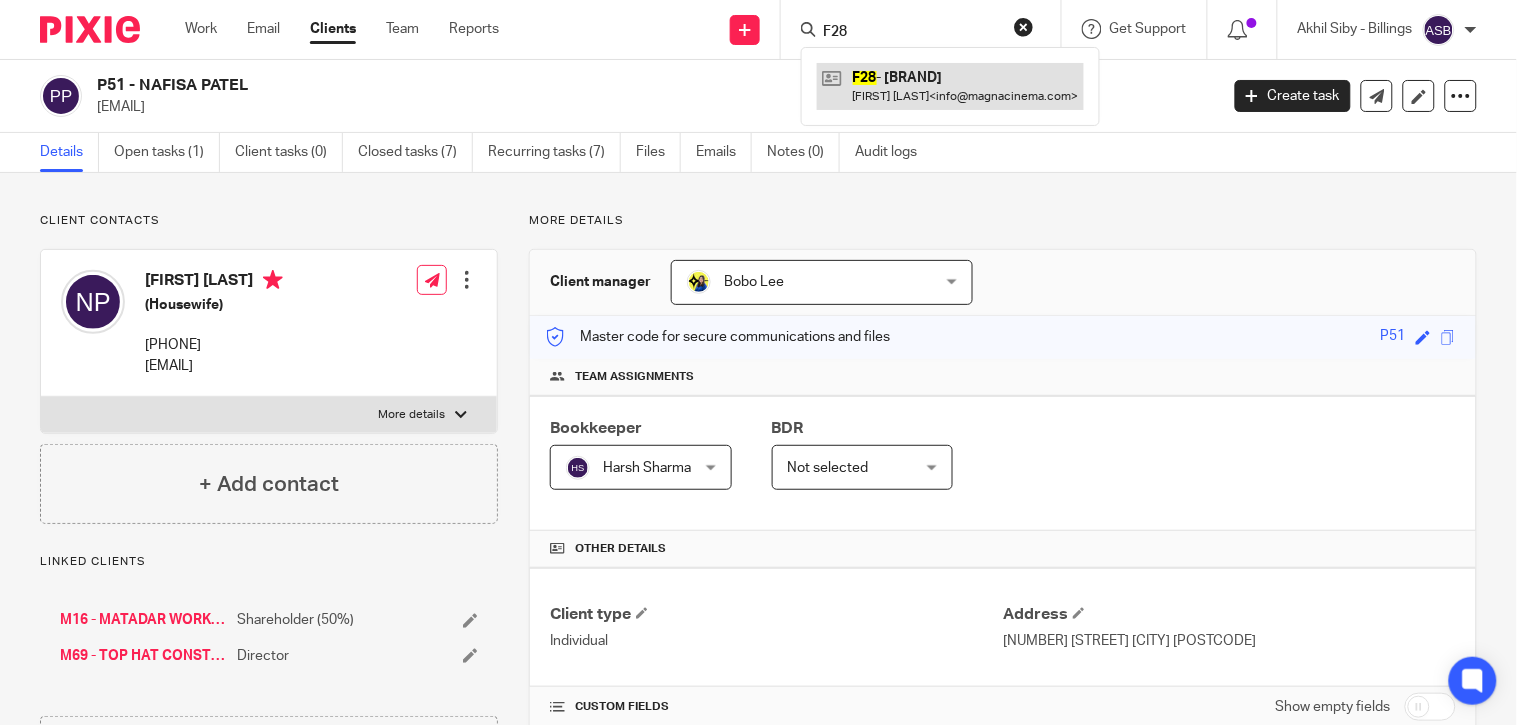 type on "F28" 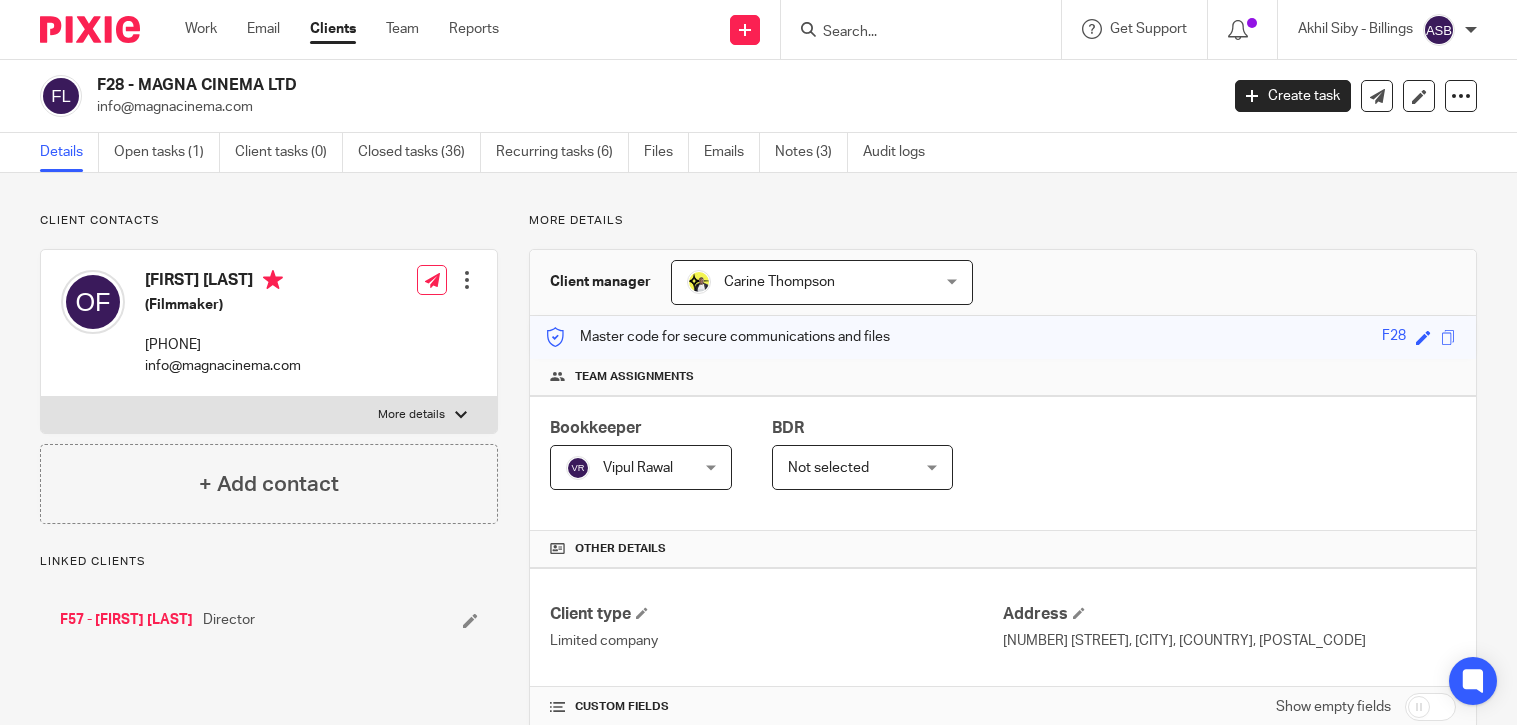 scroll, scrollTop: 0, scrollLeft: 0, axis: both 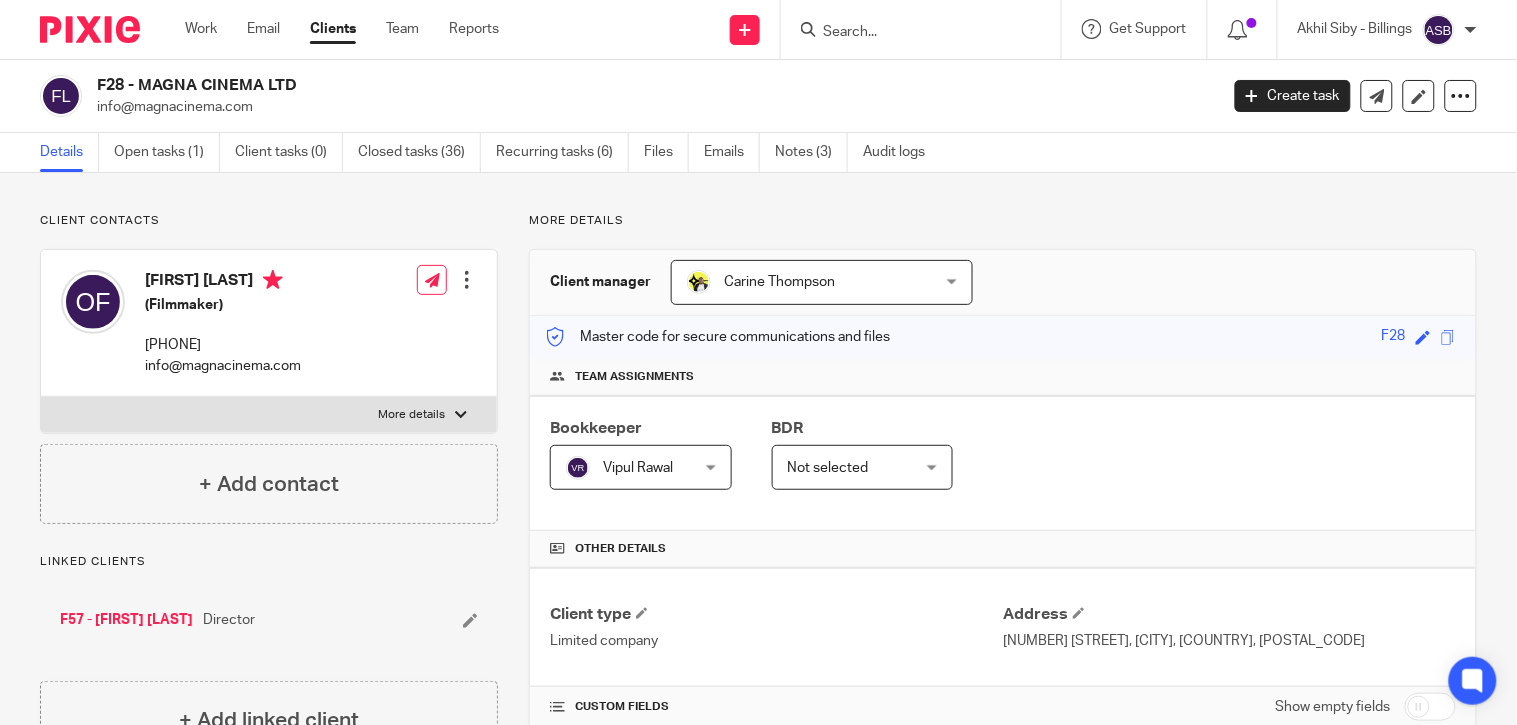 drag, startPoint x: 137, startPoint y: 80, endPoint x: 264, endPoint y: 73, distance: 127.192764 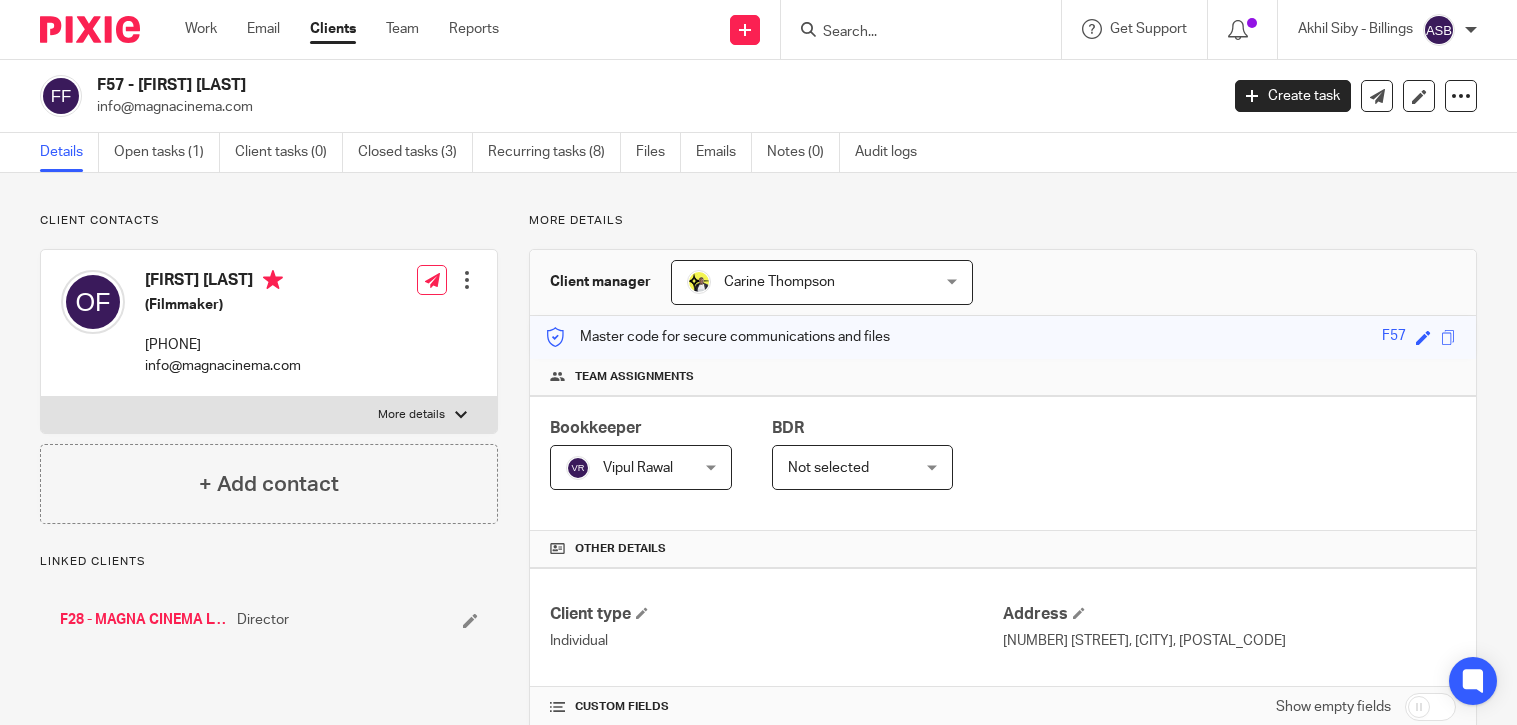 scroll, scrollTop: 0, scrollLeft: 0, axis: both 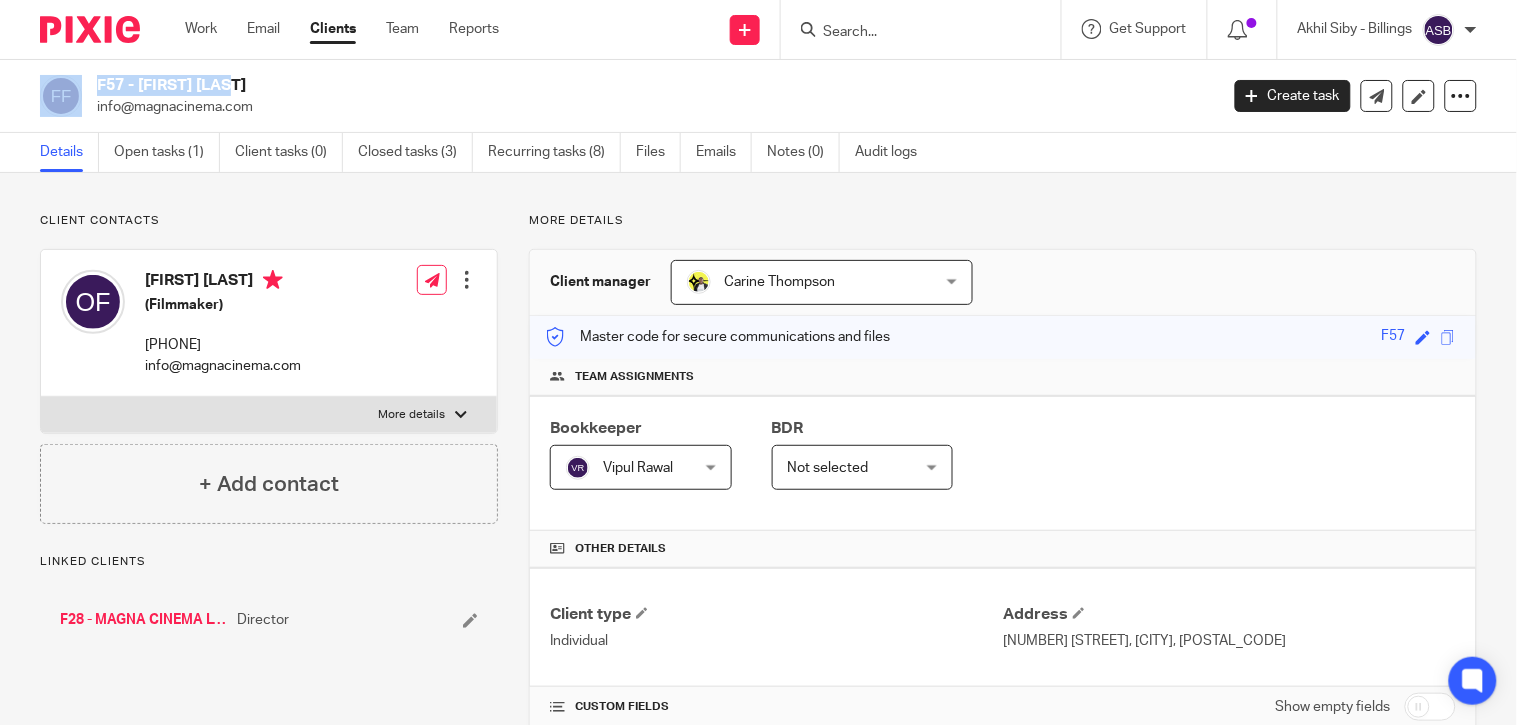 drag, startPoint x: 88, startPoint y: 84, endPoint x: 121, endPoint y: 87, distance: 33.13608 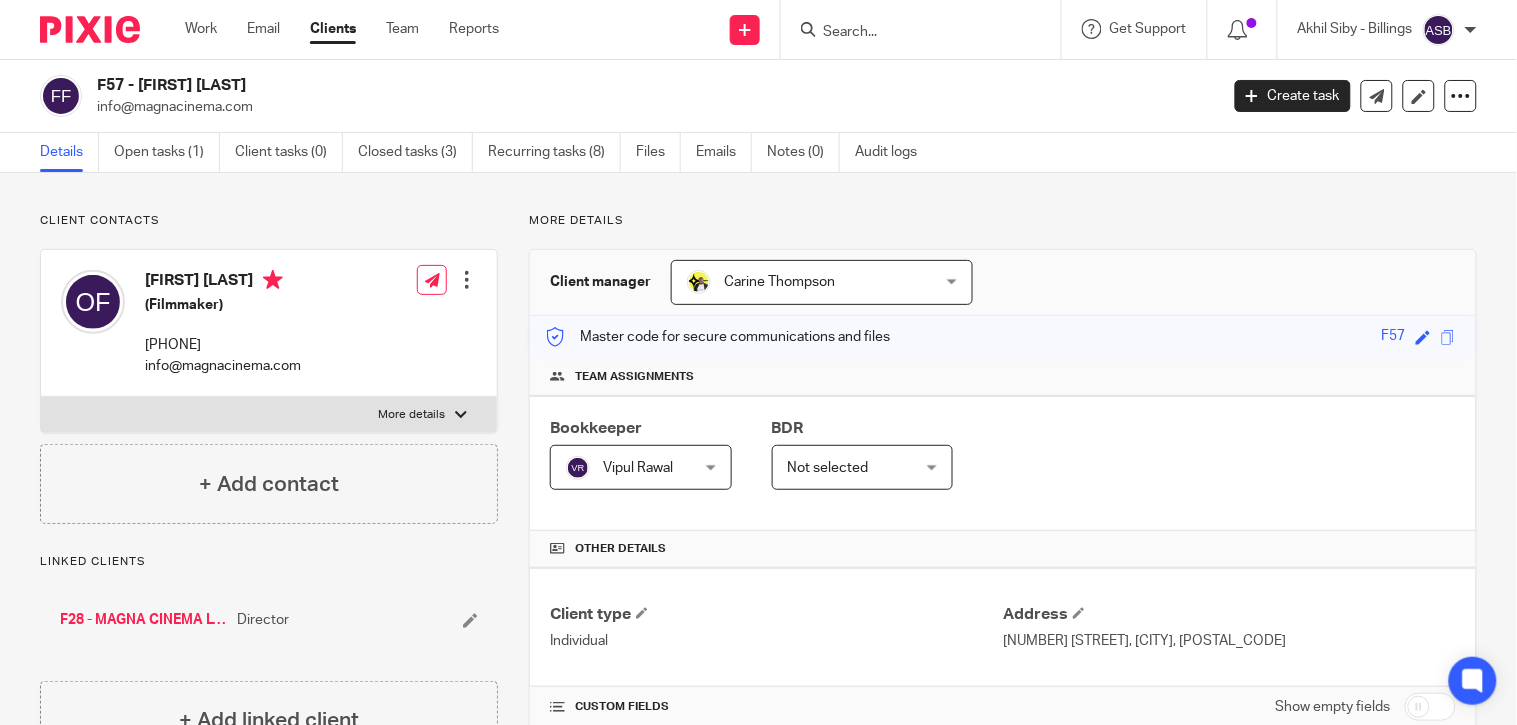 click at bounding box center (911, 33) 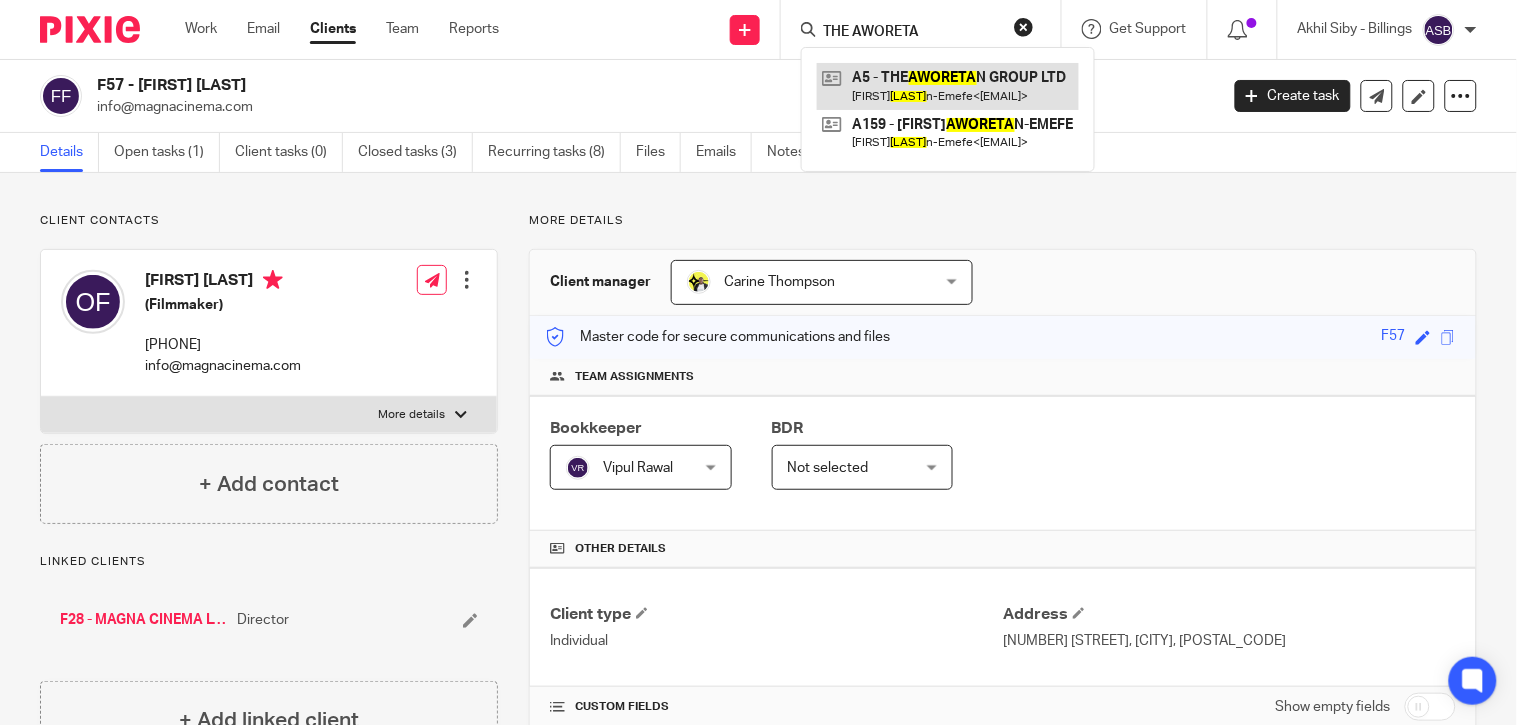 type on "THE AWORETA" 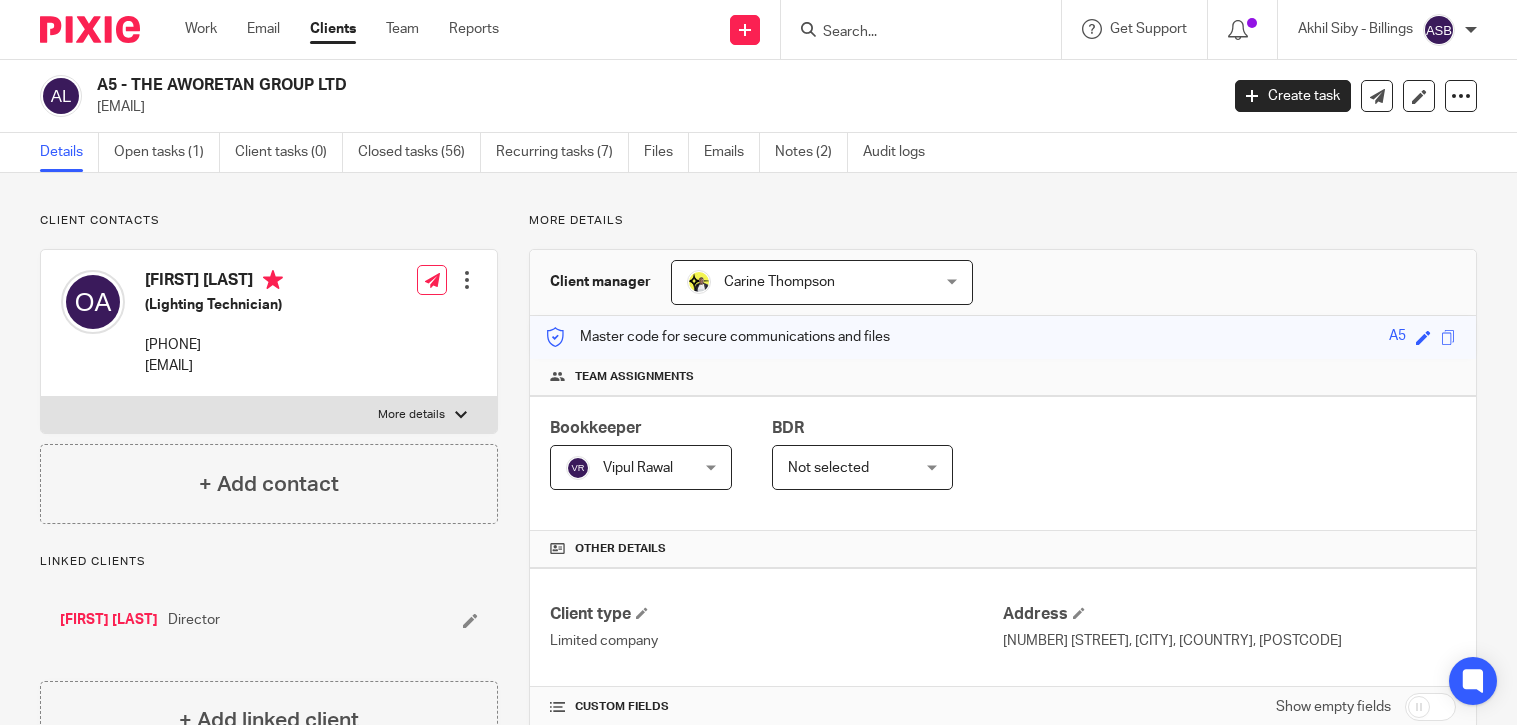 scroll, scrollTop: 0, scrollLeft: 0, axis: both 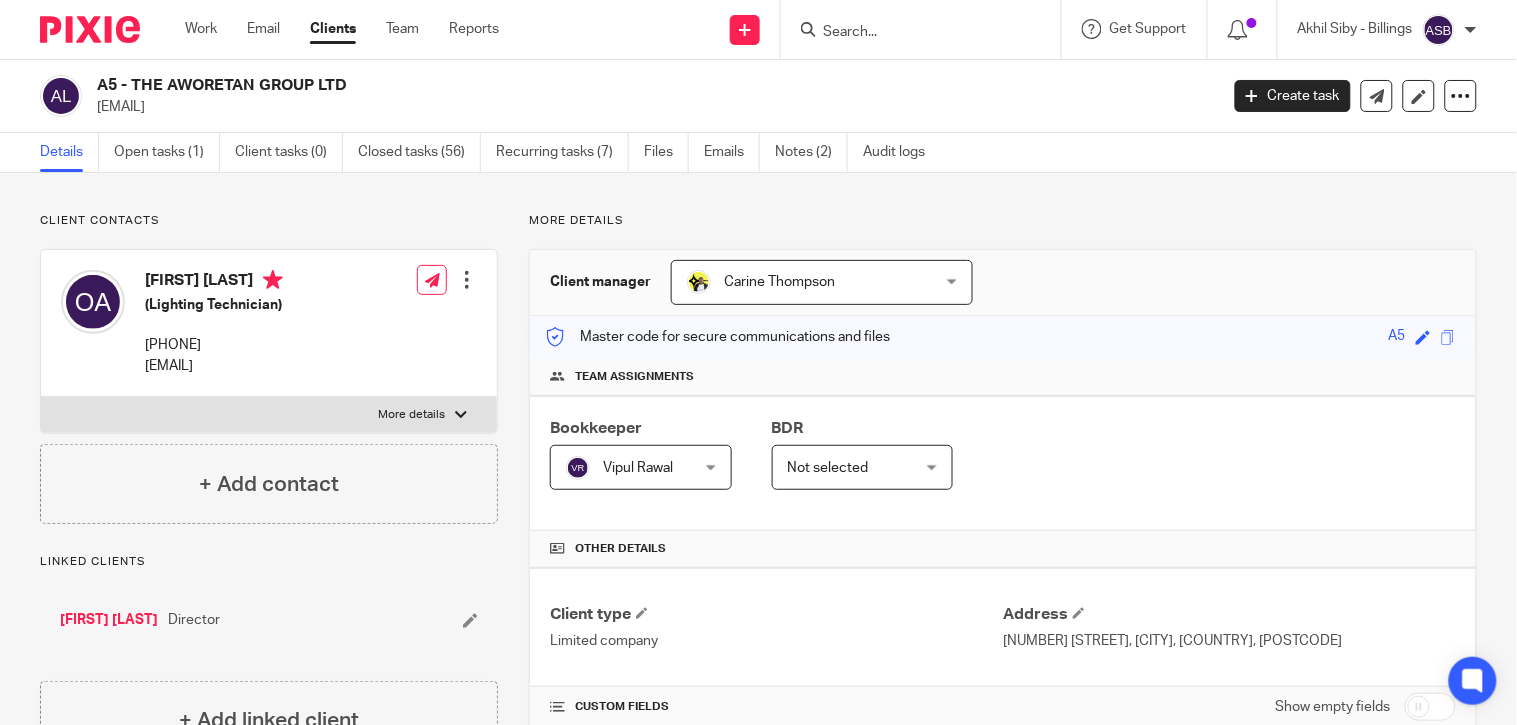 click on "A159 - OLATOKUNBO AWORETAN-EMEFE" at bounding box center (109, 620) 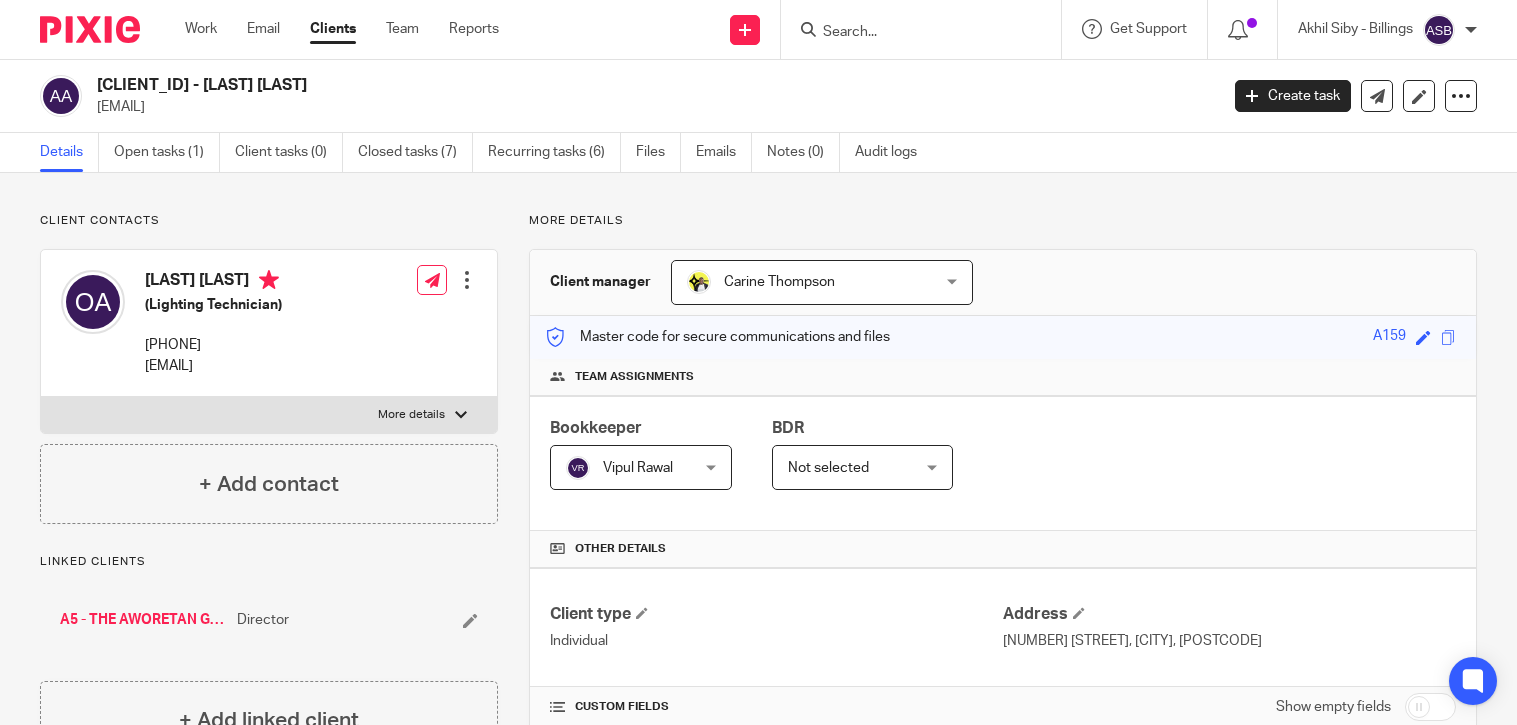 scroll, scrollTop: 0, scrollLeft: 0, axis: both 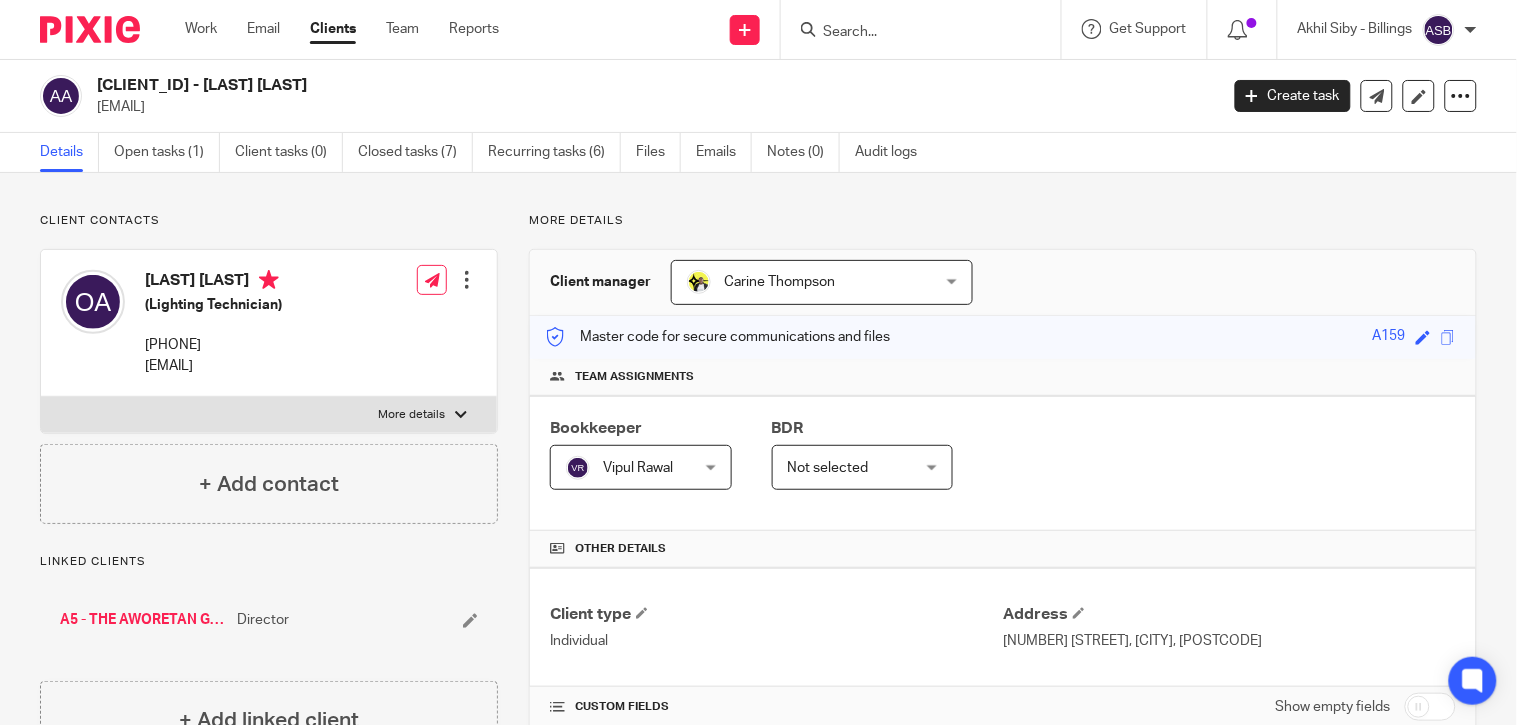 click at bounding box center (911, 33) 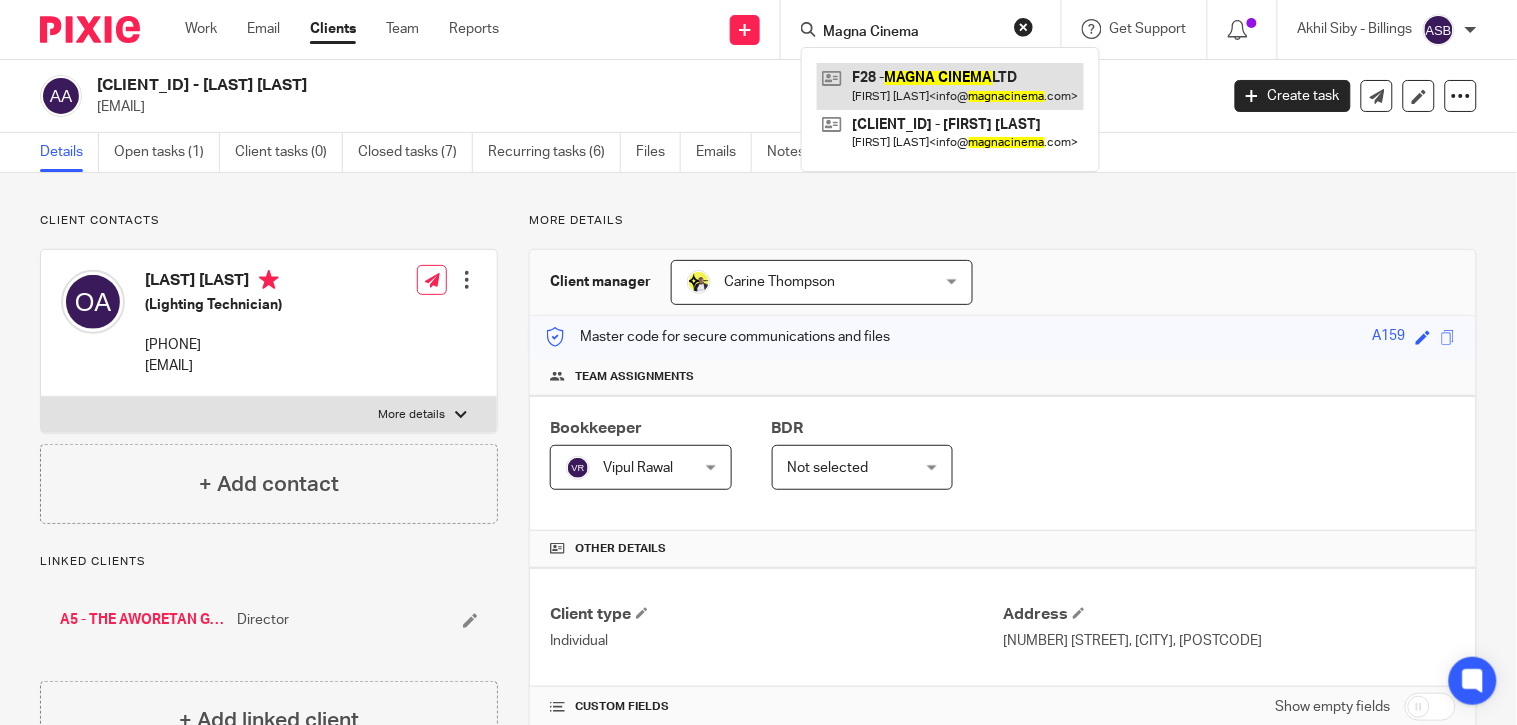 type on "Magna Cinema" 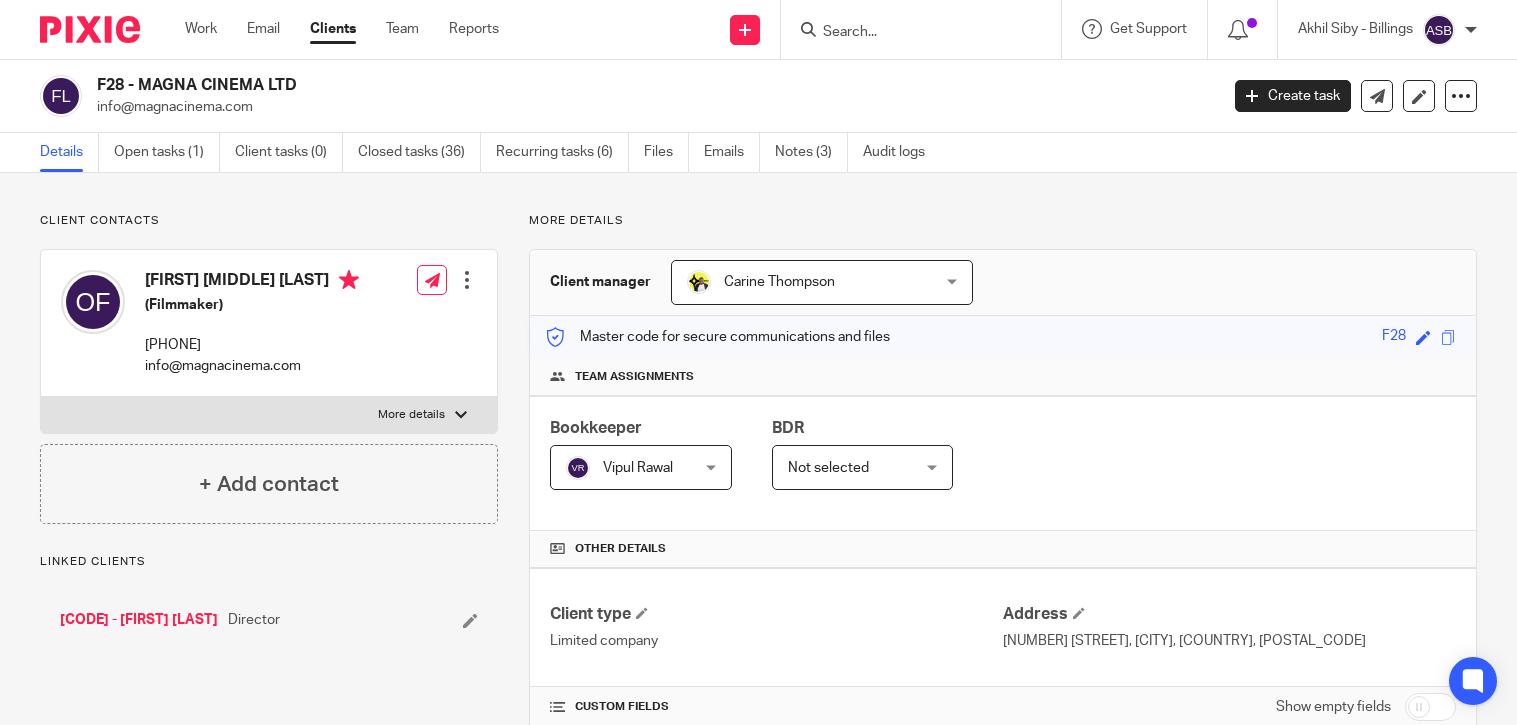 scroll, scrollTop: 0, scrollLeft: 0, axis: both 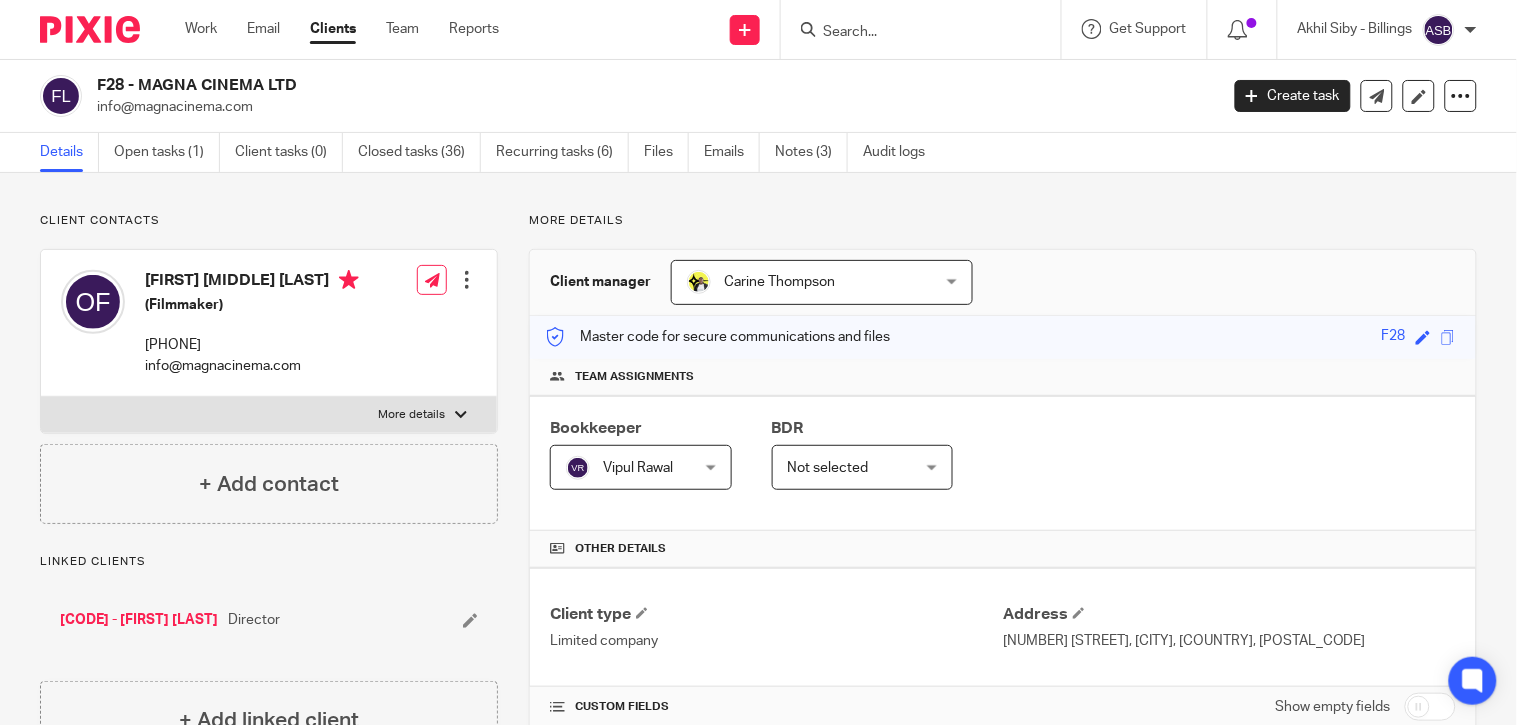 click on "[CODE] - [FIRST] [LAST]" at bounding box center (139, 620) 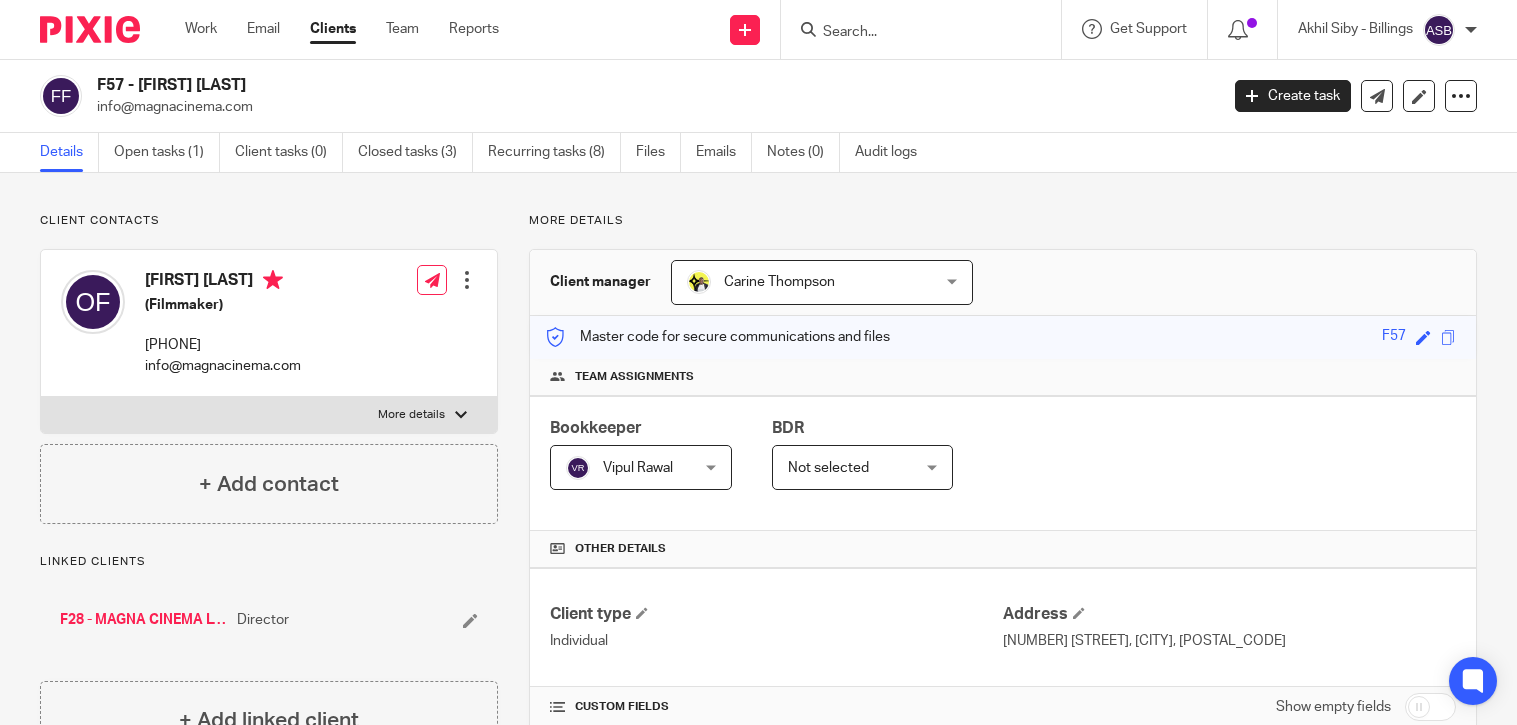 scroll, scrollTop: 0, scrollLeft: 0, axis: both 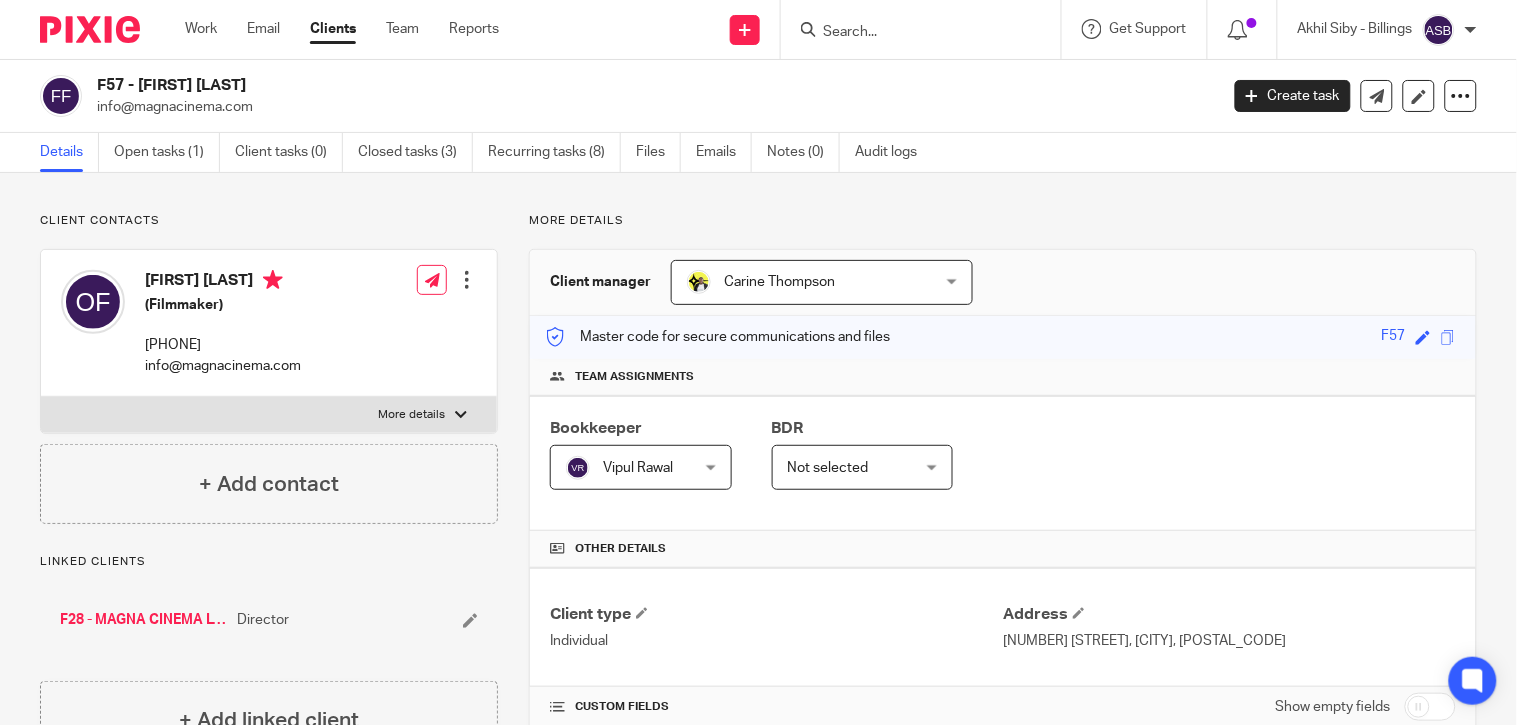 drag, startPoint x: 138, startPoint y: 84, endPoint x: 408, endPoint y: 84, distance: 270 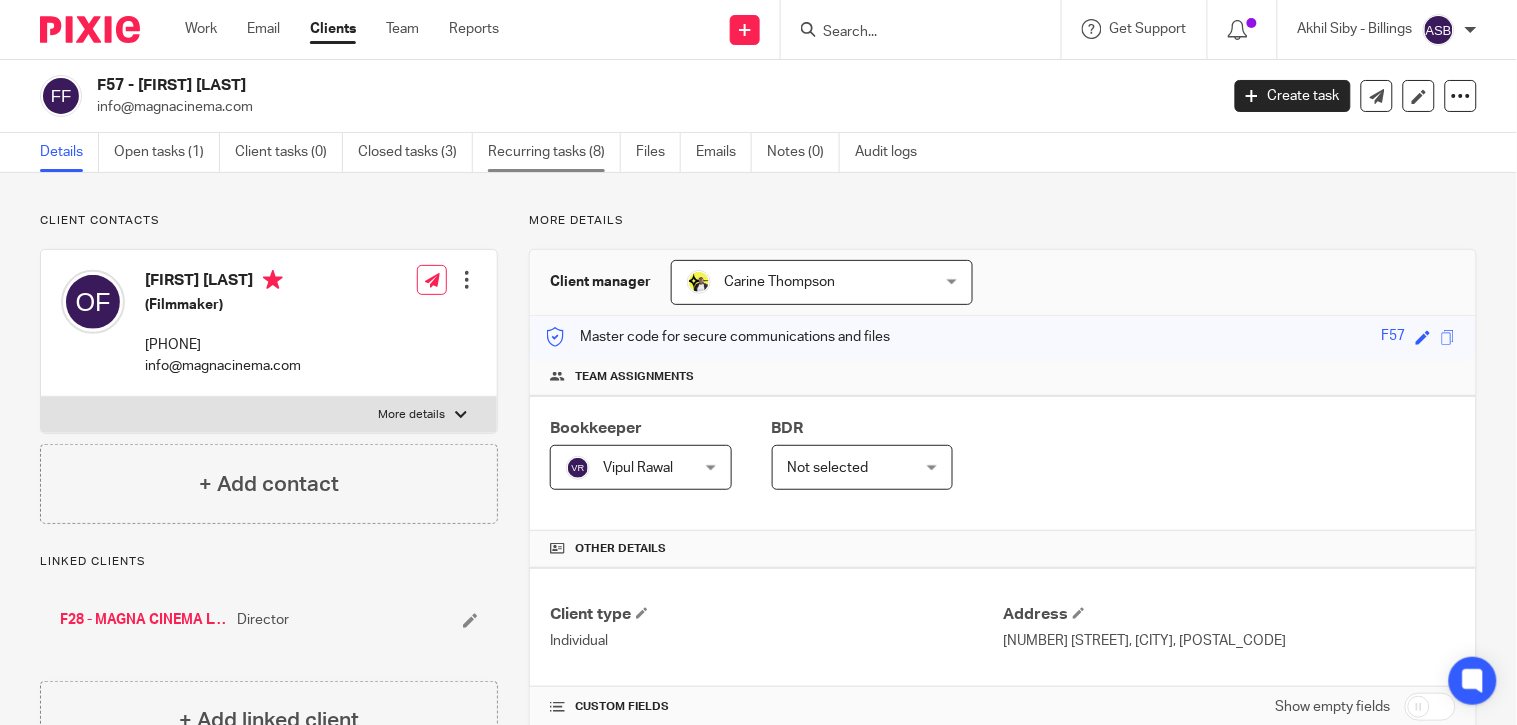 click on "Recurring tasks (8)" at bounding box center [554, 152] 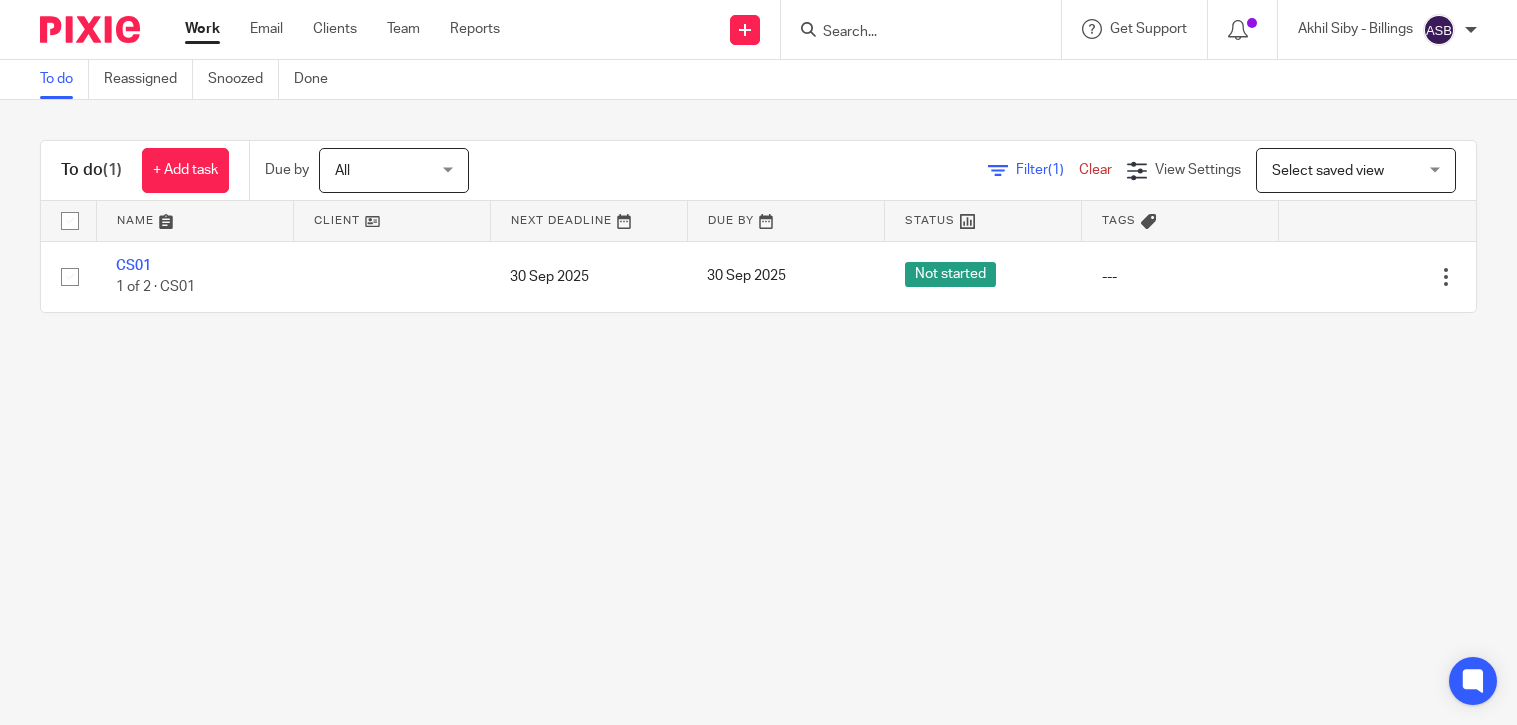 scroll, scrollTop: 0, scrollLeft: 0, axis: both 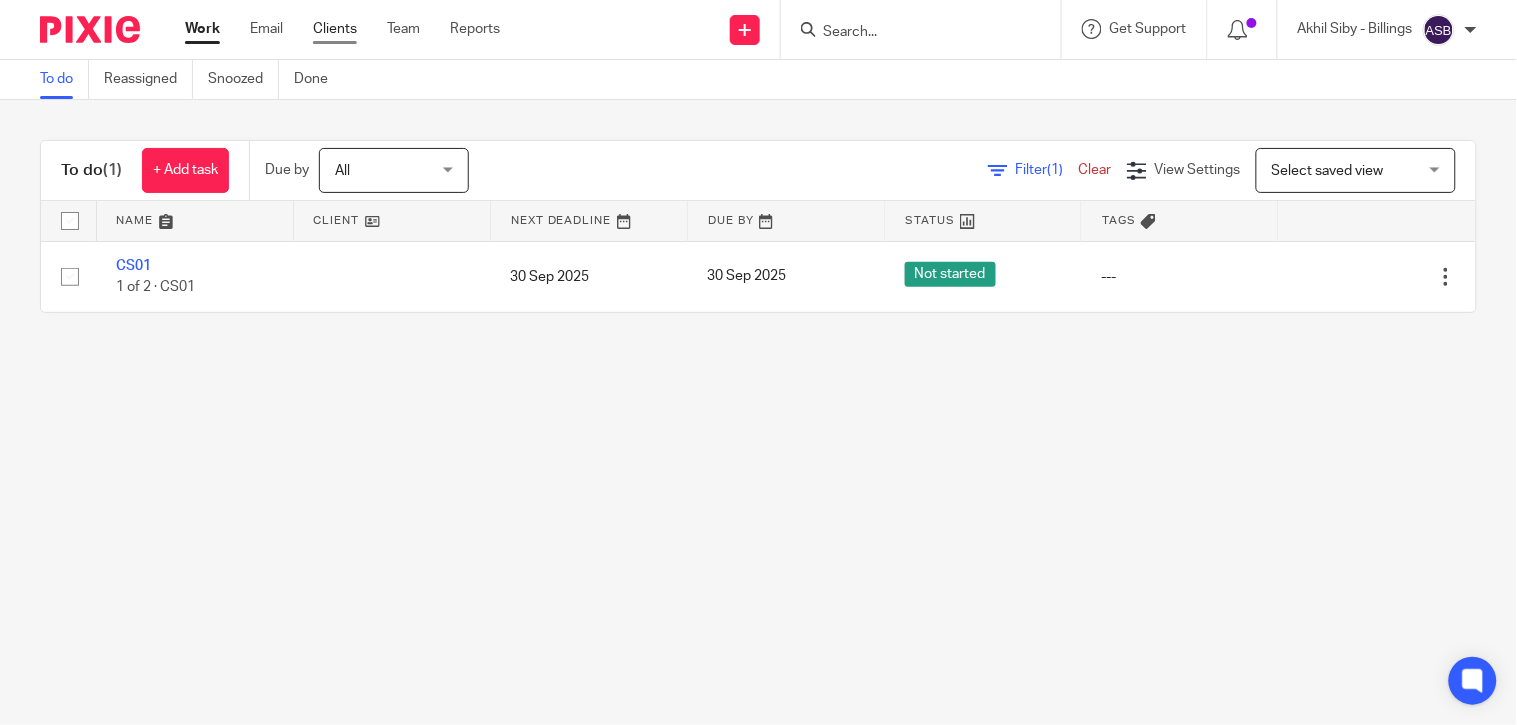 click on "Clients" at bounding box center (335, 29) 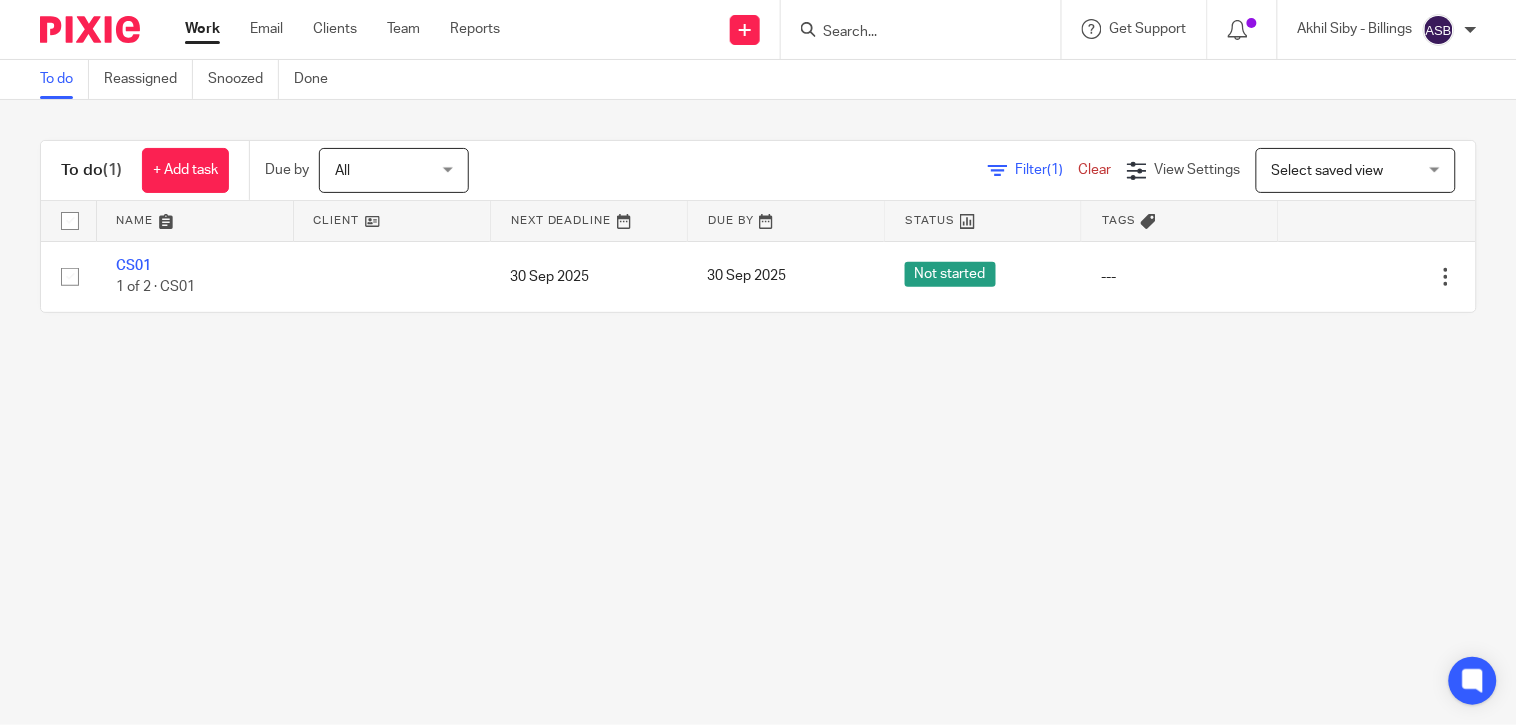 click at bounding box center (911, 33) 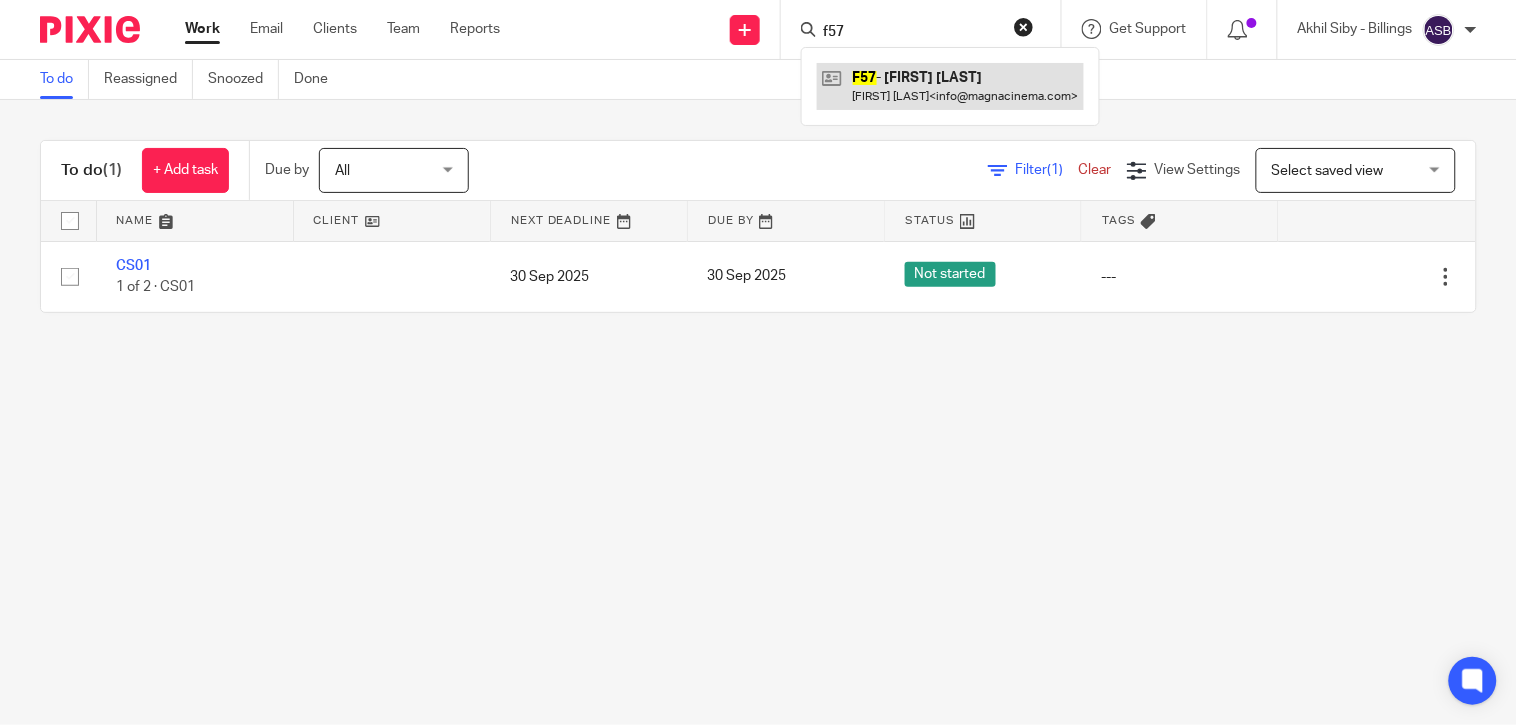 type on "f57" 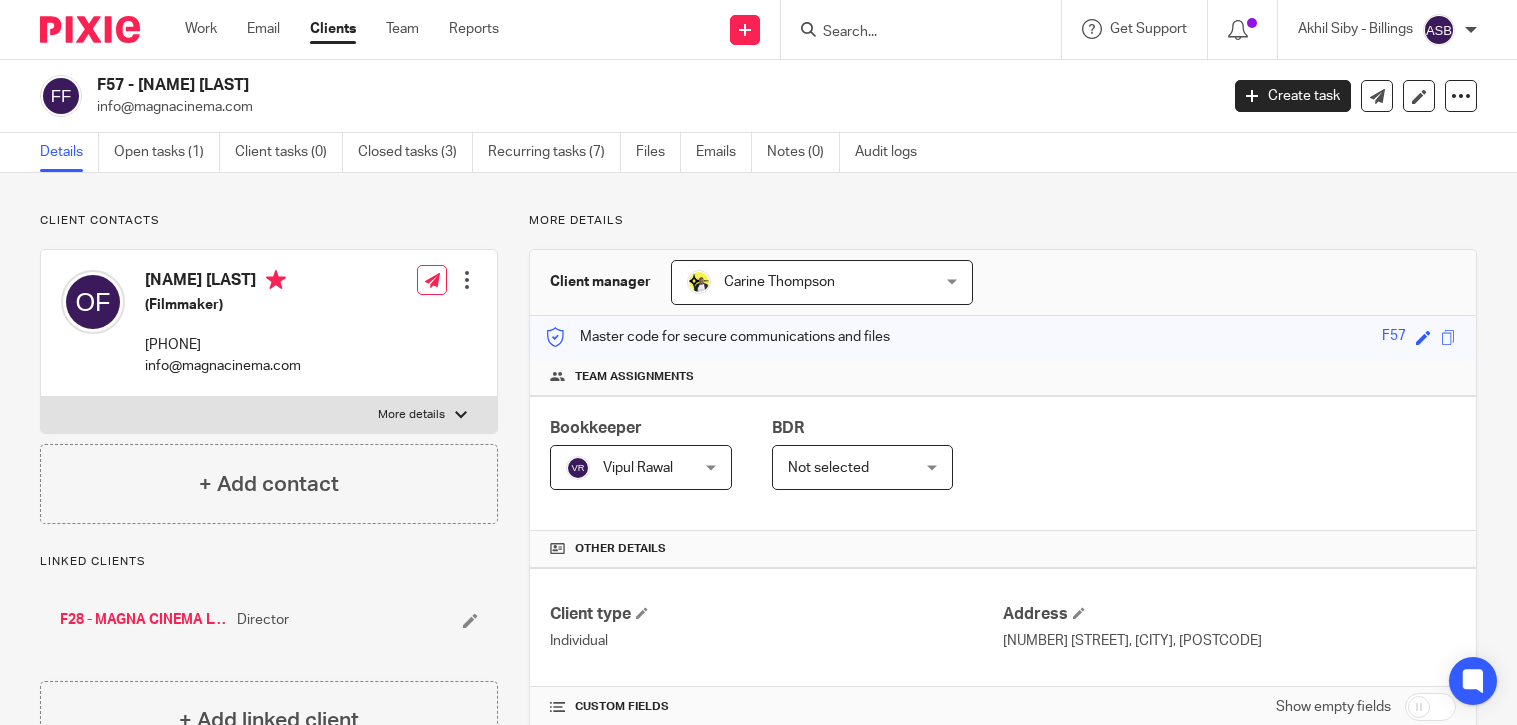 scroll, scrollTop: 0, scrollLeft: 0, axis: both 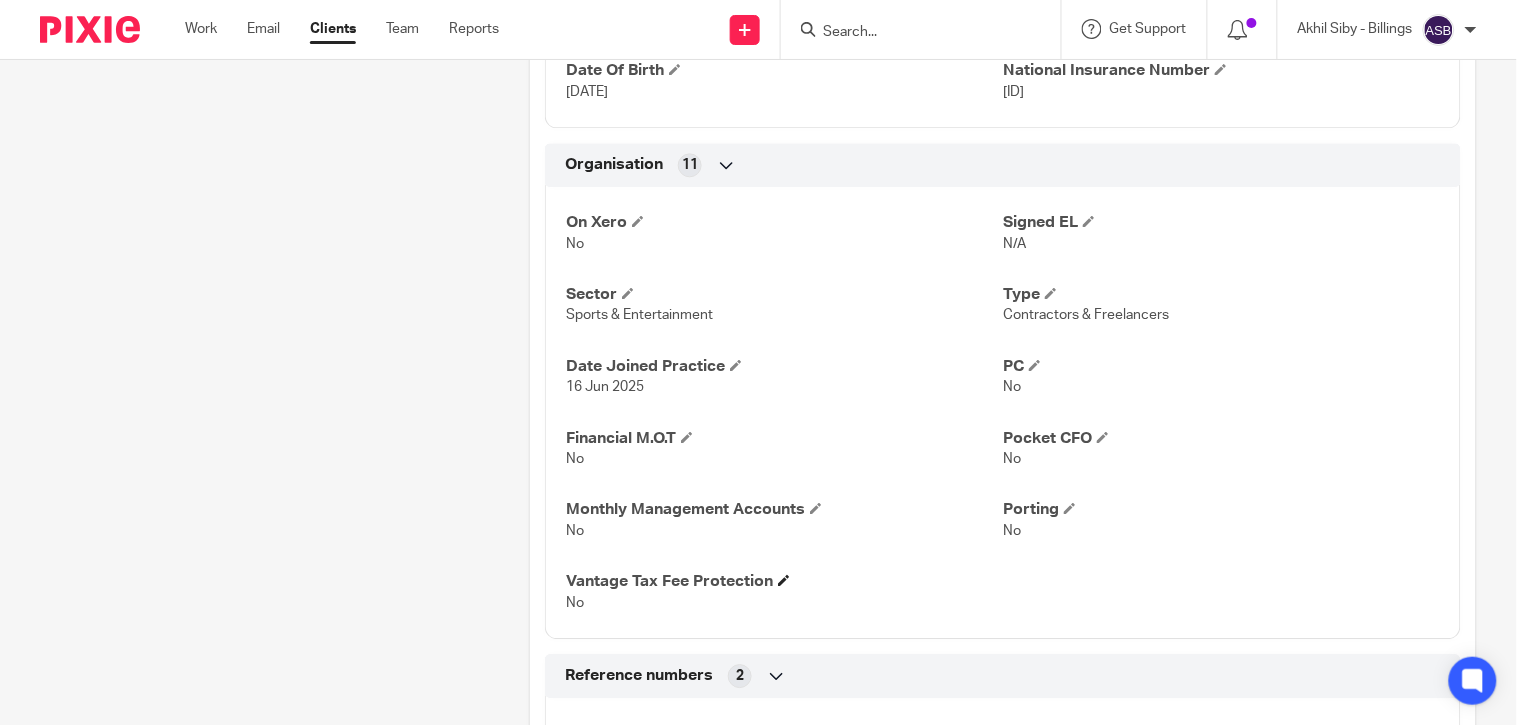 click at bounding box center [784, 580] 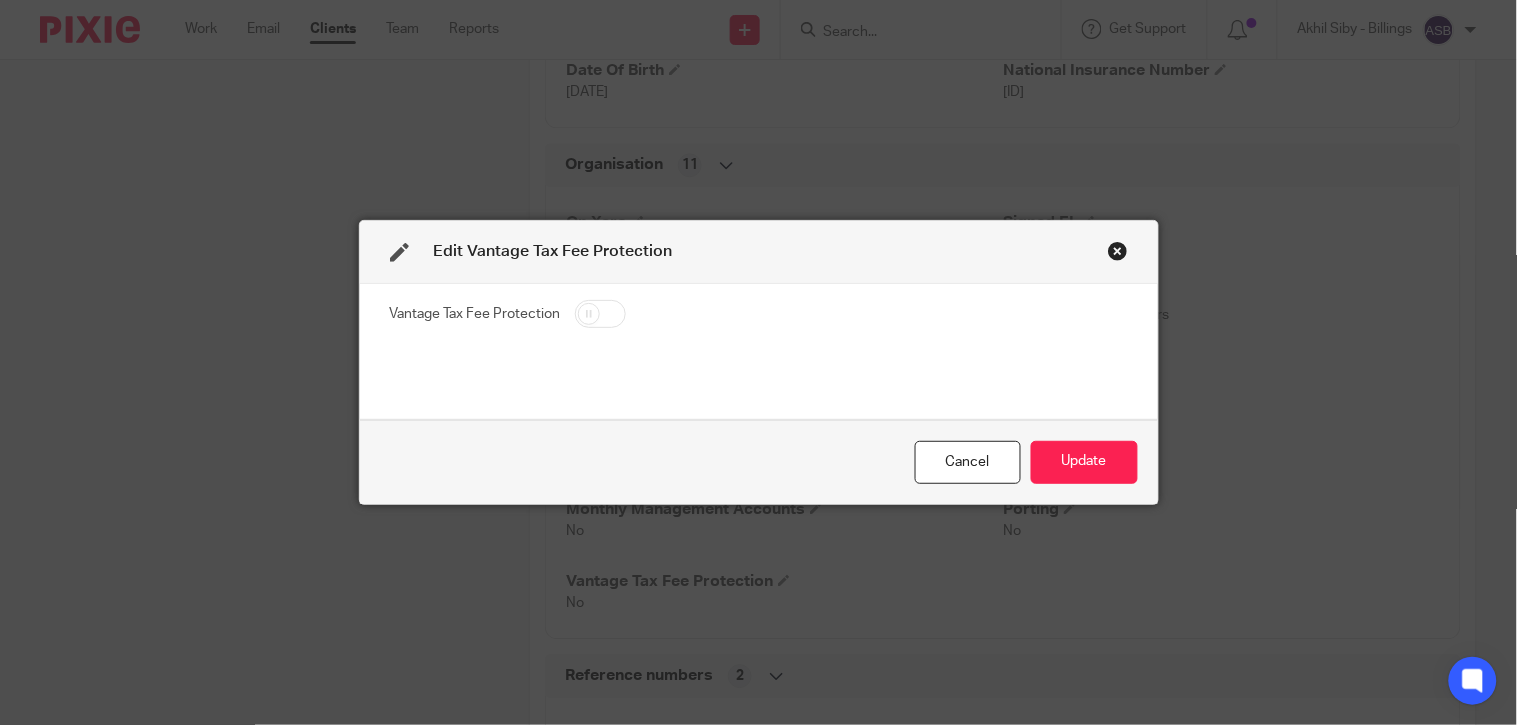 click at bounding box center (600, 314) 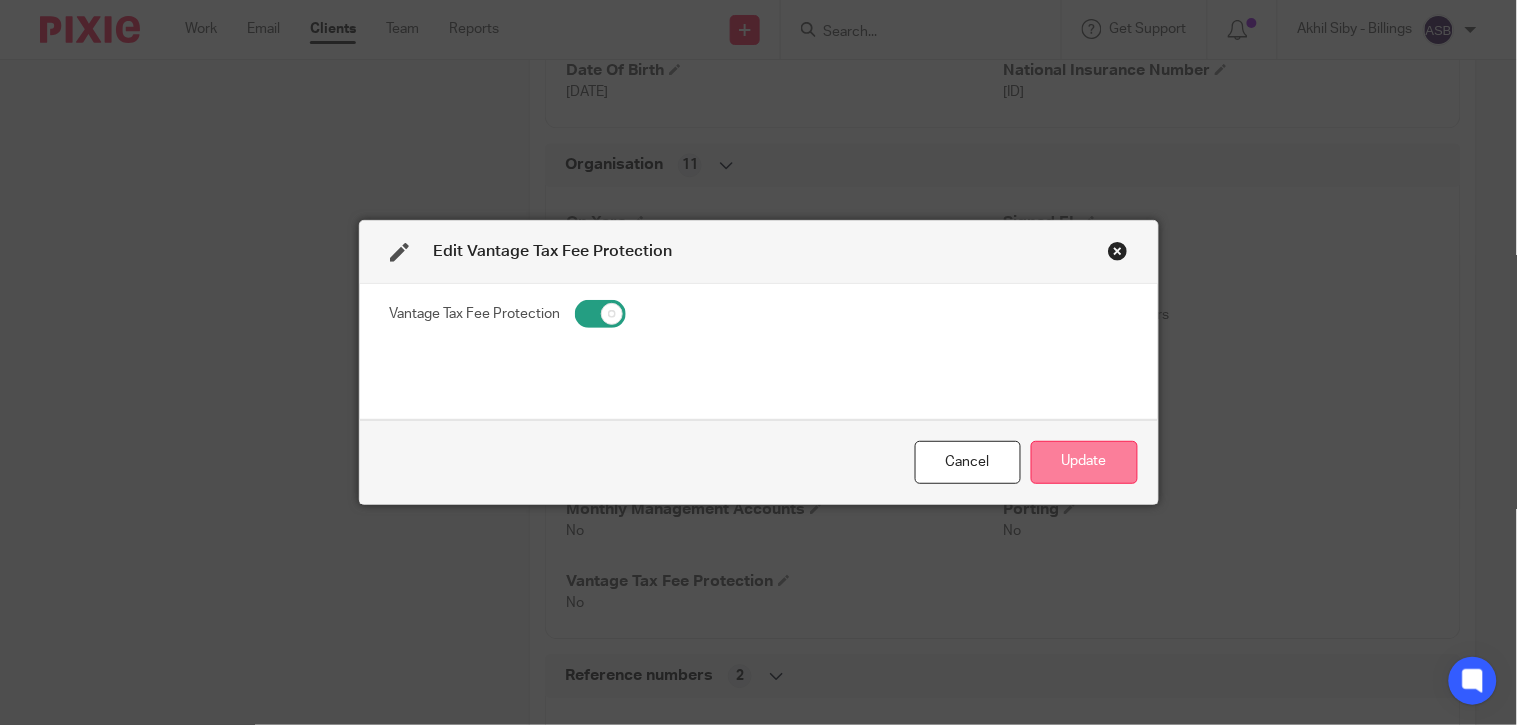 click on "Update" at bounding box center (1084, 462) 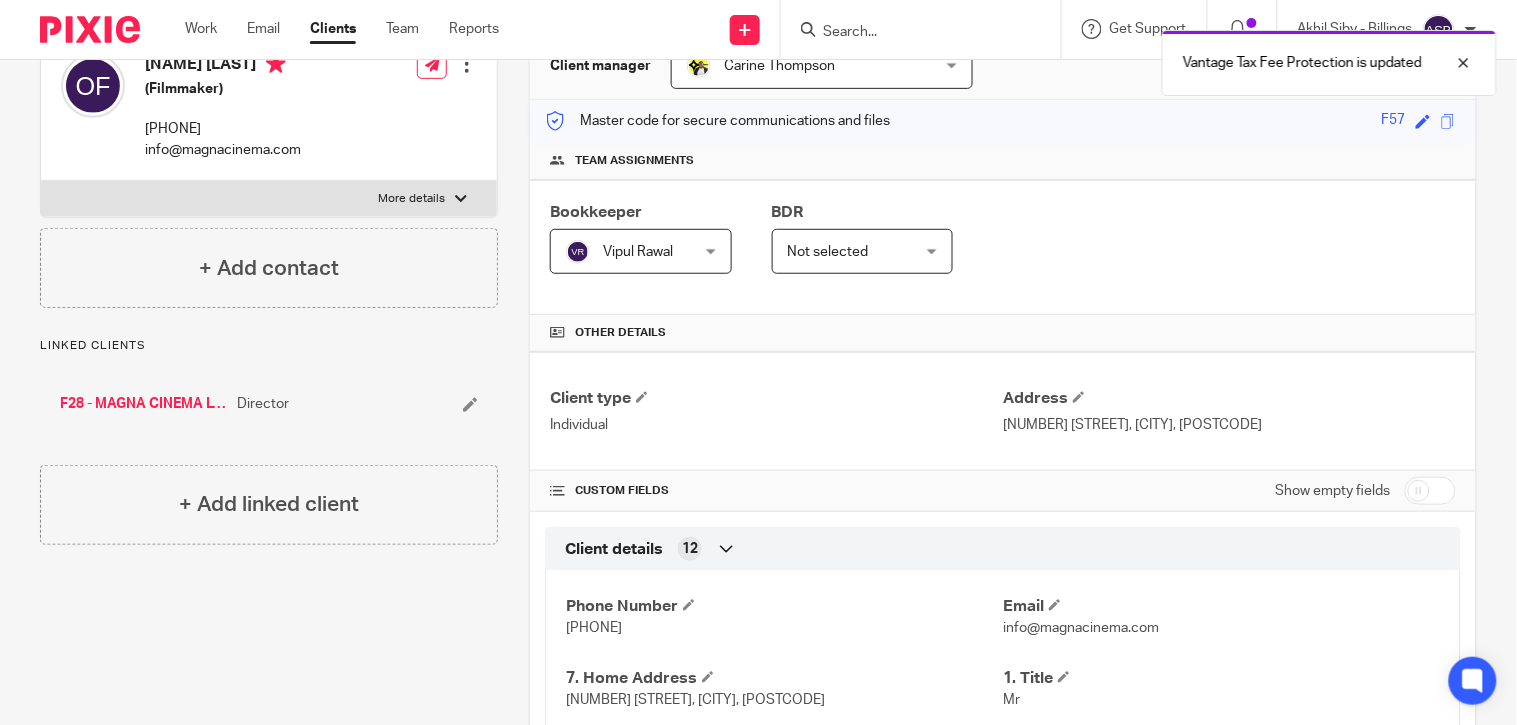 scroll, scrollTop: 0, scrollLeft: 0, axis: both 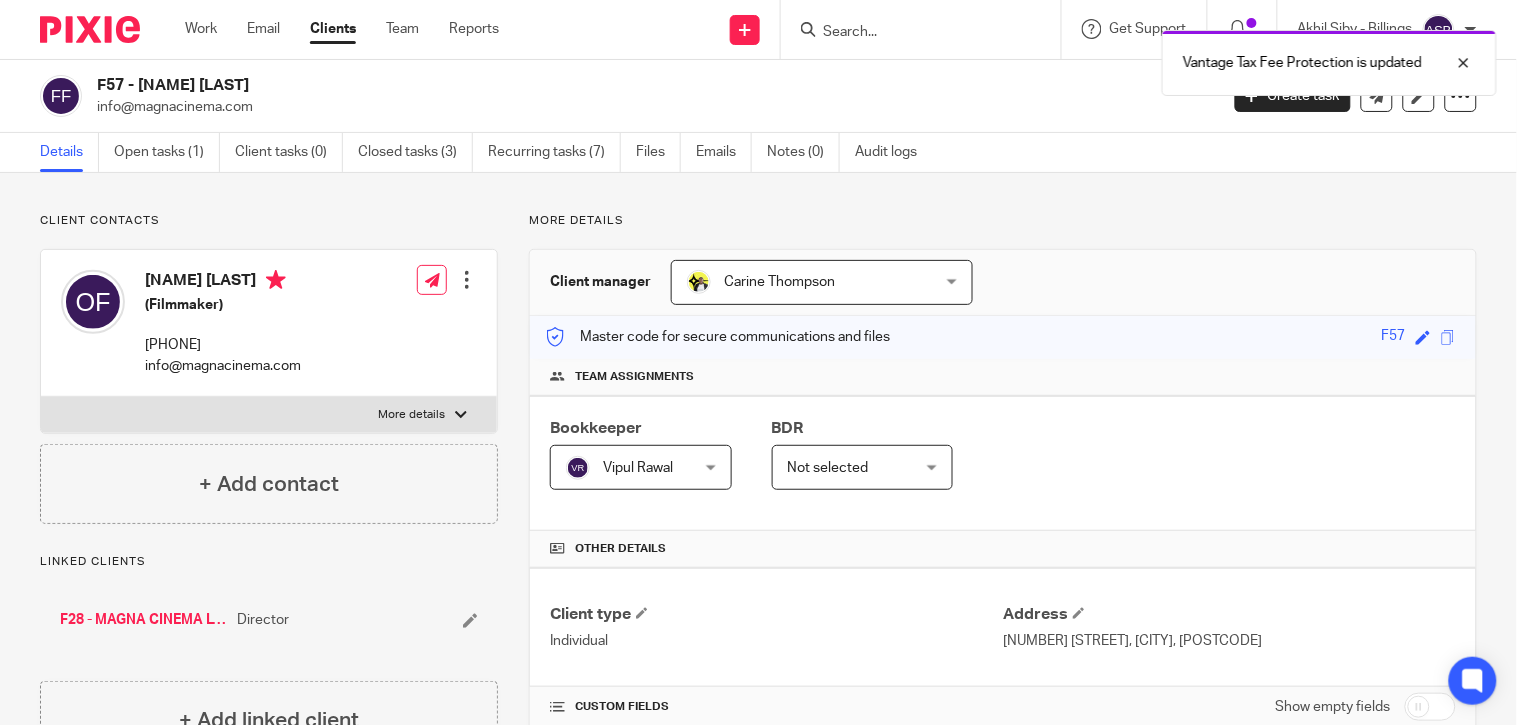 drag, startPoint x: 96, startPoint y: 73, endPoint x: 264, endPoint y: 92, distance: 169.07098 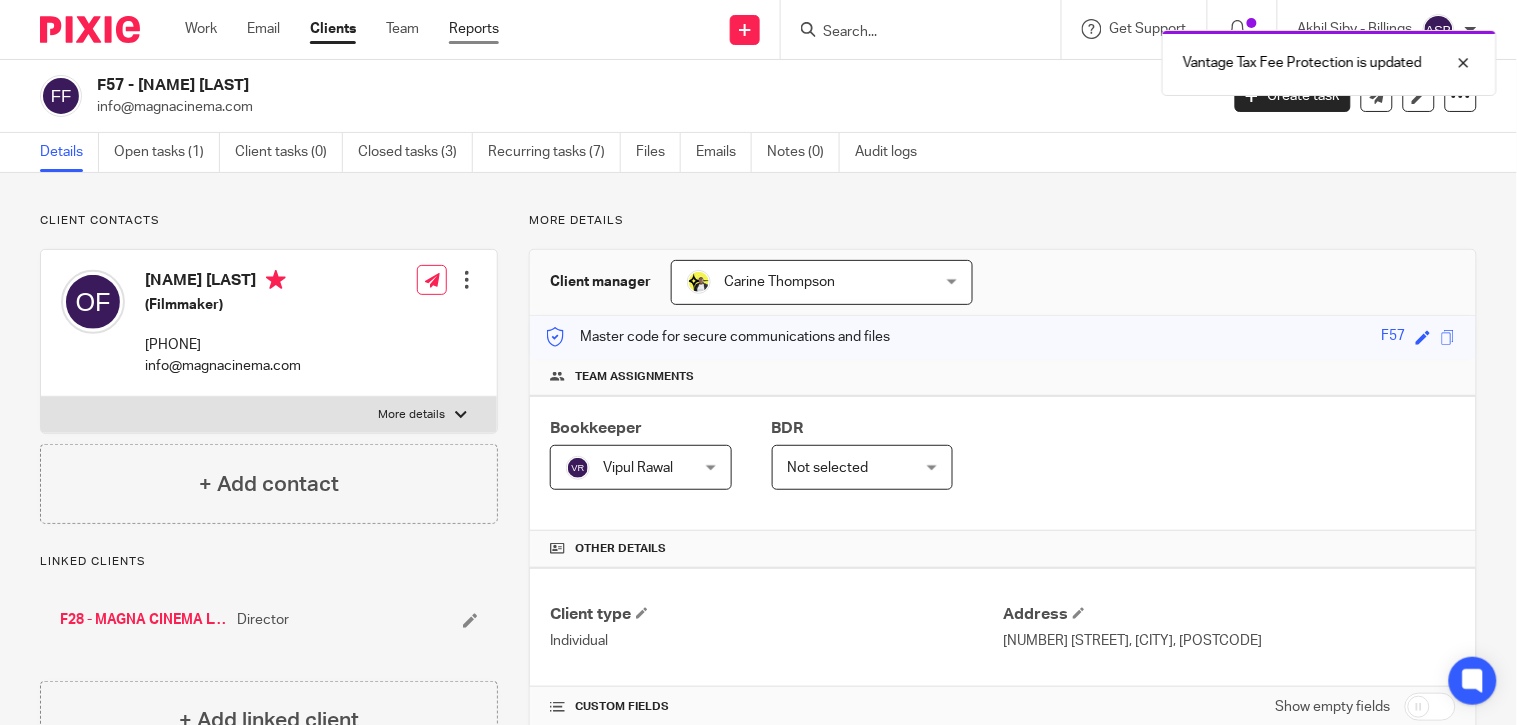 copy on "[NAME] [LAST]" 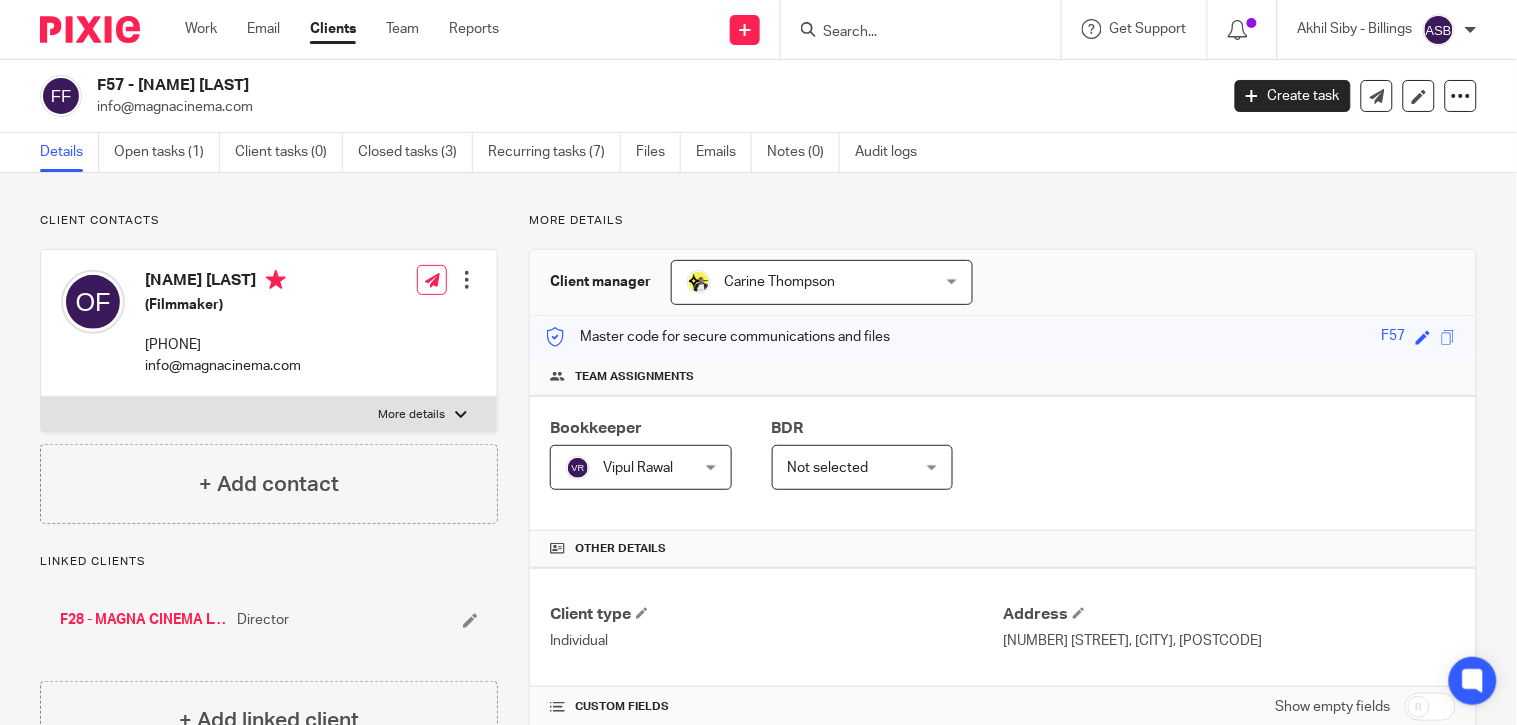 click at bounding box center (911, 33) 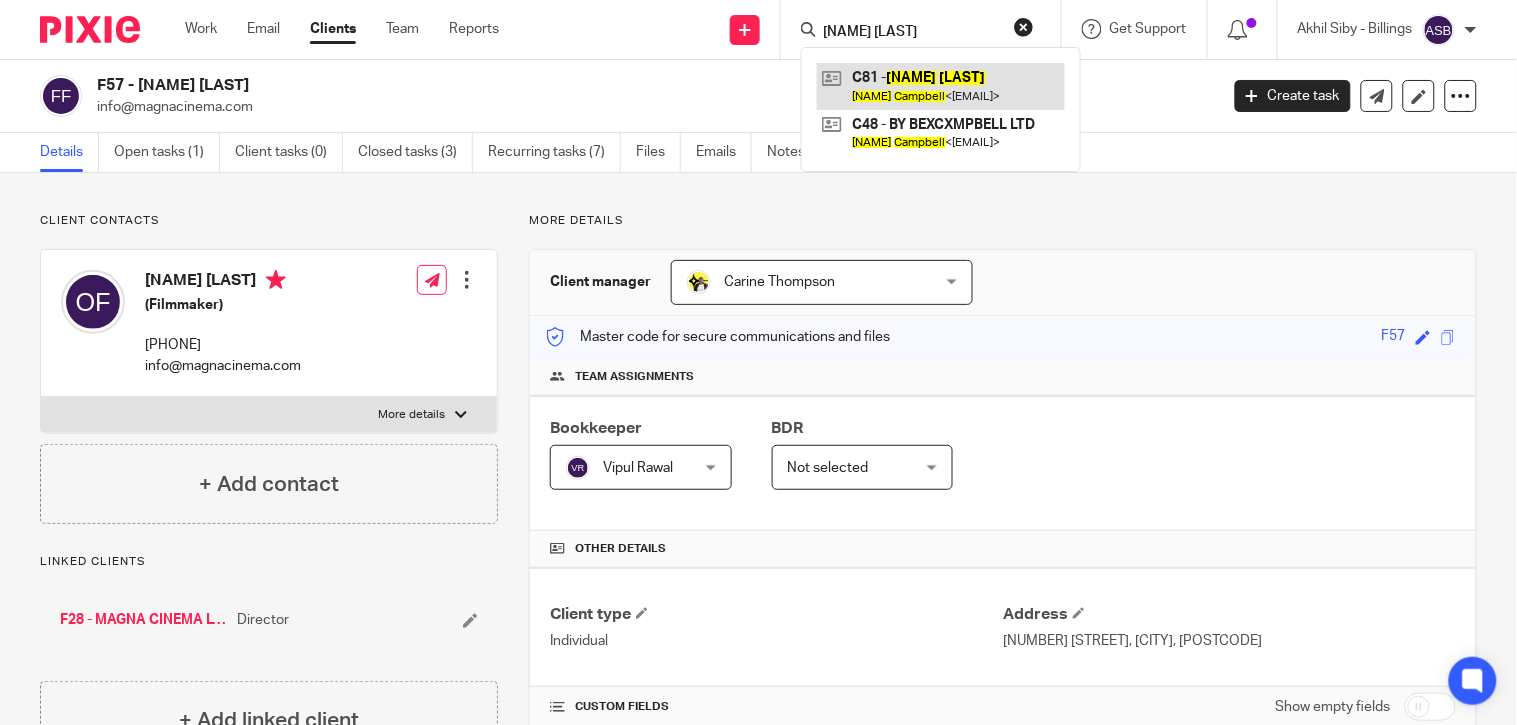 type on "[NAME] [LAST]" 